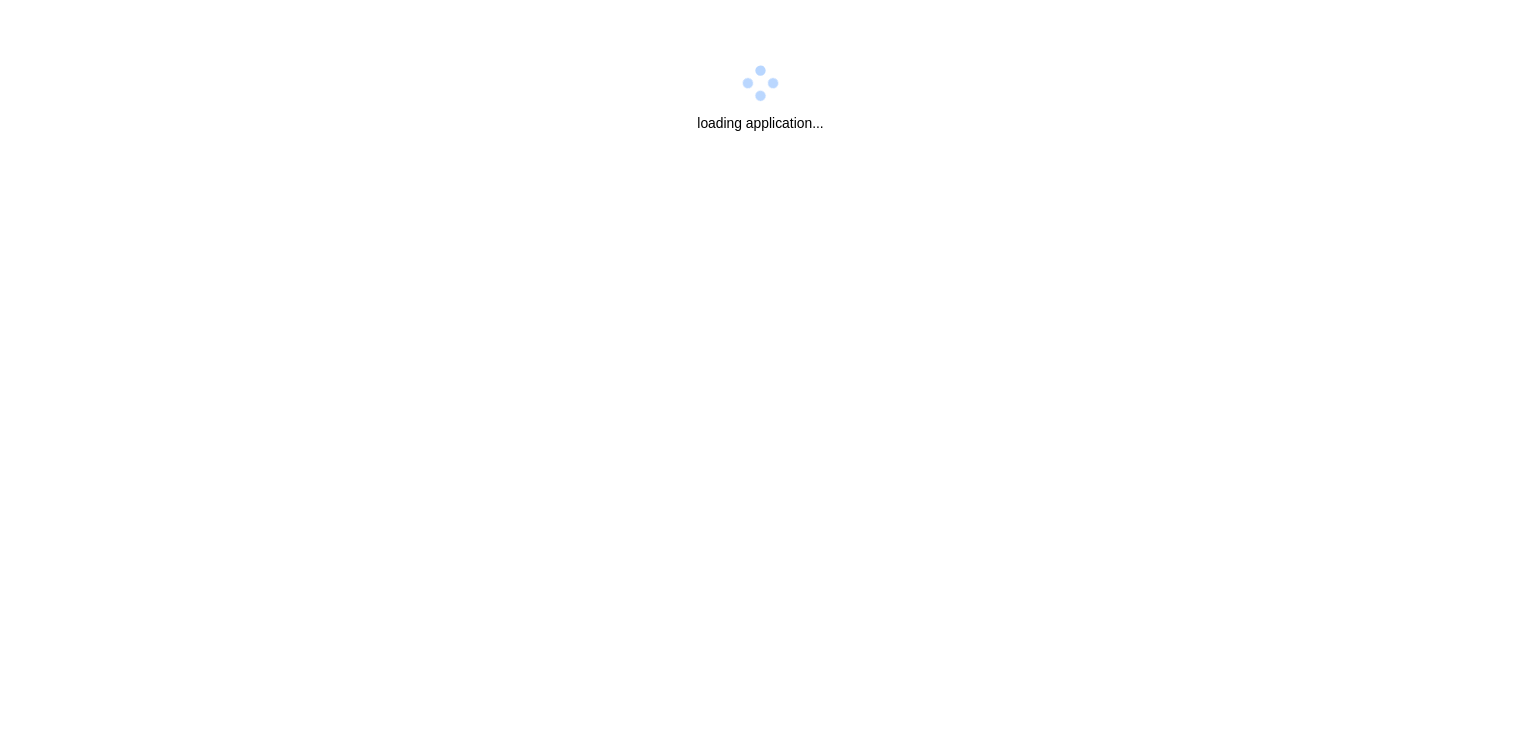scroll, scrollTop: 0, scrollLeft: 0, axis: both 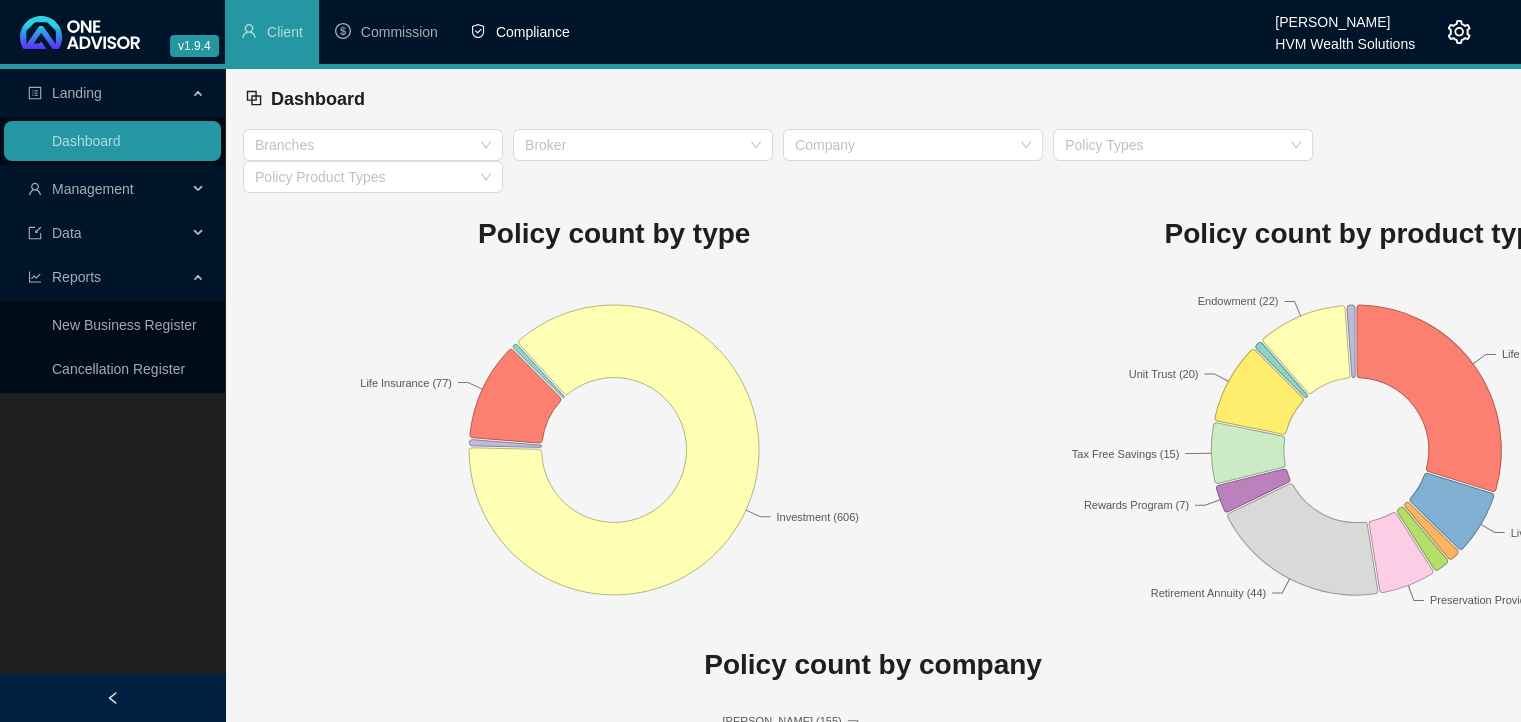 click on "Compliance" at bounding box center (533, 32) 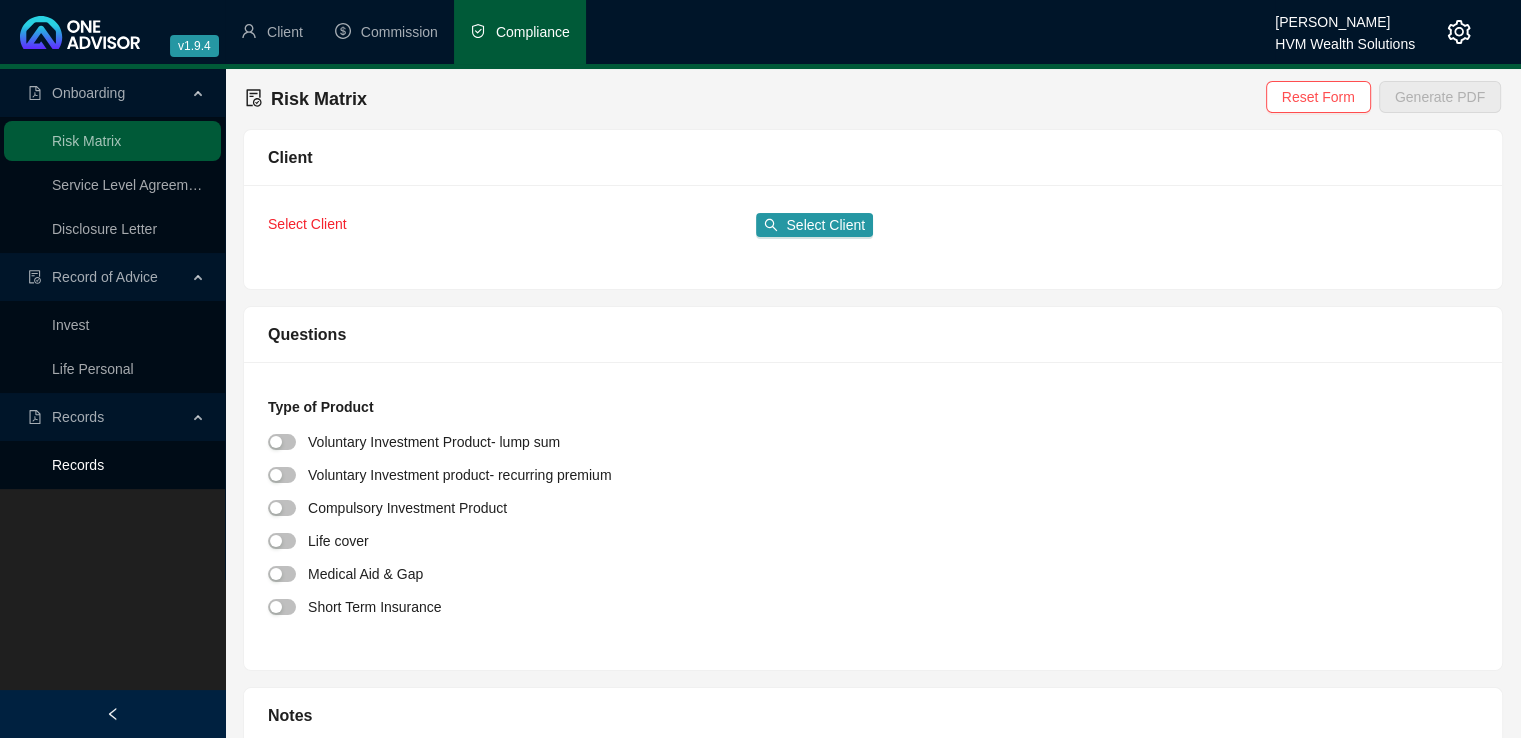 click on "Records" at bounding box center [78, 465] 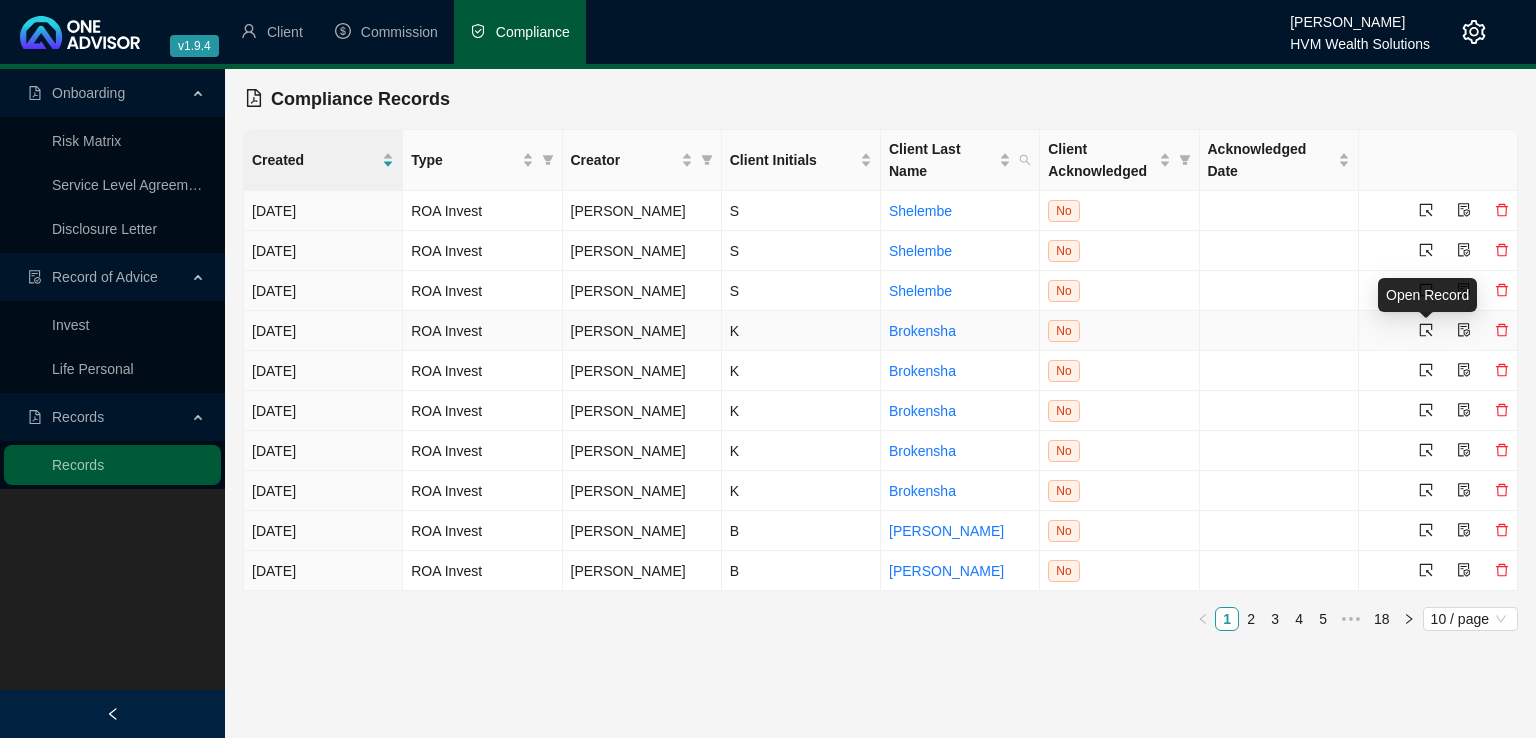 click 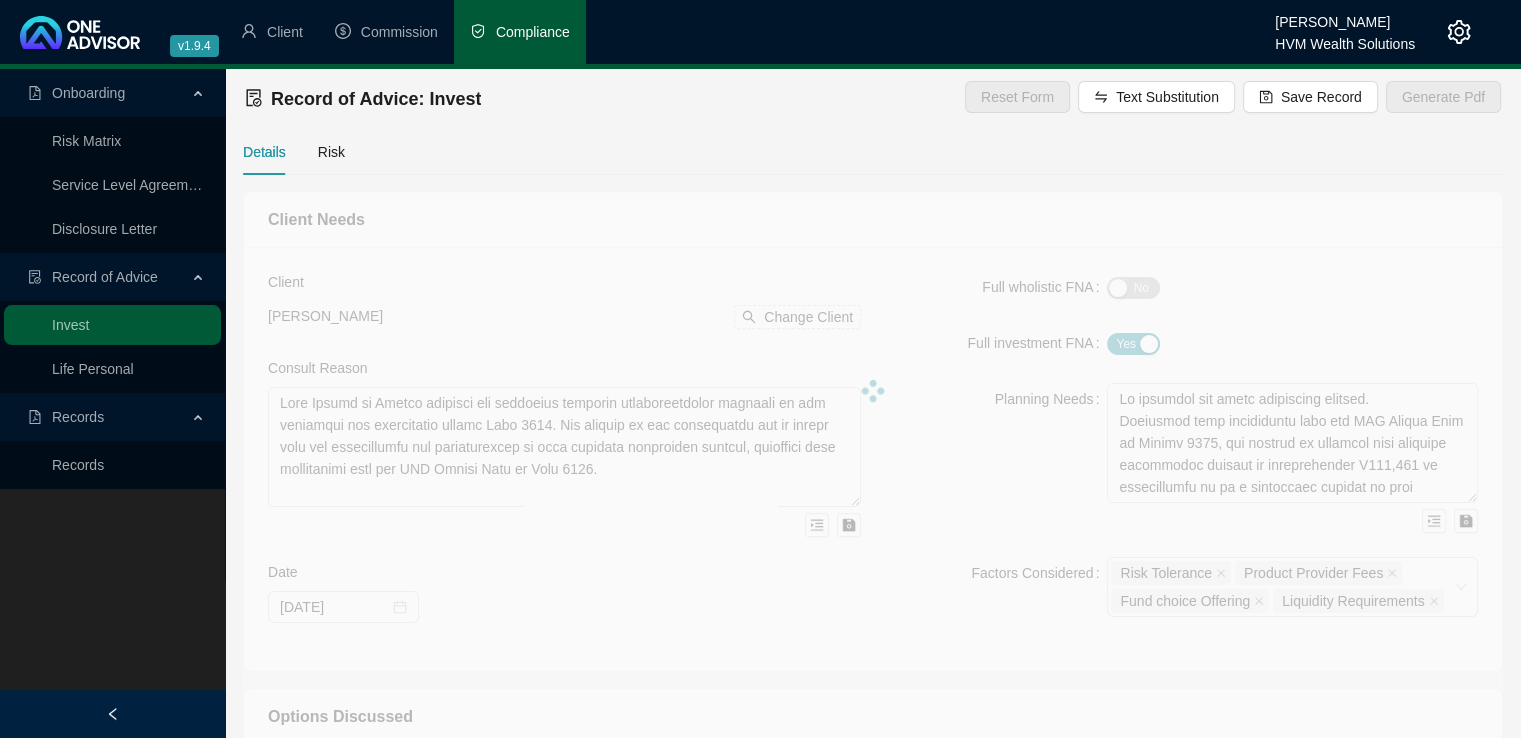 type on "You reached out following a significant increase in your income, with the intention to proactively structure your savings to meet both short- and long-term goals. Specifically:
You would like to start putting aside funds for school fees due in 2026, ideally making upfront payments for that year.
You also indicated a desire to consistently contribute toward your long-term savings using your existing Ninety One Tax-Free Savings Account.
Your instruction was to invest:
- R15,000 per month toward short-term savings (school fees for 2026).
- R2,800 per month via debit order into your existing tax-free investment account for long-term capital growth." 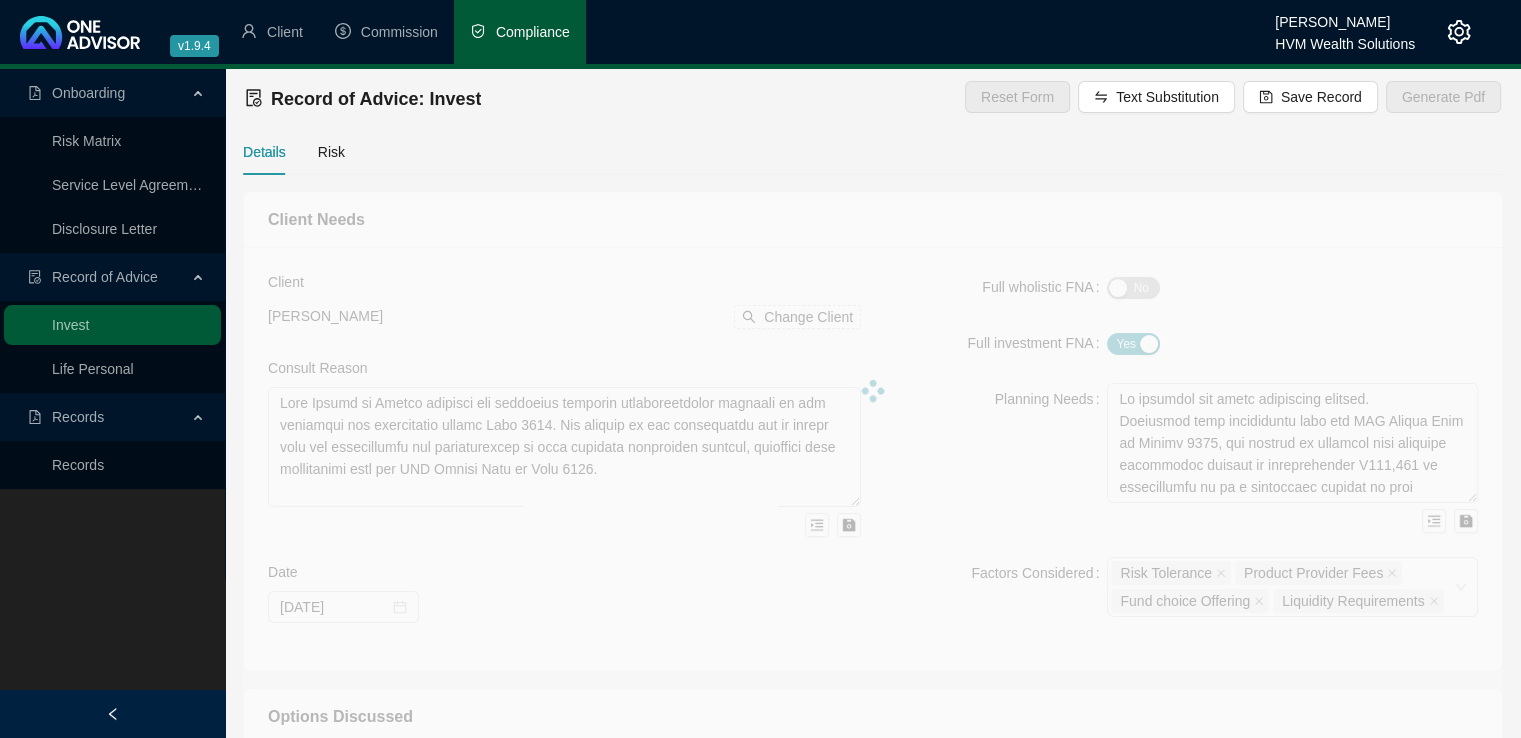 type on "Identified Planning Needs
1. Short- to Medium-Term Savings Goal (School Fees in 2026)
- Investment Term: Approximately 18 months, with liquidity required from month 6 onward
- Planning Priority: High liquidity, capital preservation, and modest capital growth (CPI+ within the fund’s mandate)
- Risk Profile: Cautious
2. Long-Term Savings (Tax-Free Investment Account)
- Investment Term: Long term (10+ years)
- Planning Priority: Capital growth within a moderate risk profile
- Risk Profile: Moderately Conservative" 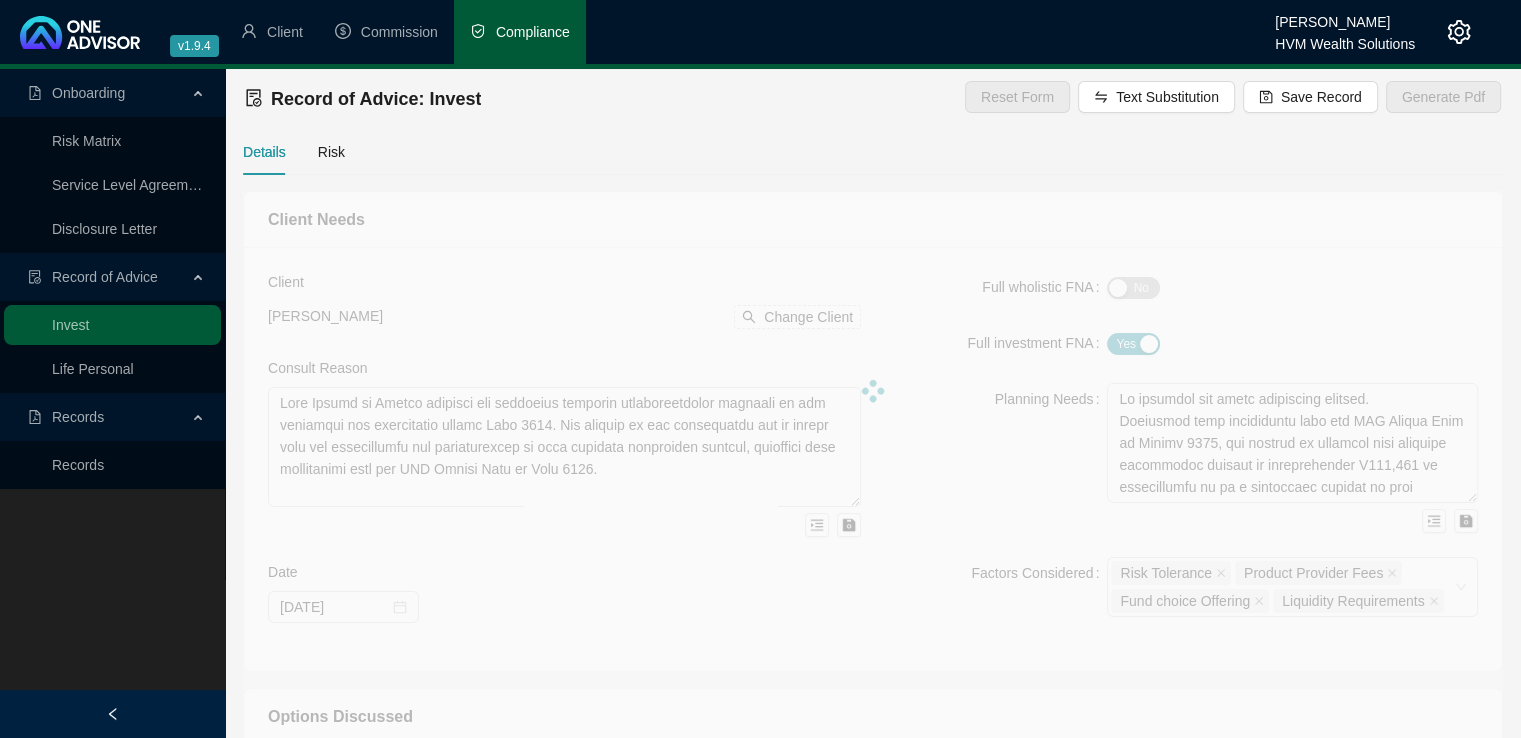 type on "0.25" 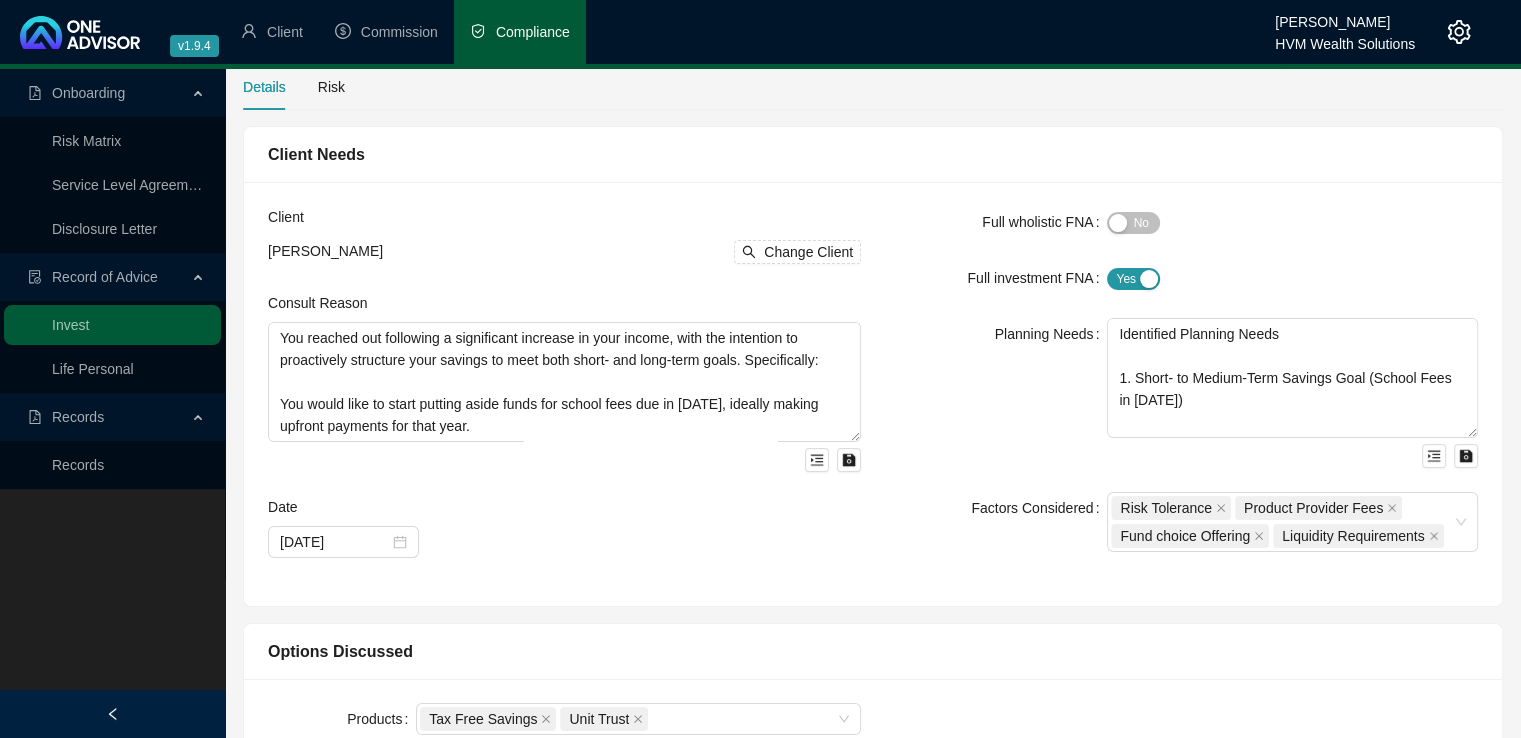 scroll, scrollTop: 72, scrollLeft: 0, axis: vertical 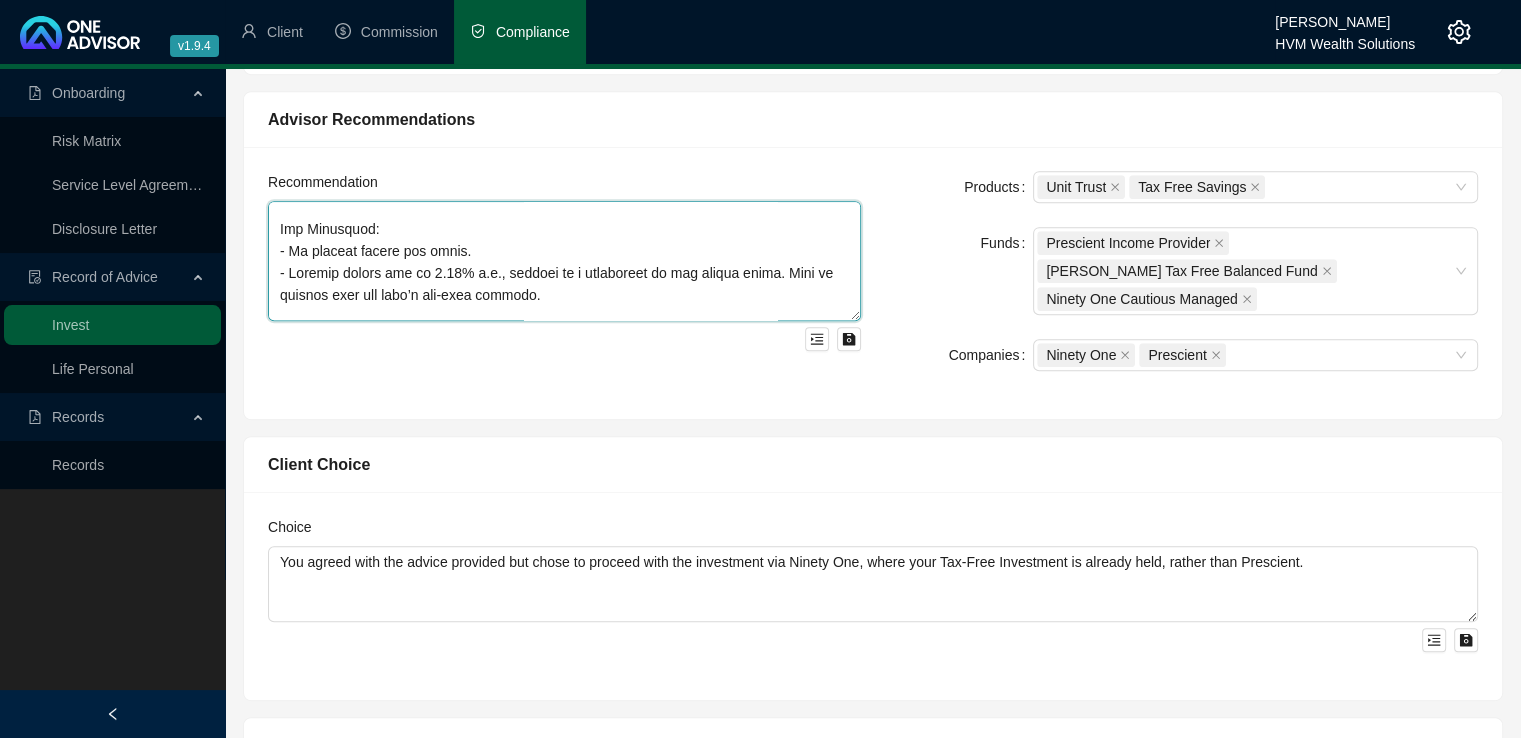 drag, startPoint x: 277, startPoint y: 215, endPoint x: 686, endPoint y: 281, distance: 414.29095 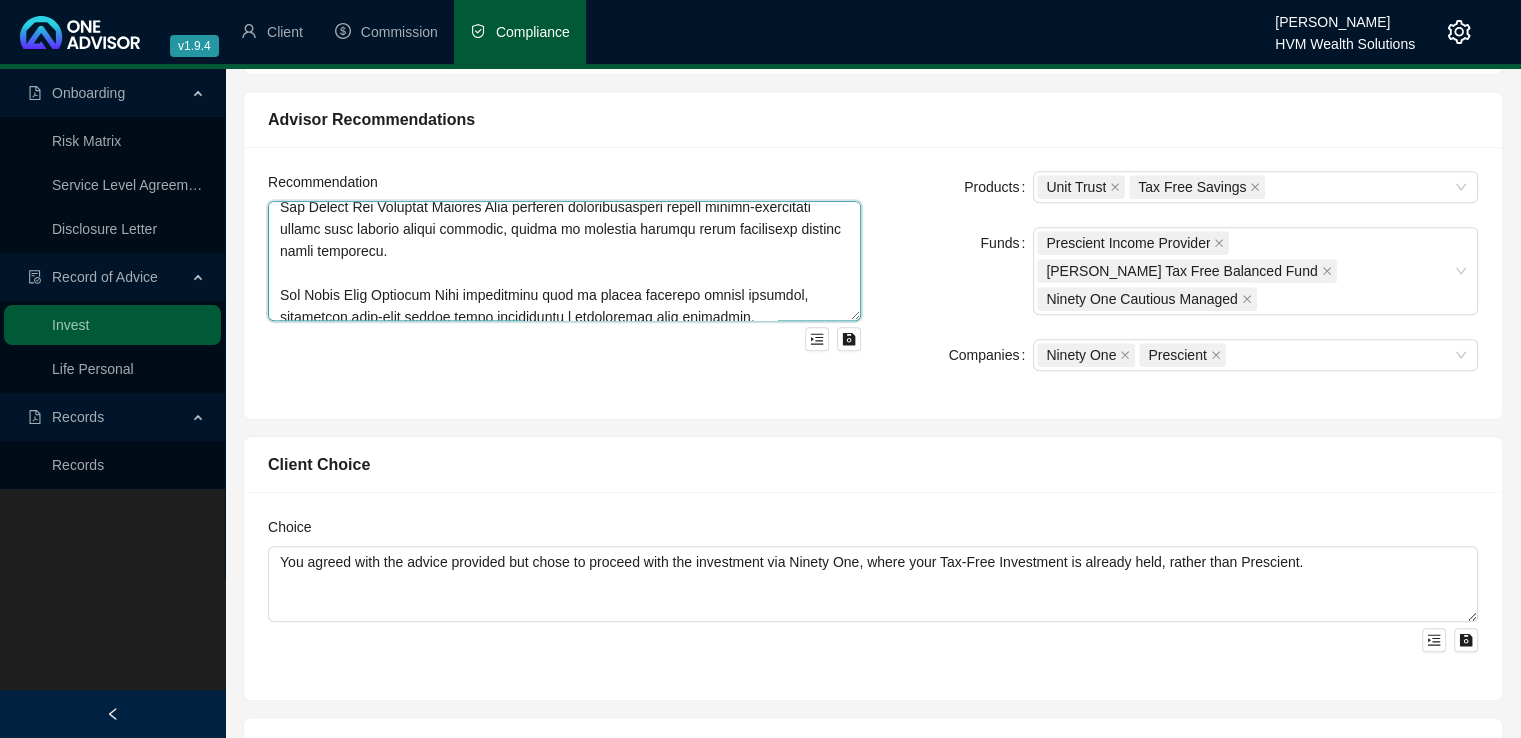 scroll, scrollTop: 5, scrollLeft: 0, axis: vertical 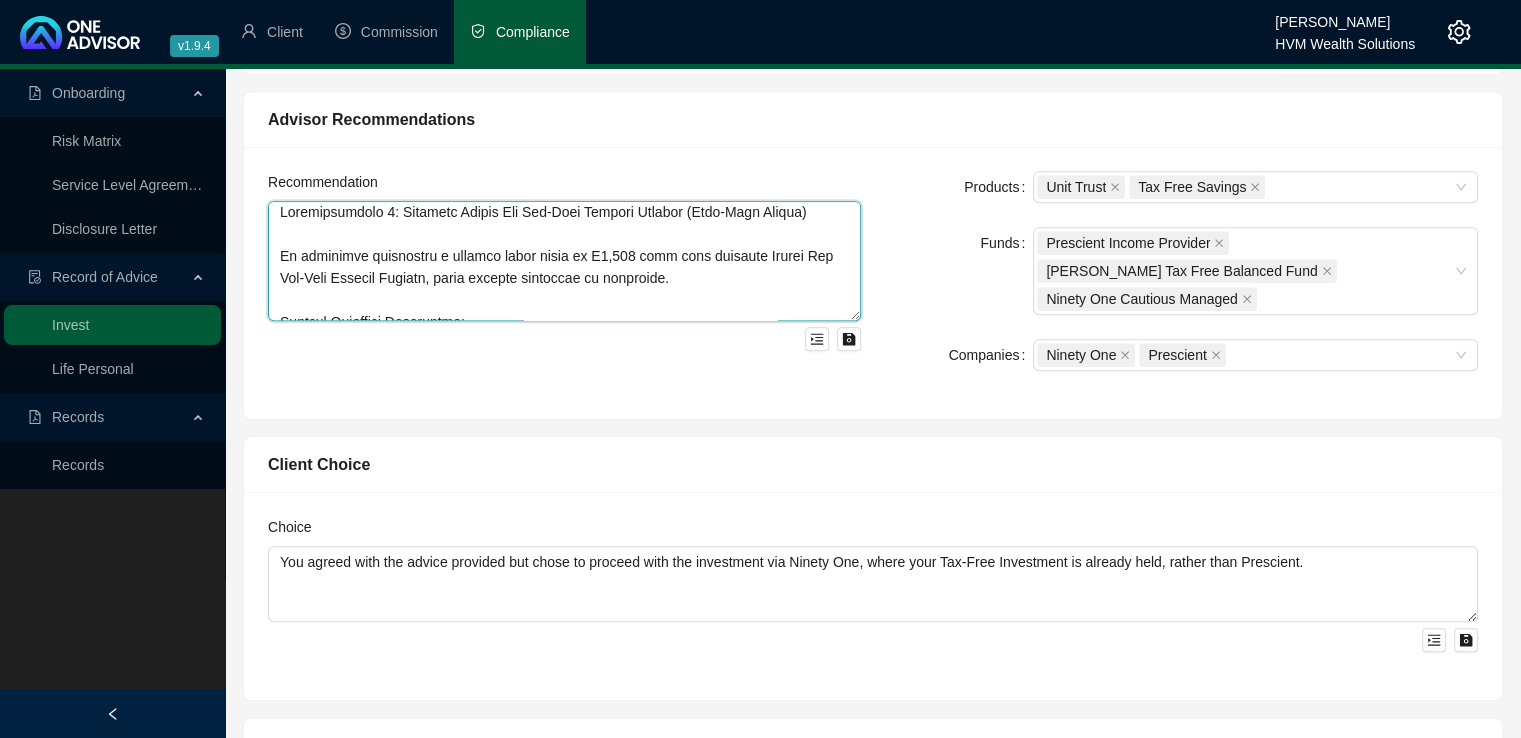 paste on "Recommendation 1: Prescient Income Provider Fund (Short- to Medium-Term Savings)
We recommend investing R15,000 per month into the Prescient Income Provider Fund via the Ninety One platform.
Reasons for Recommendation:
This fund was selected for its suitability to a short- to medium-term savings objective, where access to liquidity becomes important from month 6 onward.
It focuses on income-generating assets such as bonds, cash, and listed credit — offering enhanced yields with low capital risk.
Designed to deliver returns above inflation while preserving capital over rolling 12-month periods.
Offers daily liquidity, allowing partial or full withdrawals as school-related expenses arise.
The fund’s risk profile aligns with a cautious investor looking to protect capital while achieving inflation-beating returns.
During our discussions, I initially proposed investing via the Prescient platform, as it does not charge a platform administration fee — resulting in a lower effective annual cost. However, I ..." 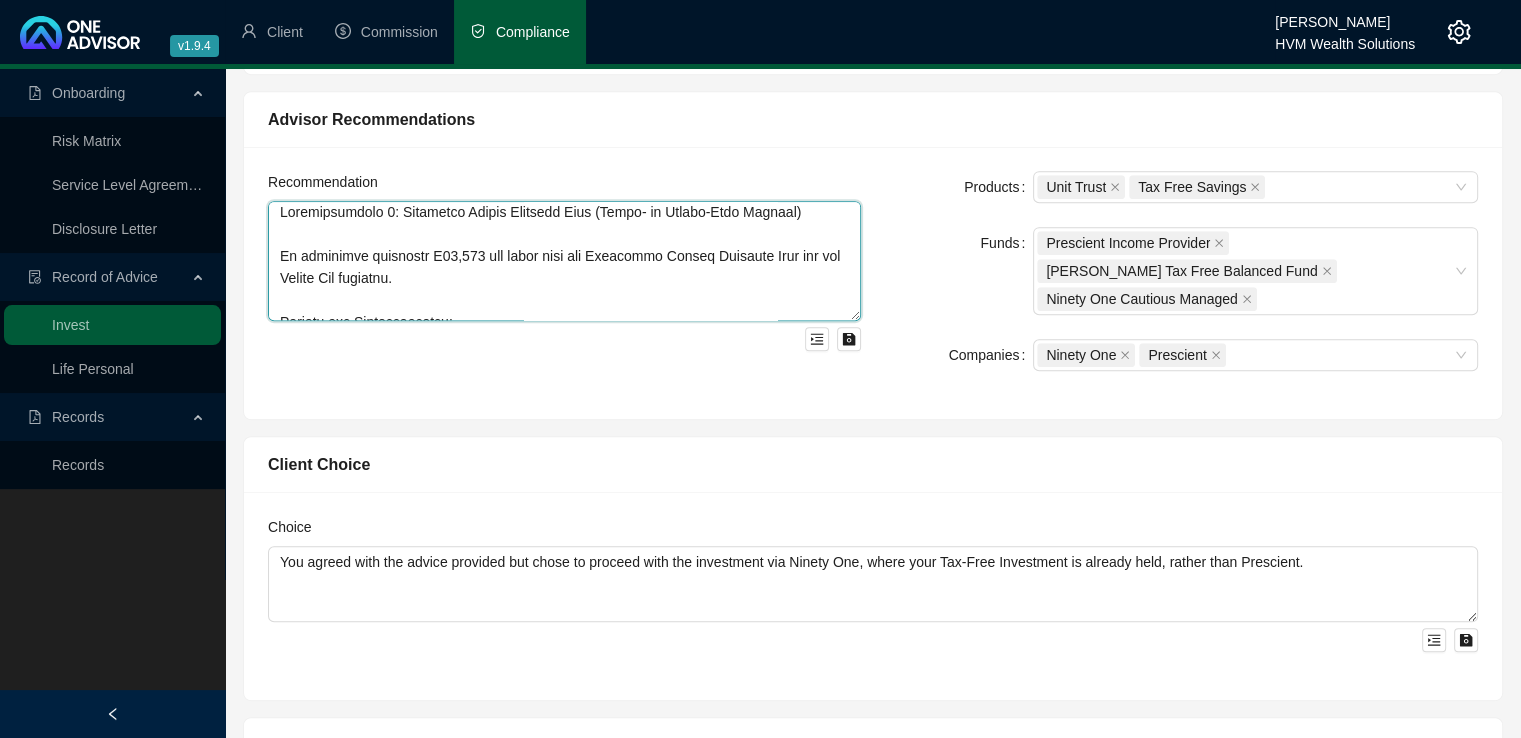scroll, scrollTop: 797, scrollLeft: 0, axis: vertical 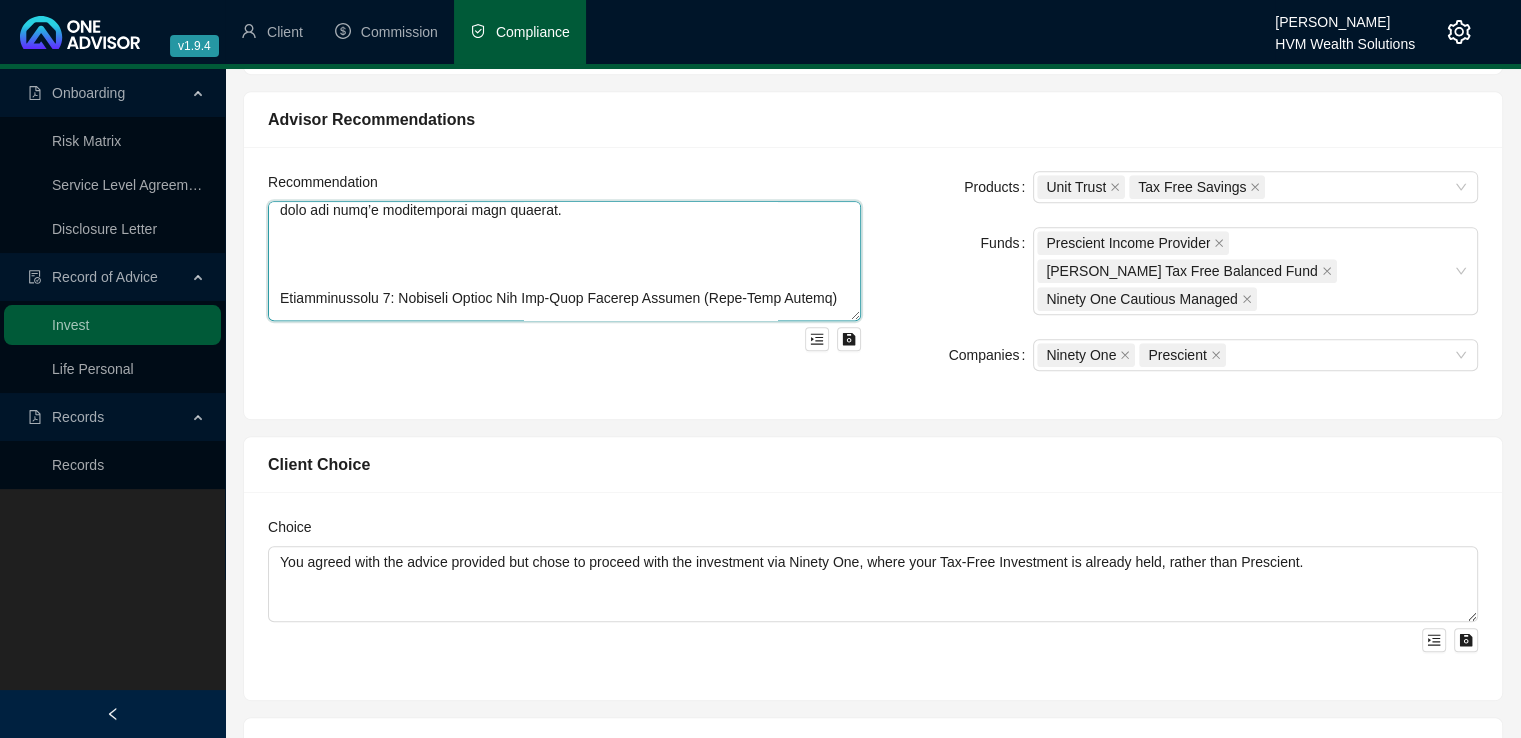 click at bounding box center (564, 261) 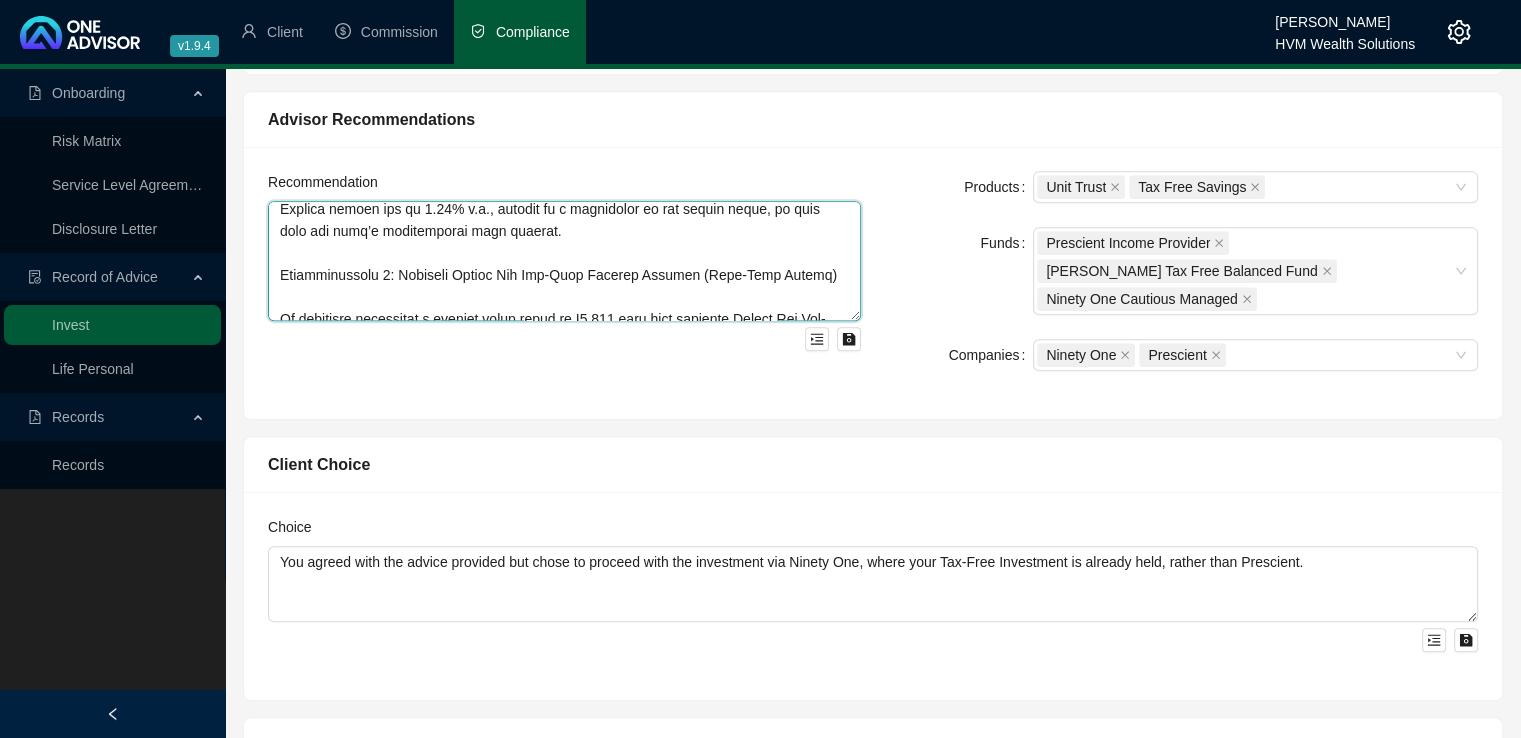 scroll, scrollTop: 733, scrollLeft: 0, axis: vertical 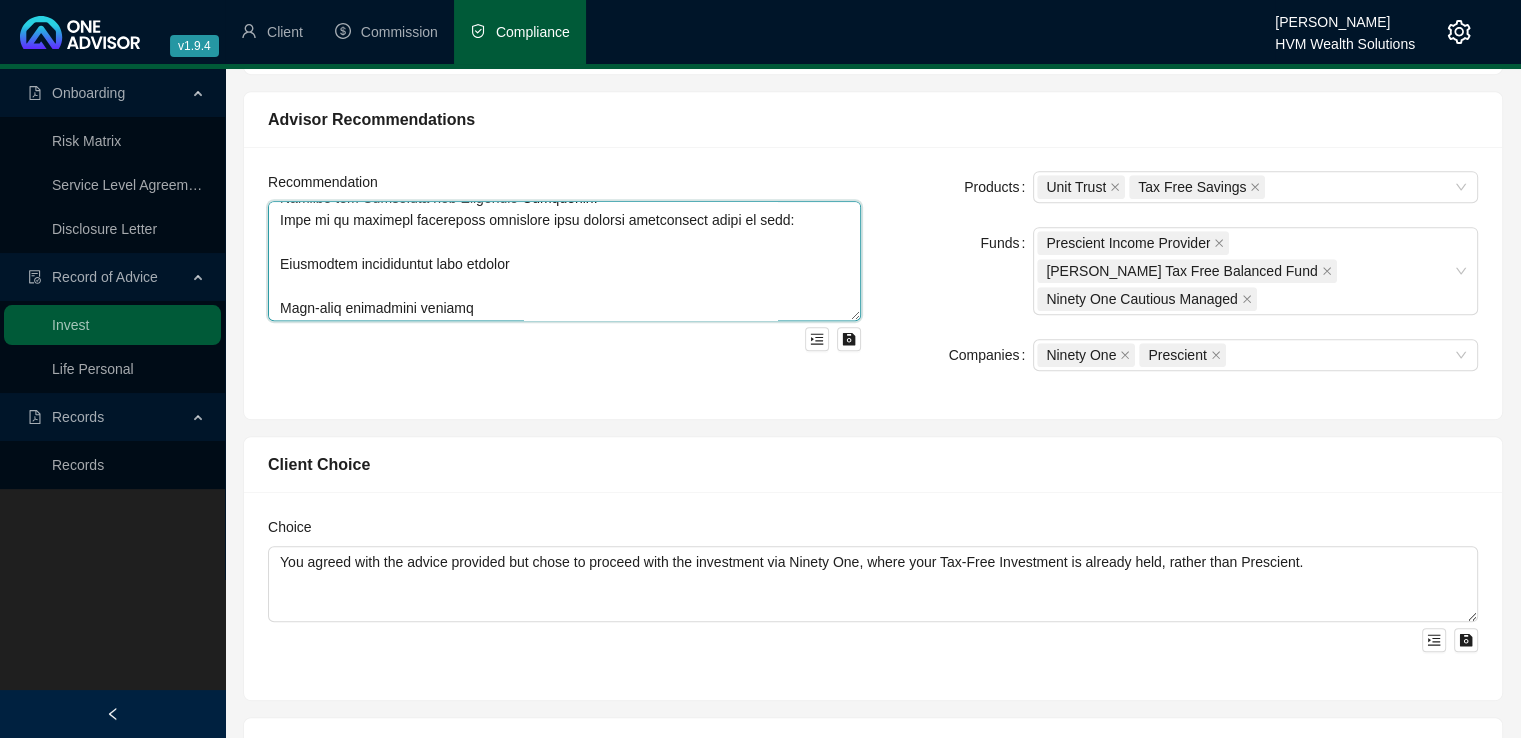 click at bounding box center (564, 261) 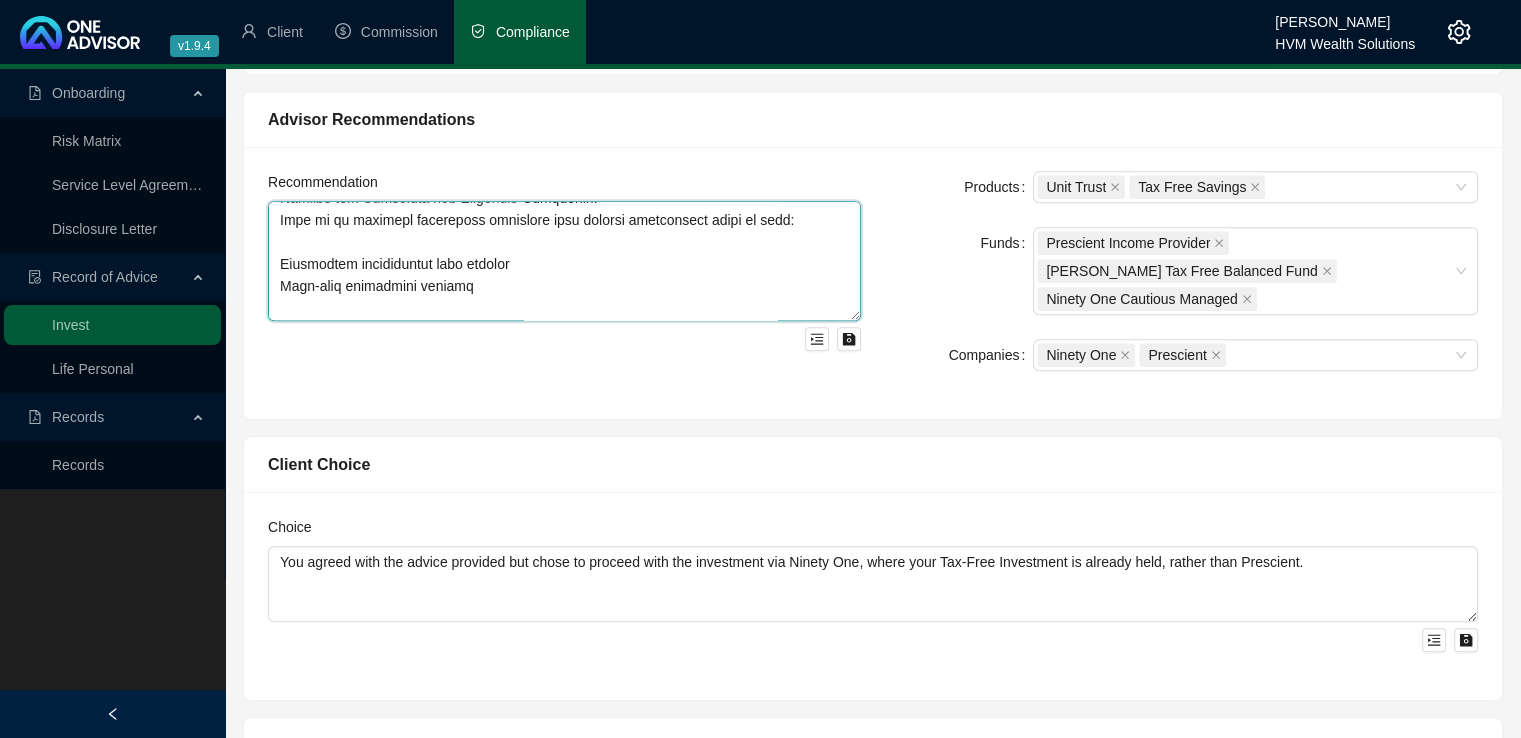 click at bounding box center [564, 261] 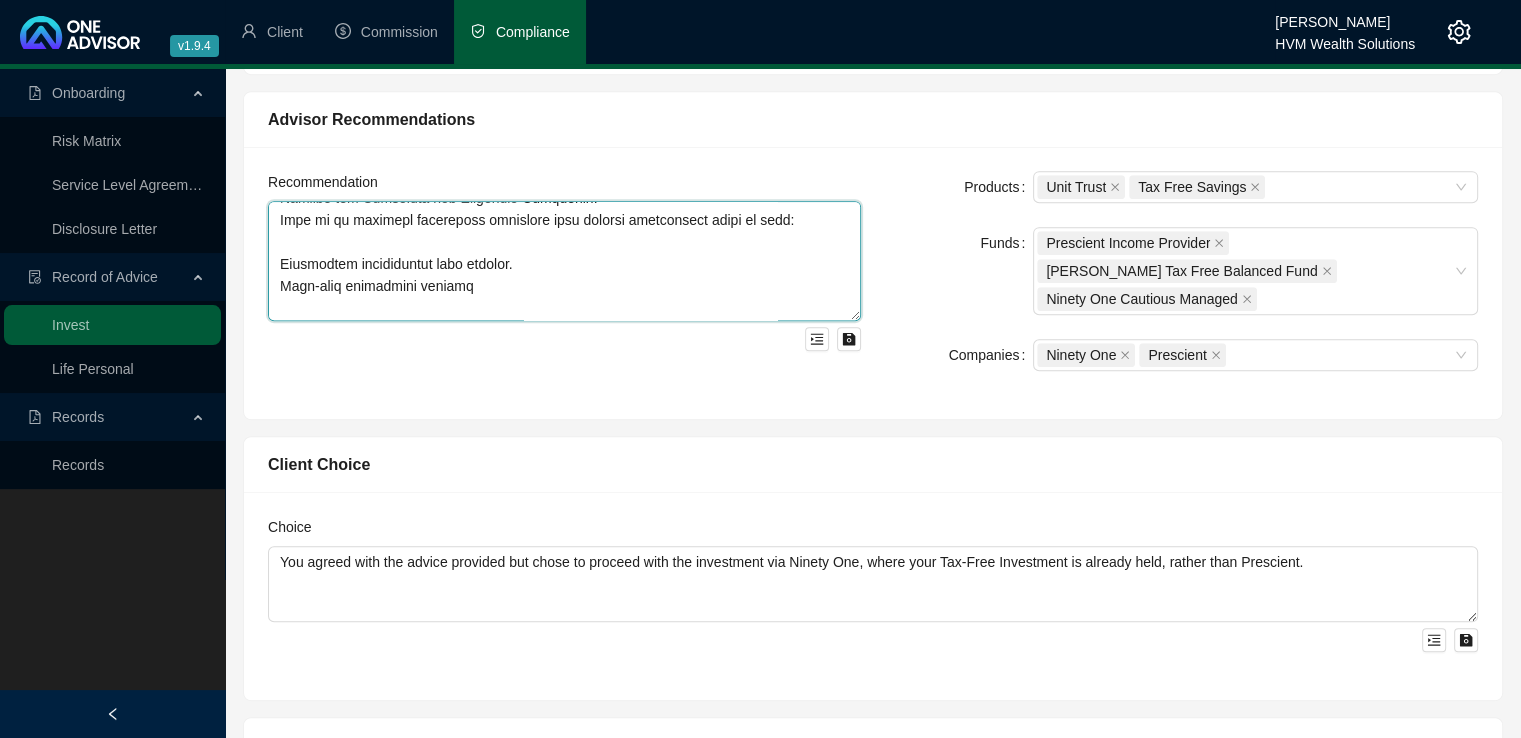click at bounding box center [564, 261] 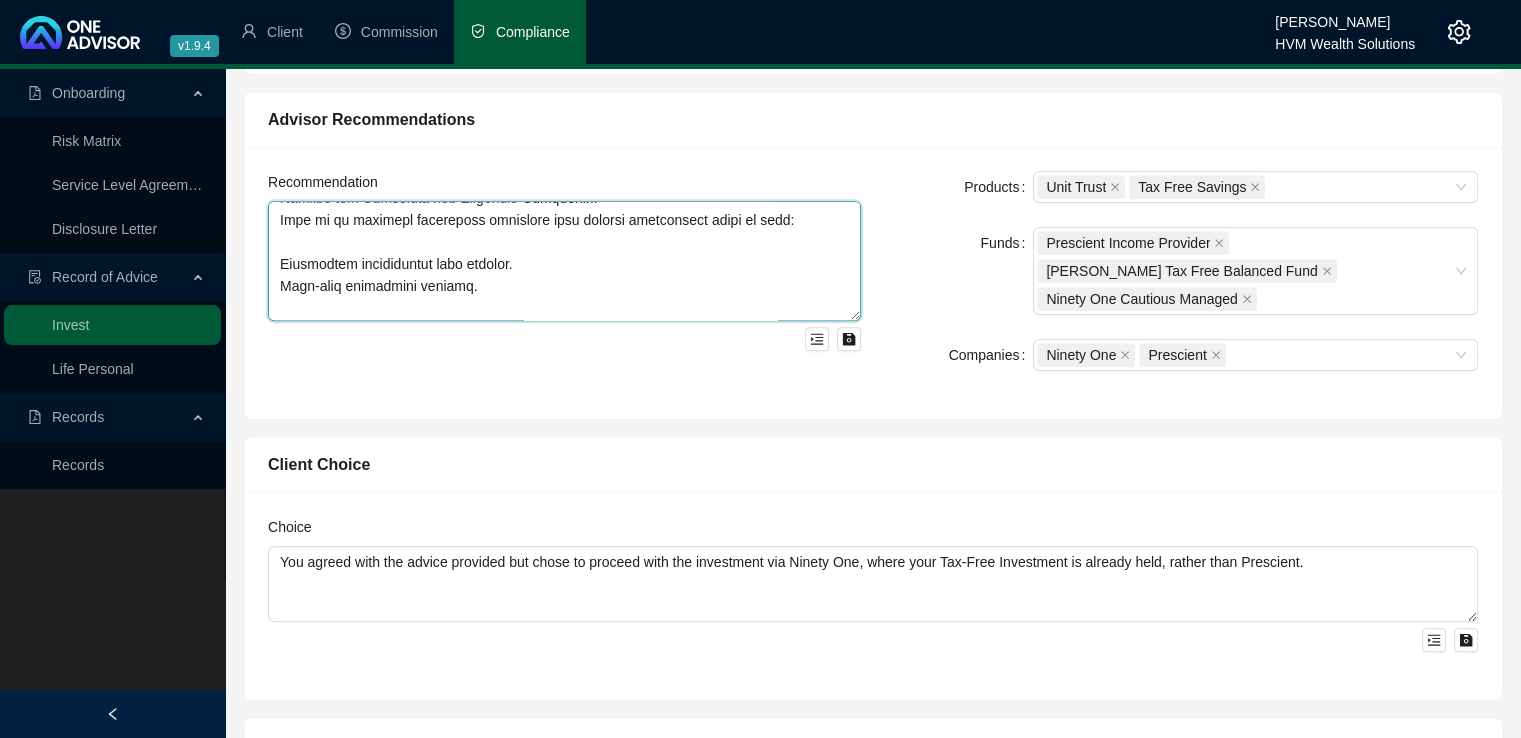 click at bounding box center [564, 261] 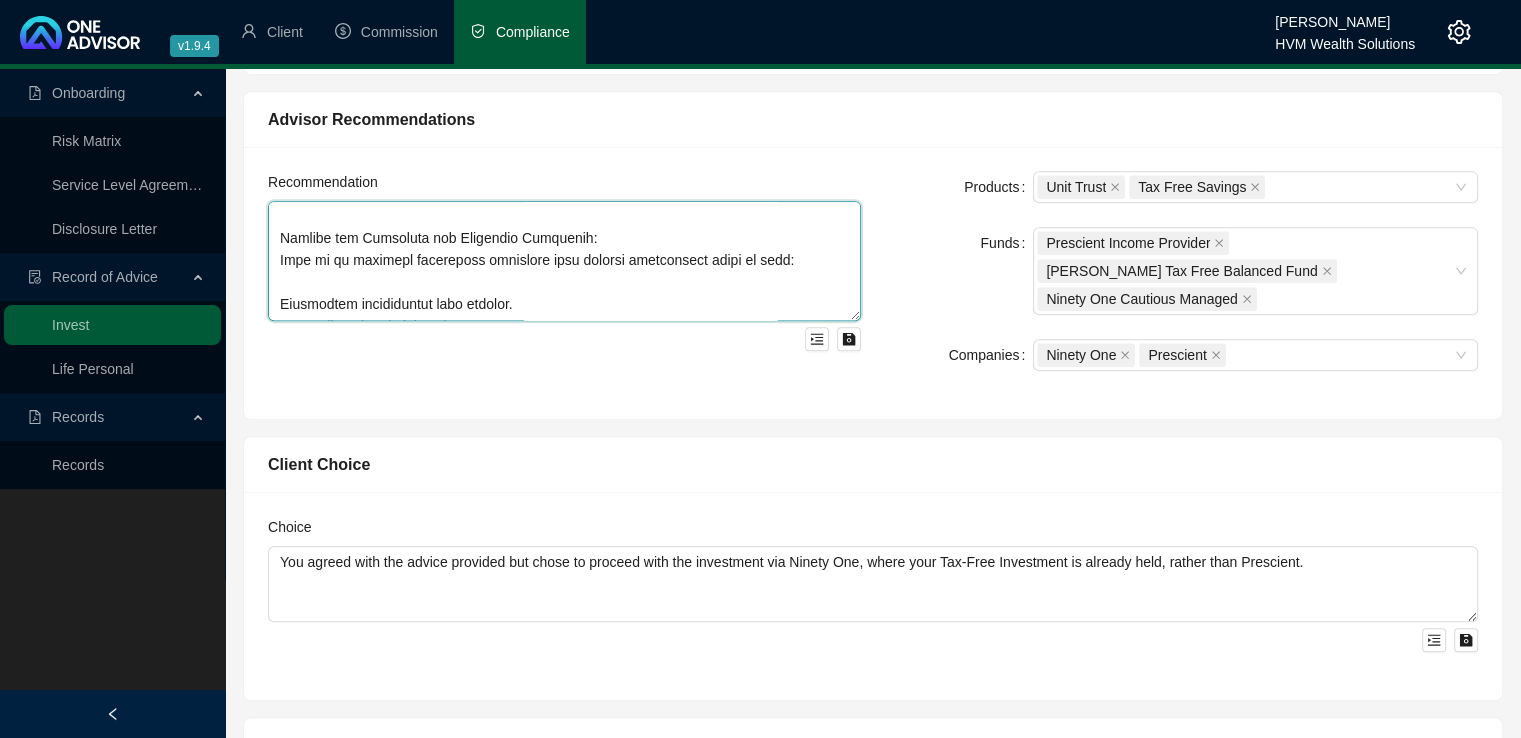 scroll, scrollTop: 1053, scrollLeft: 0, axis: vertical 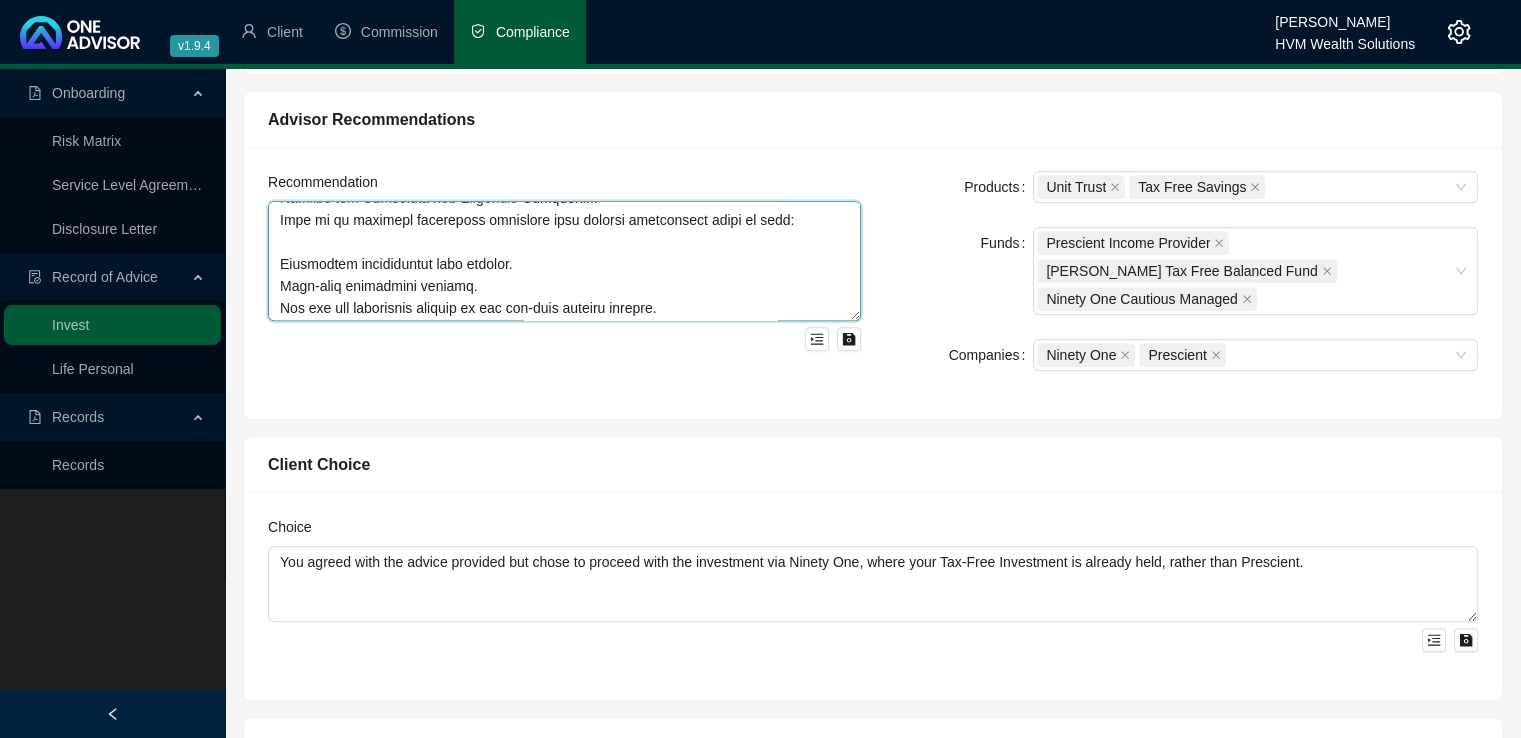 drag, startPoint x: 710, startPoint y: 287, endPoint x: 292, endPoint y: 286, distance: 418.0012 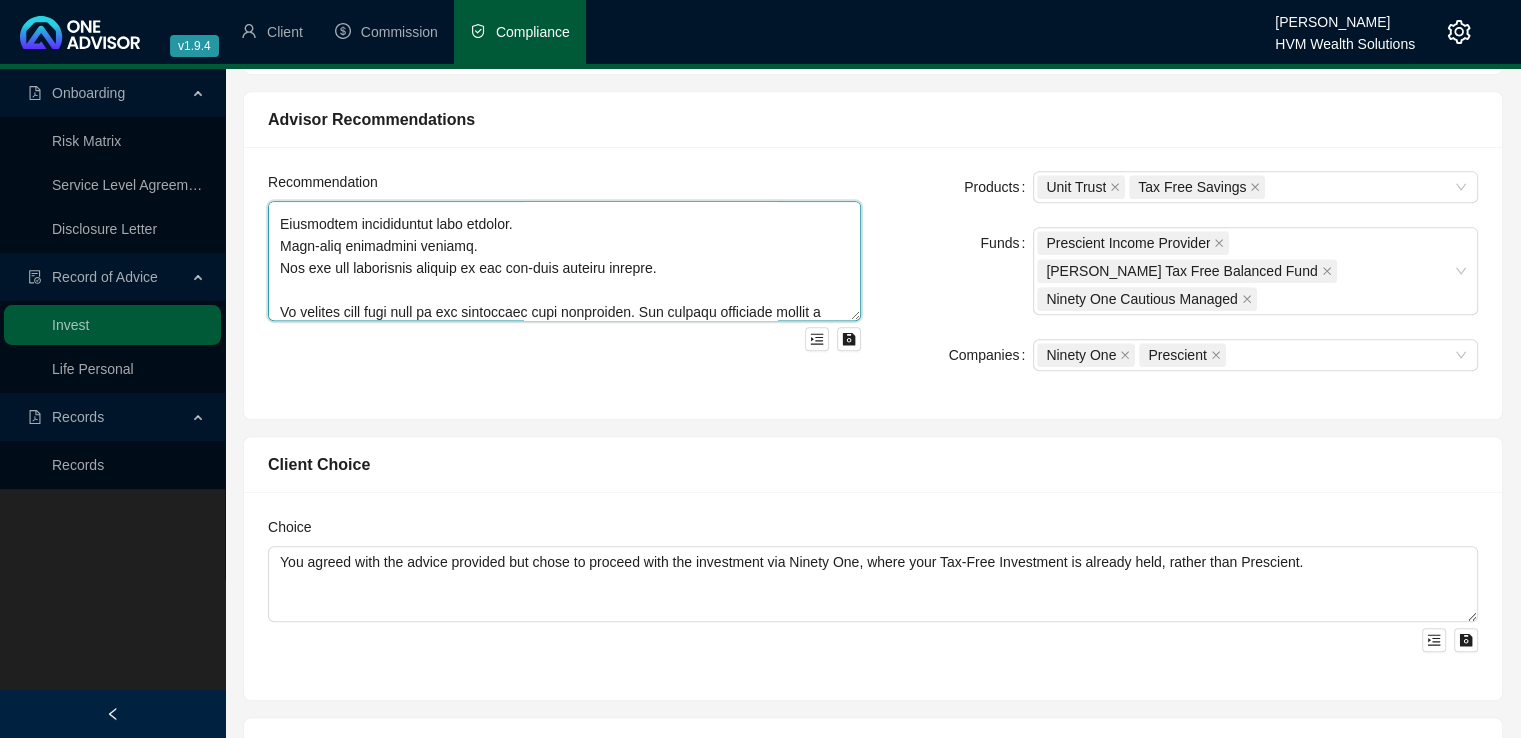 scroll, scrollTop: 1133, scrollLeft: 0, axis: vertical 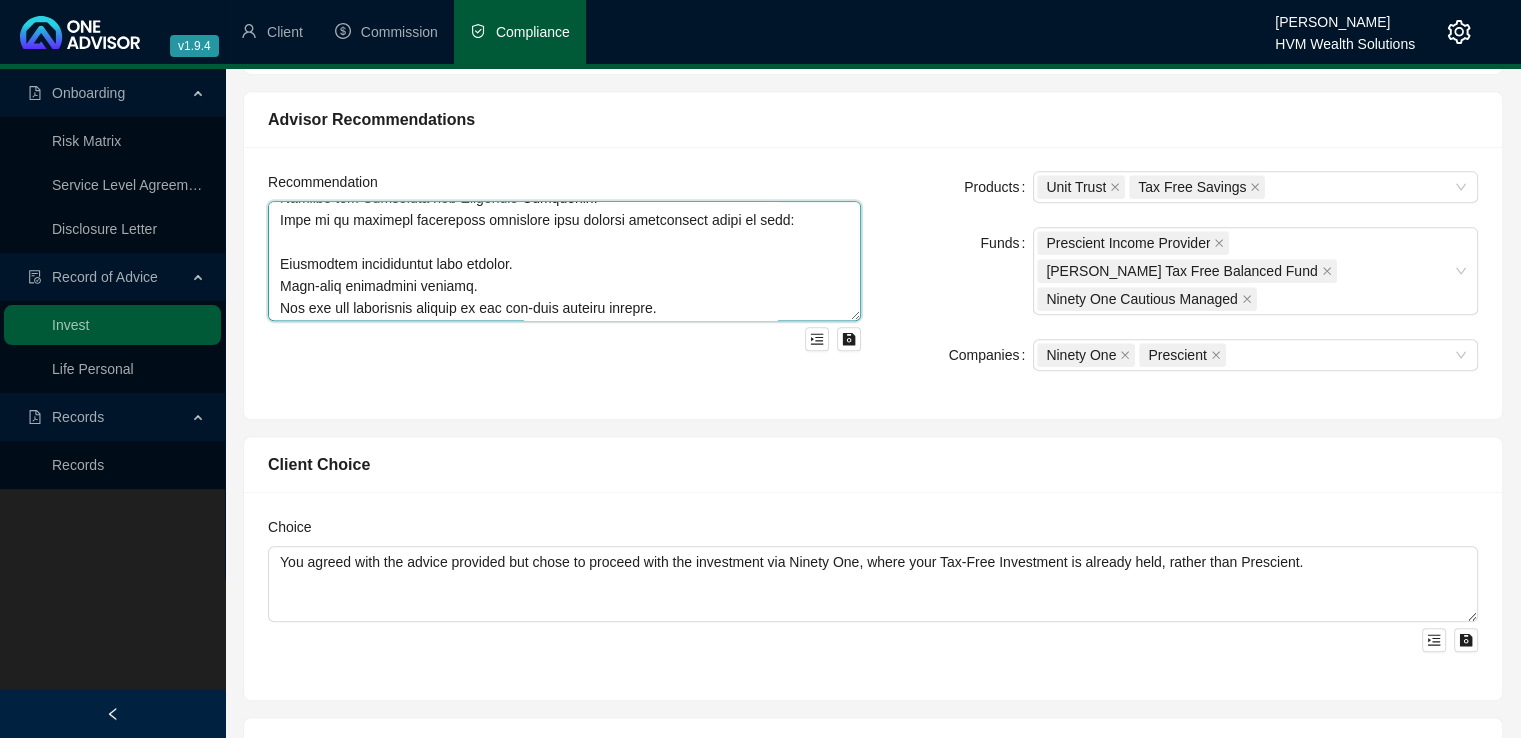 click at bounding box center [564, 261] 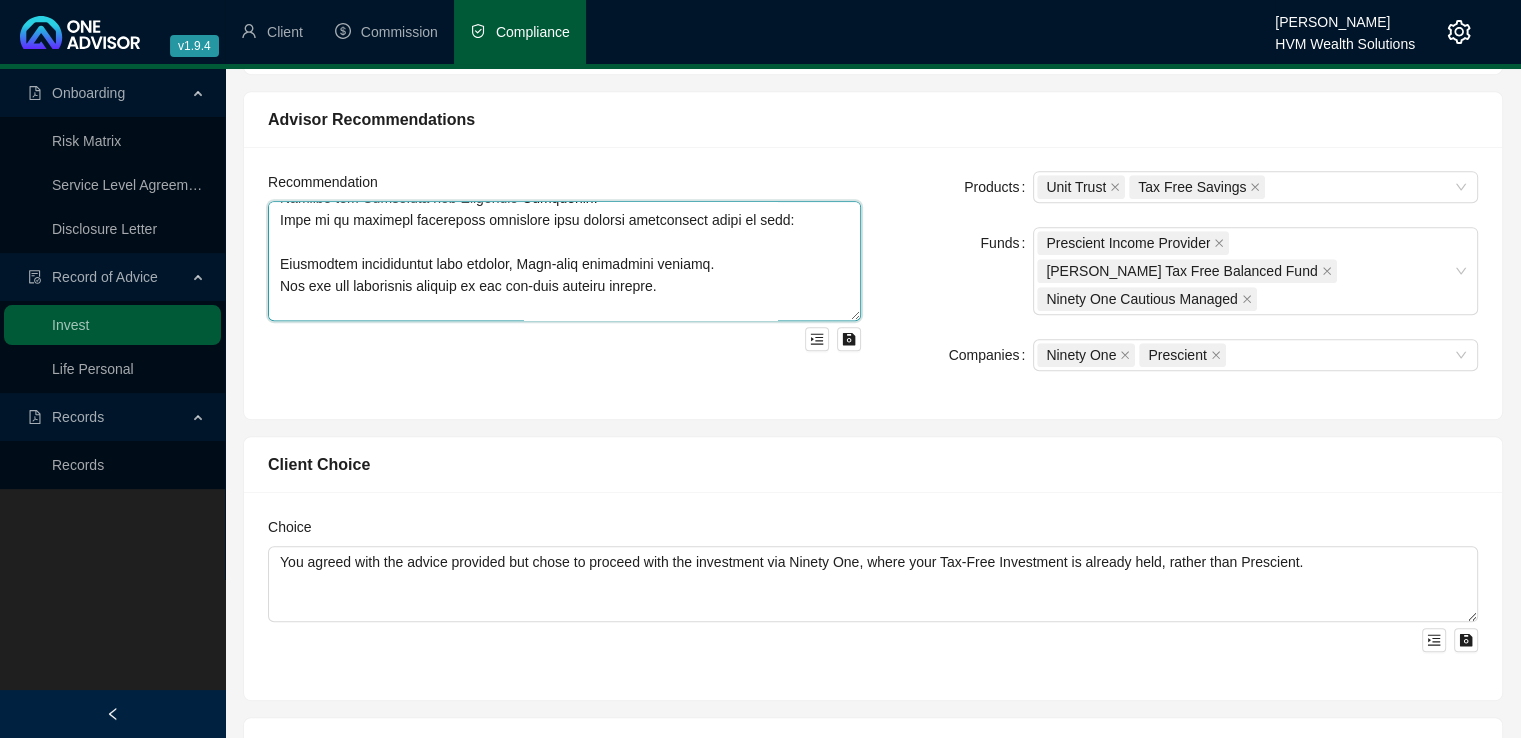 click at bounding box center (564, 261) 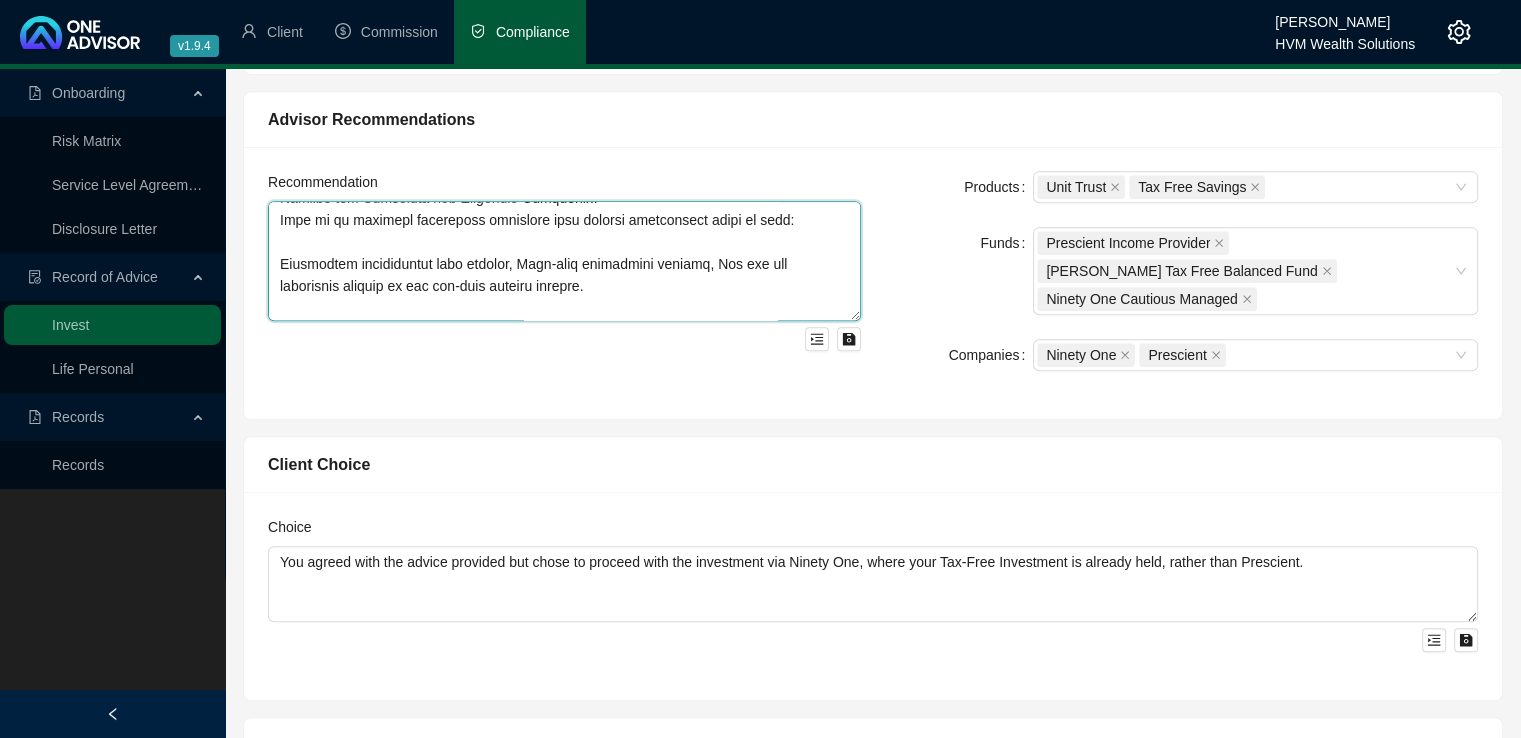 click at bounding box center [564, 261] 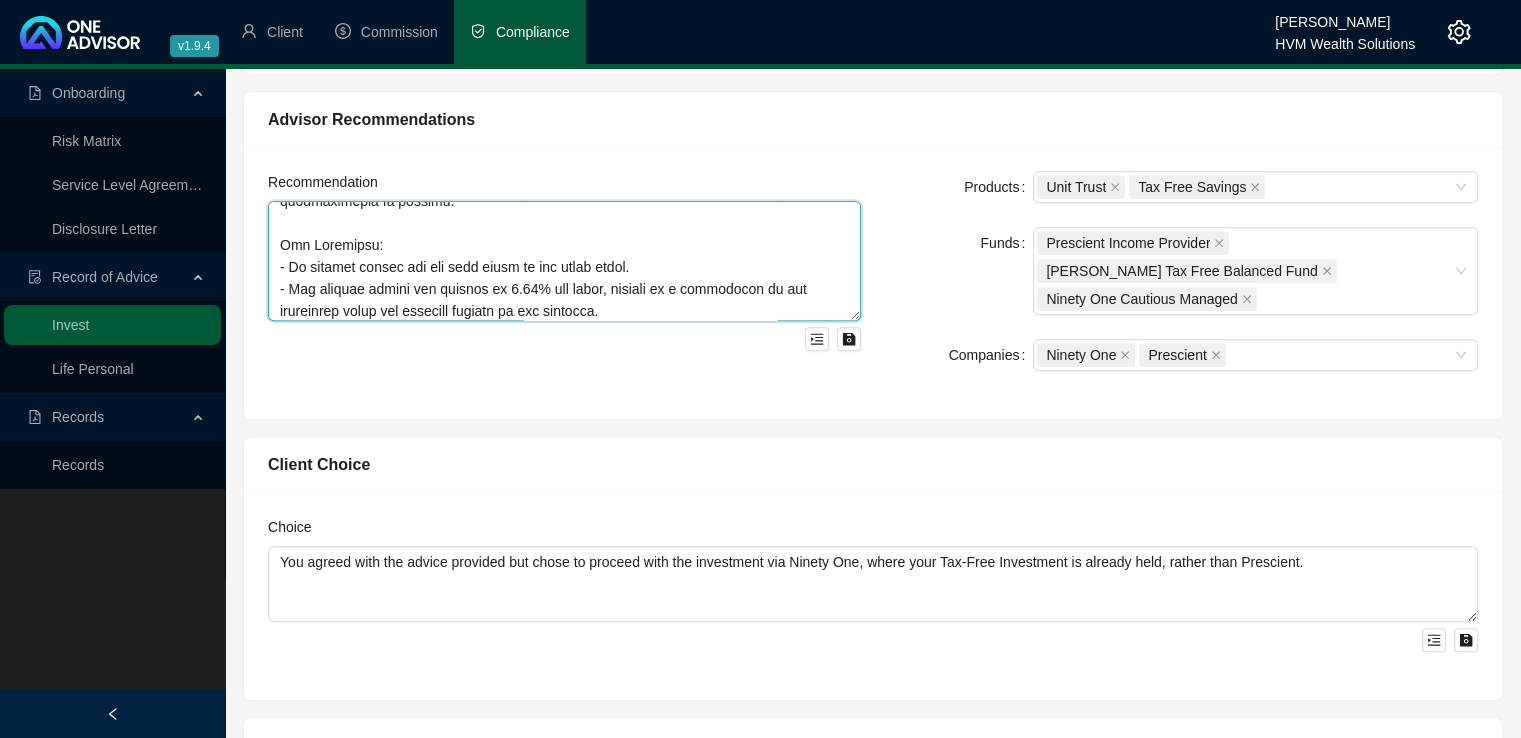 scroll, scrollTop: 1517, scrollLeft: 0, axis: vertical 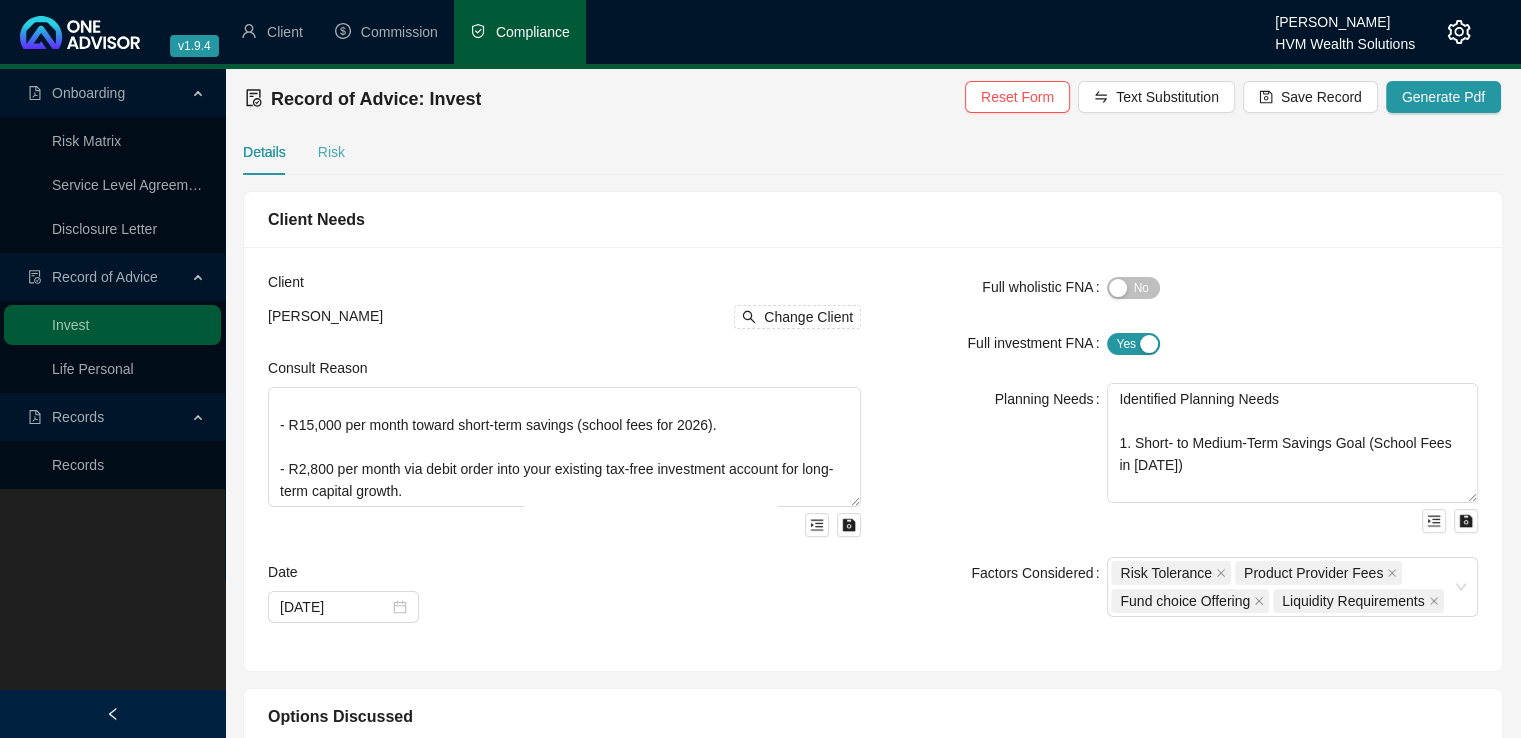 type on "Recommendation 1: Prescient Income Provider Fund (Short- to Medium-Term Savings)
We recommend investing R15,000 per month into the Prescient Income Provider Fund via the Ninety One platform.
Reasons for Recommendation:
This fund was selected for its suitability to a short- to medium-term savings objective, where access to liquidity becomes important from month 6 onward.
It focuses on income-generating assets such as bonds, cash, and listed credit — offering enhanced yields with low capital risk.
Designed to deliver returns above inflation while preserving capital over rolling 12-month periods.
Offers daily liquidity, allowing partial or full withdrawals as school-related expenses arise.
The fund’s risk profile aligns with a cautious investor looking to protect capital while achieving inflation-beating returns.
During our discussions, I initially proposed investing via the Prescient platform, as it does not charge a platform administration fee — resulting in a lower effective annual cost. However, I ..." 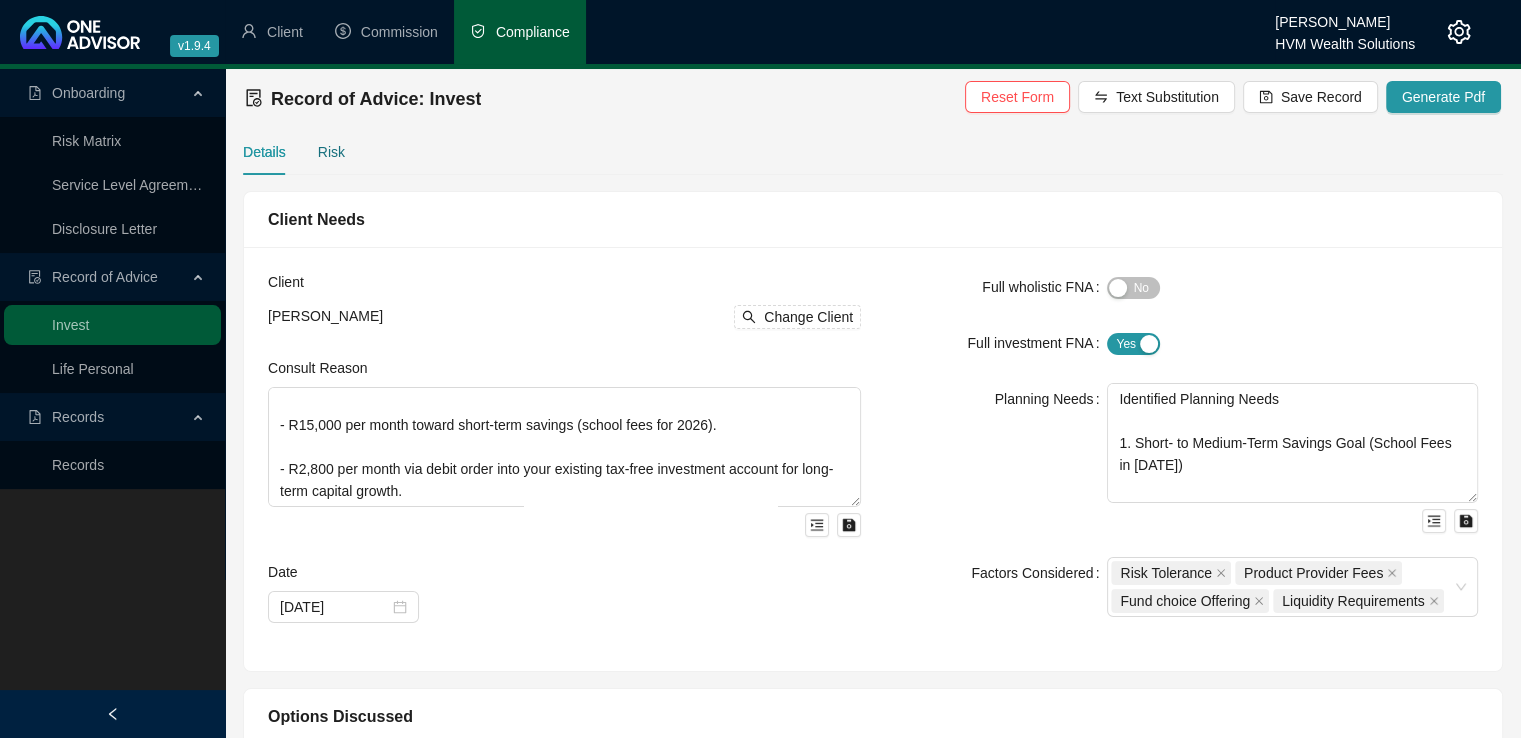 click on "Risk" at bounding box center [331, 152] 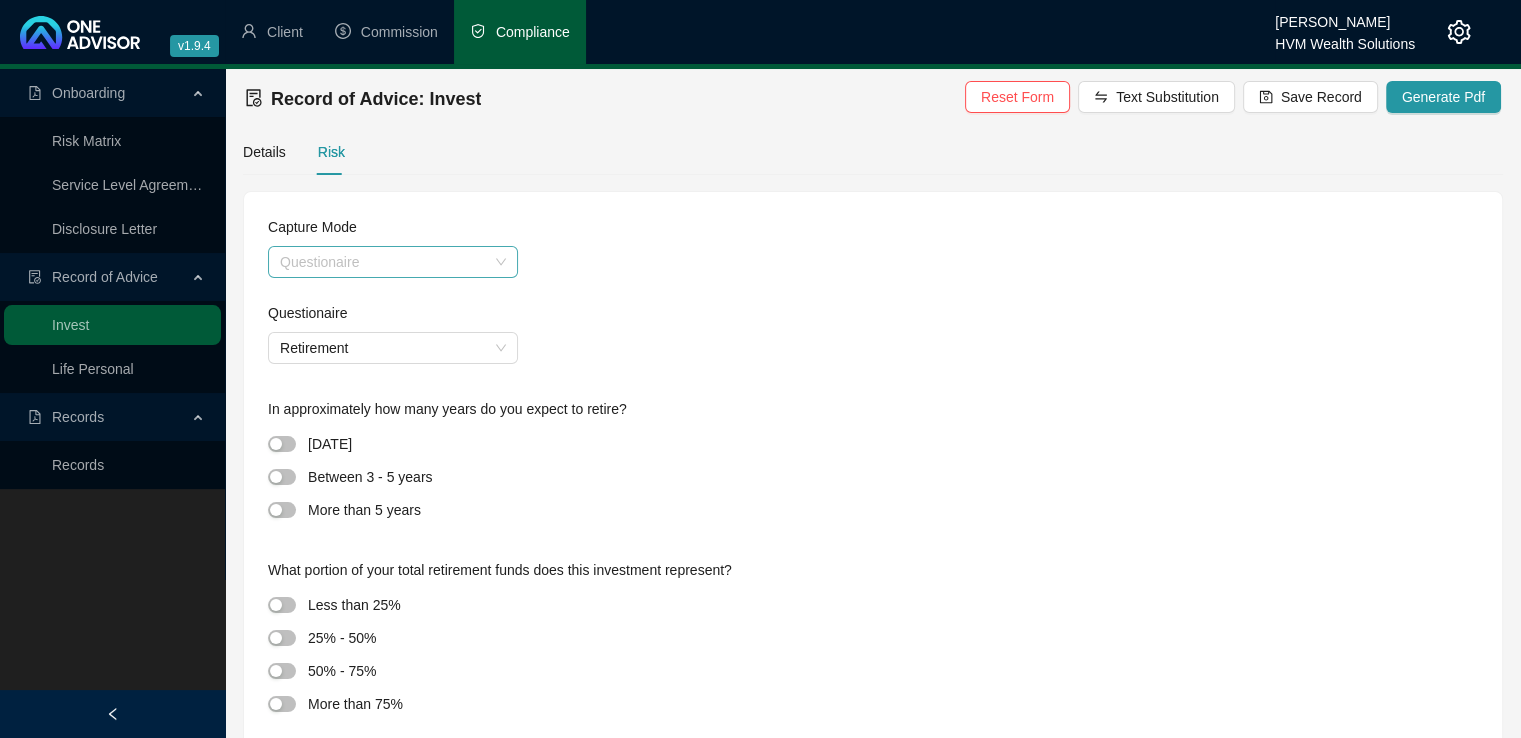 click on "Questionaire" at bounding box center [393, 262] 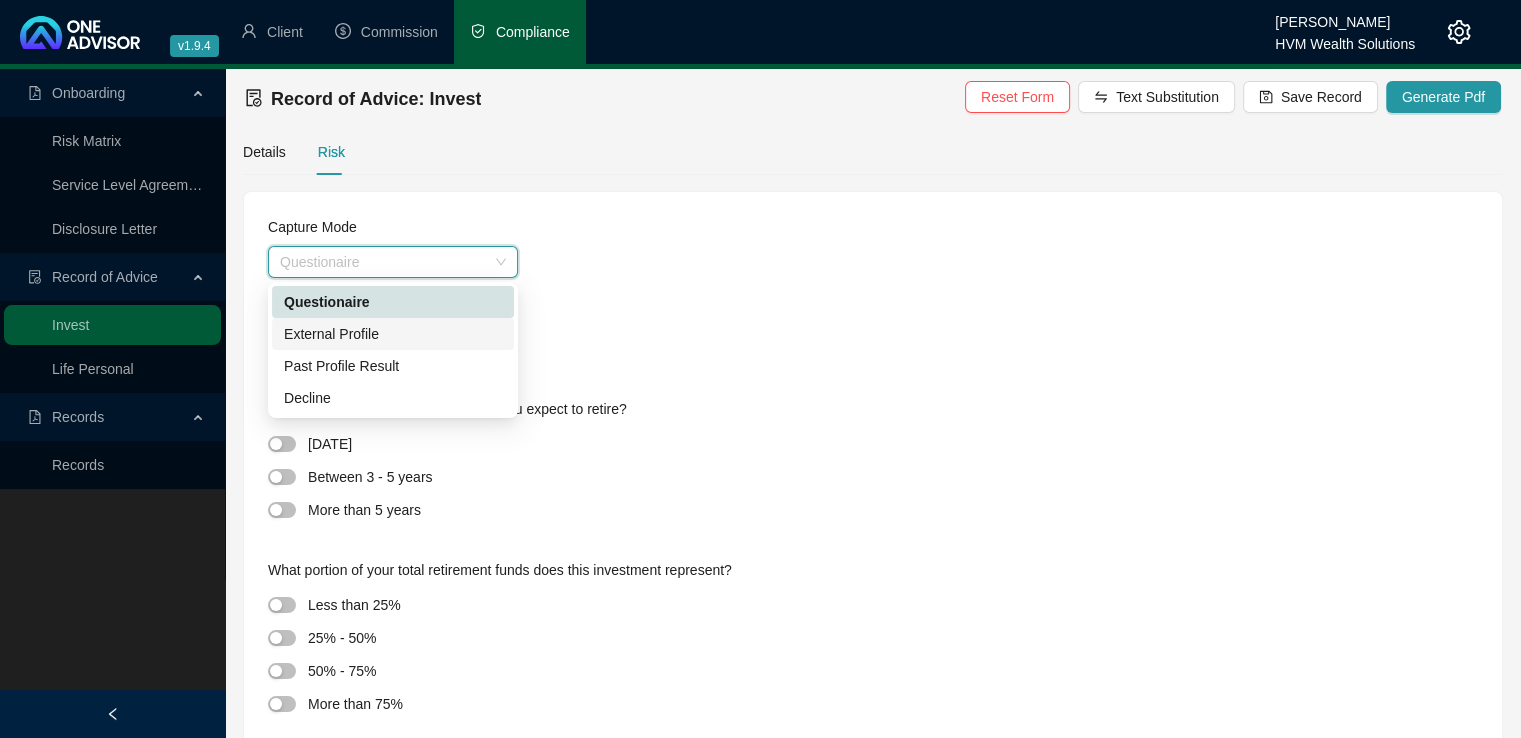 click on "External Profile" at bounding box center (393, 334) 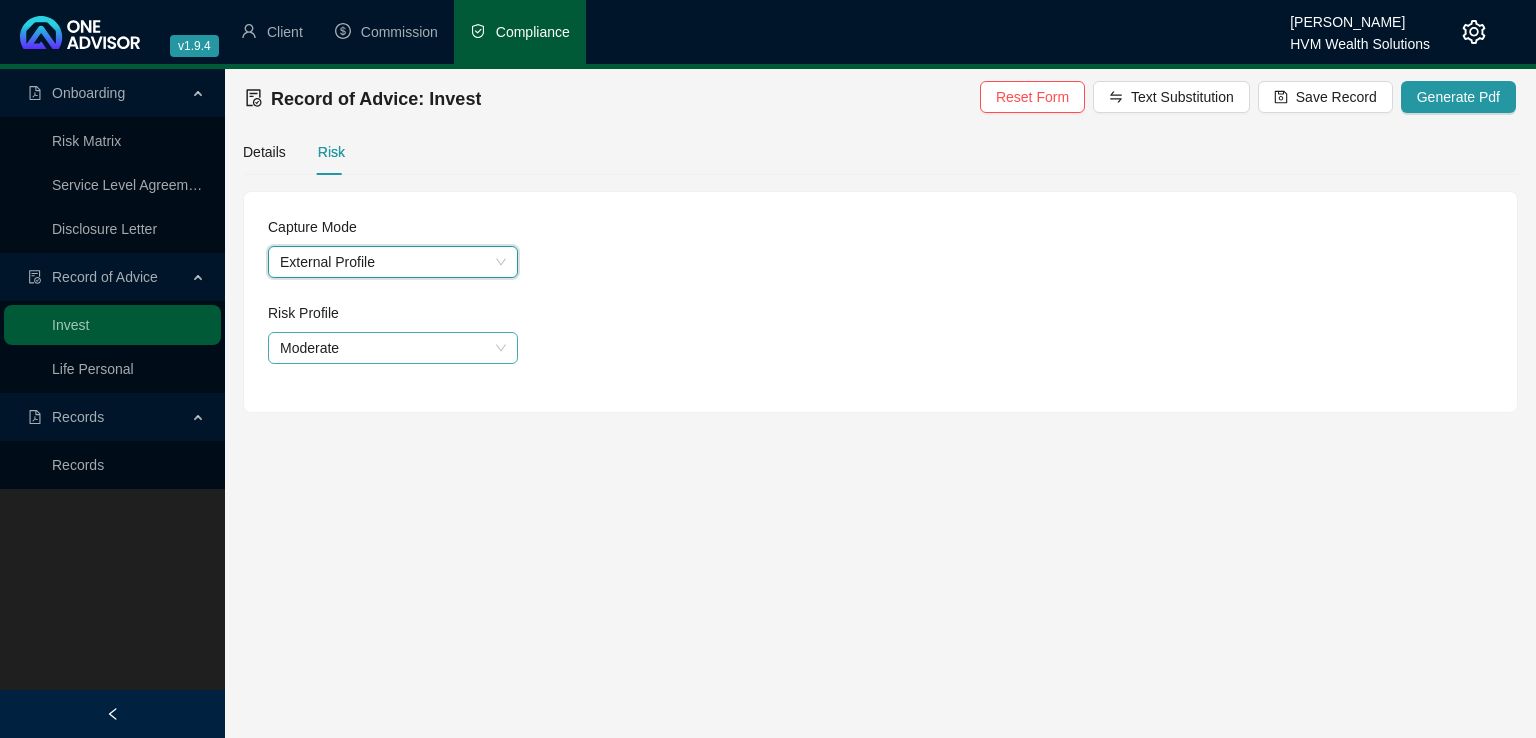 click on "Moderate" at bounding box center [393, 348] 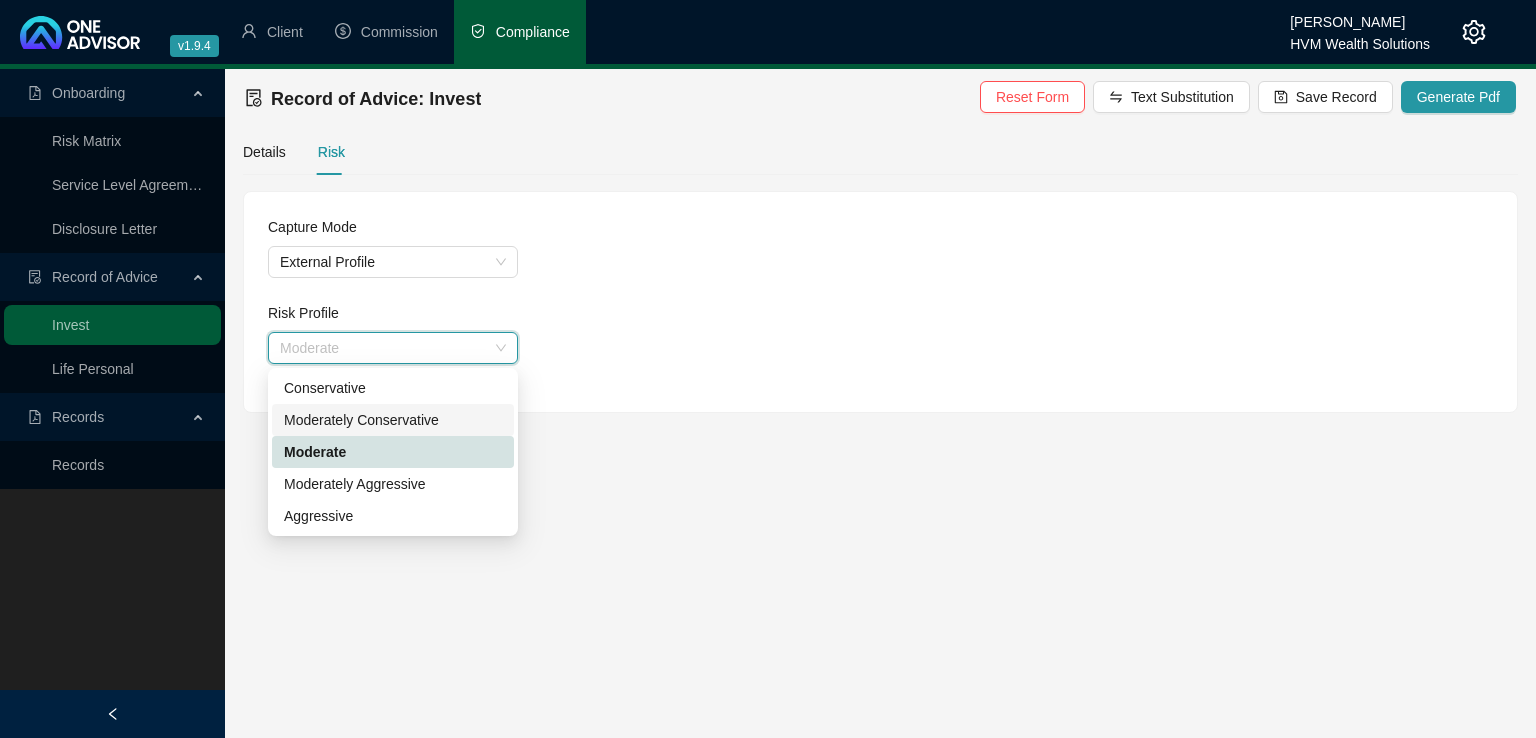 click on "Moderately Conservative" at bounding box center [393, 420] 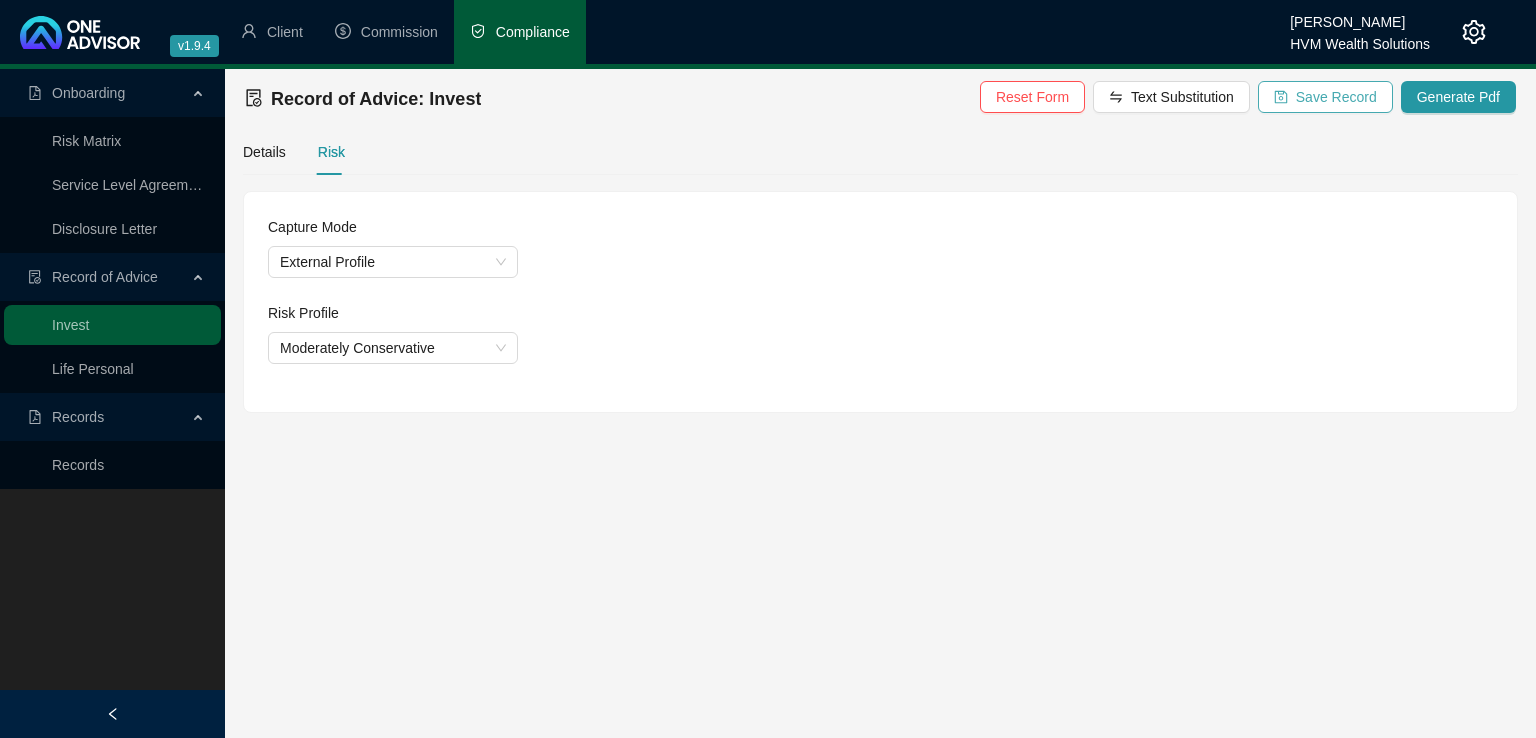 click on "Save Record" at bounding box center [1336, 97] 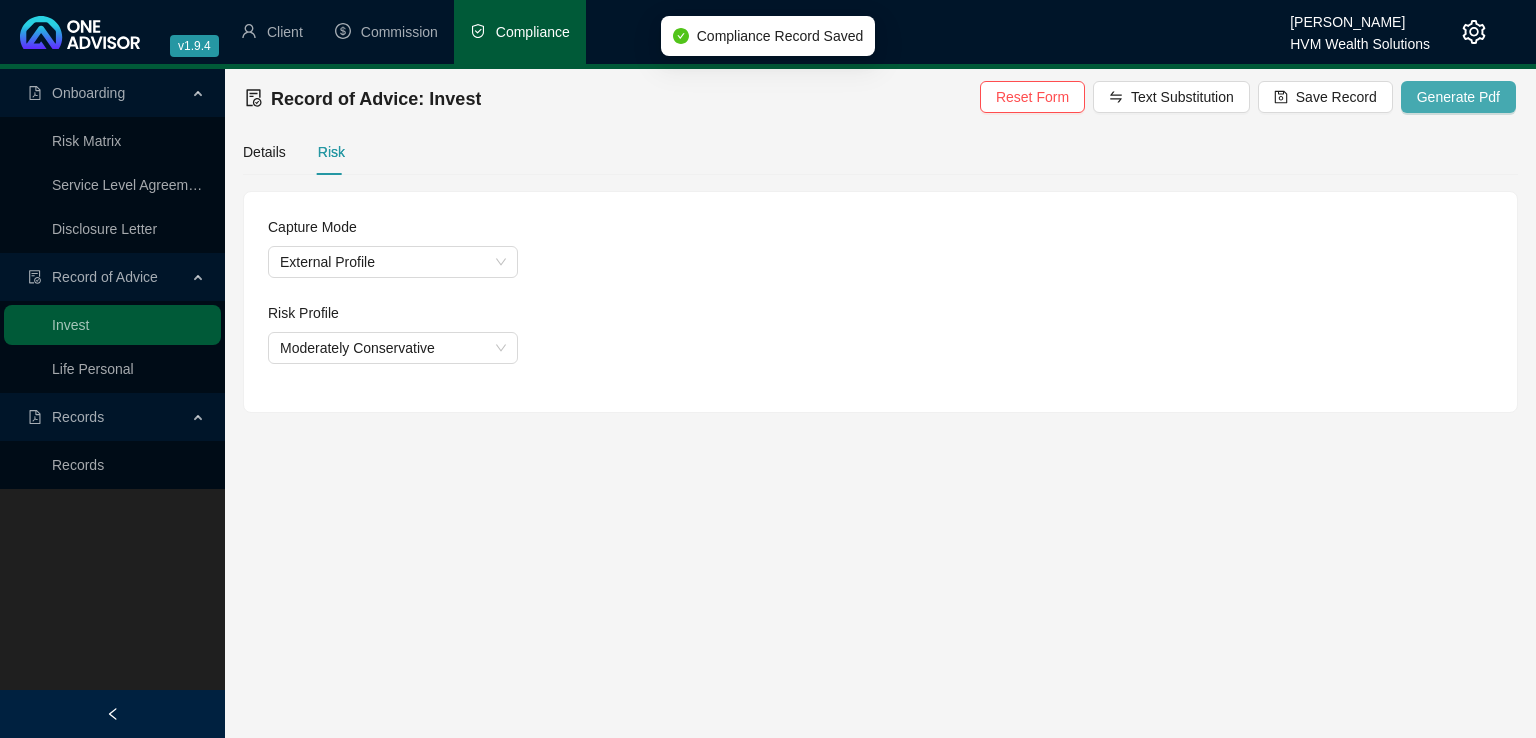 click on "Generate Pdf" at bounding box center [1458, 97] 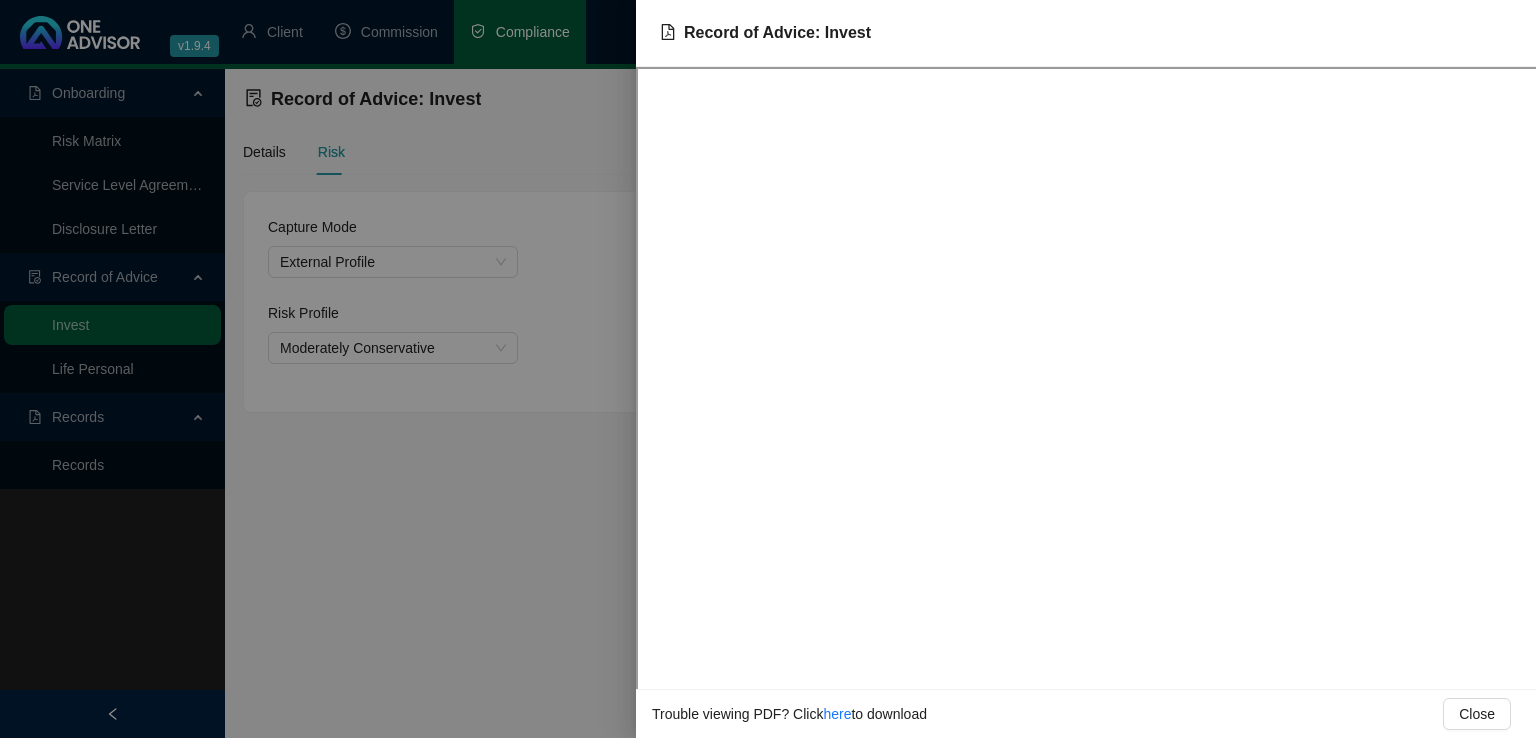 click at bounding box center (768, 369) 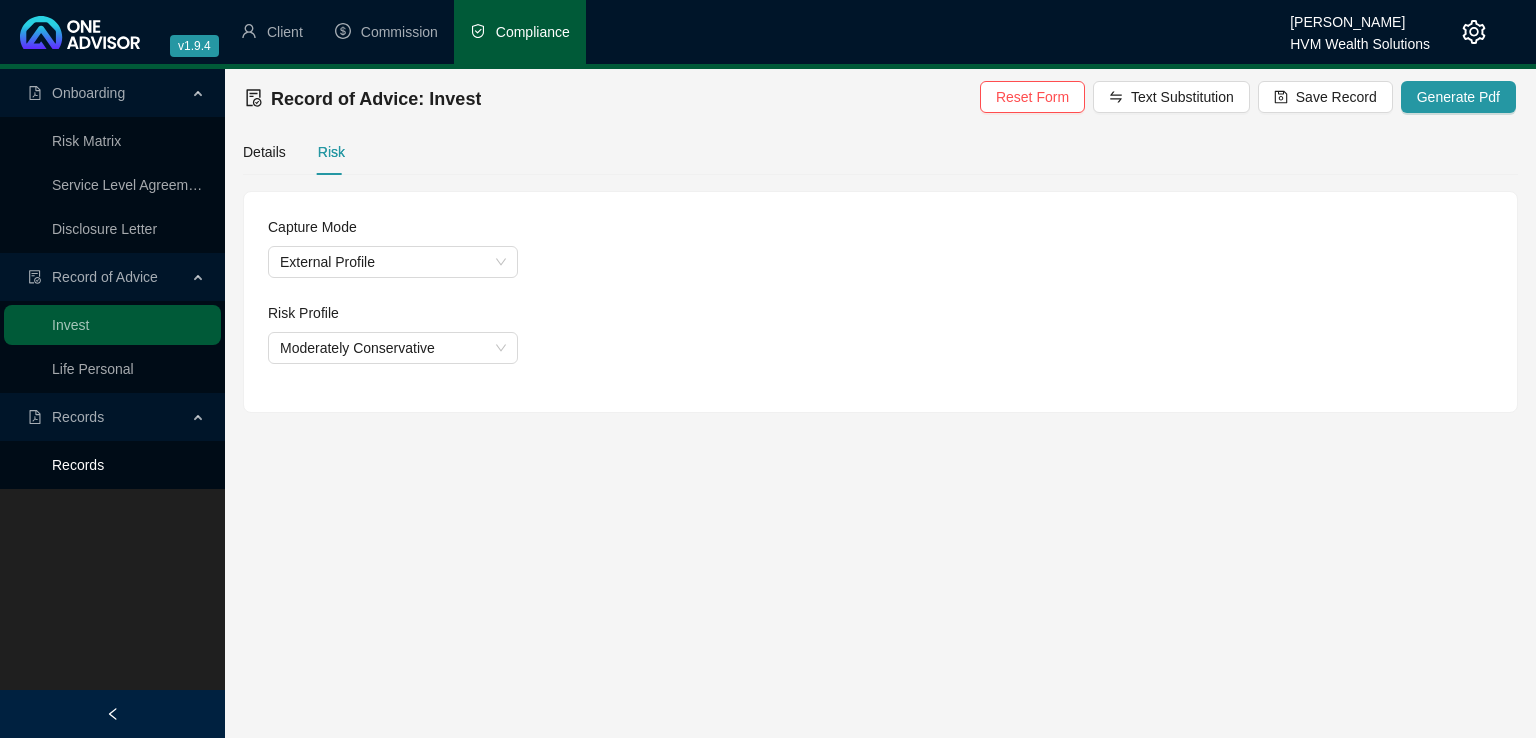 click on "Records" at bounding box center (78, 465) 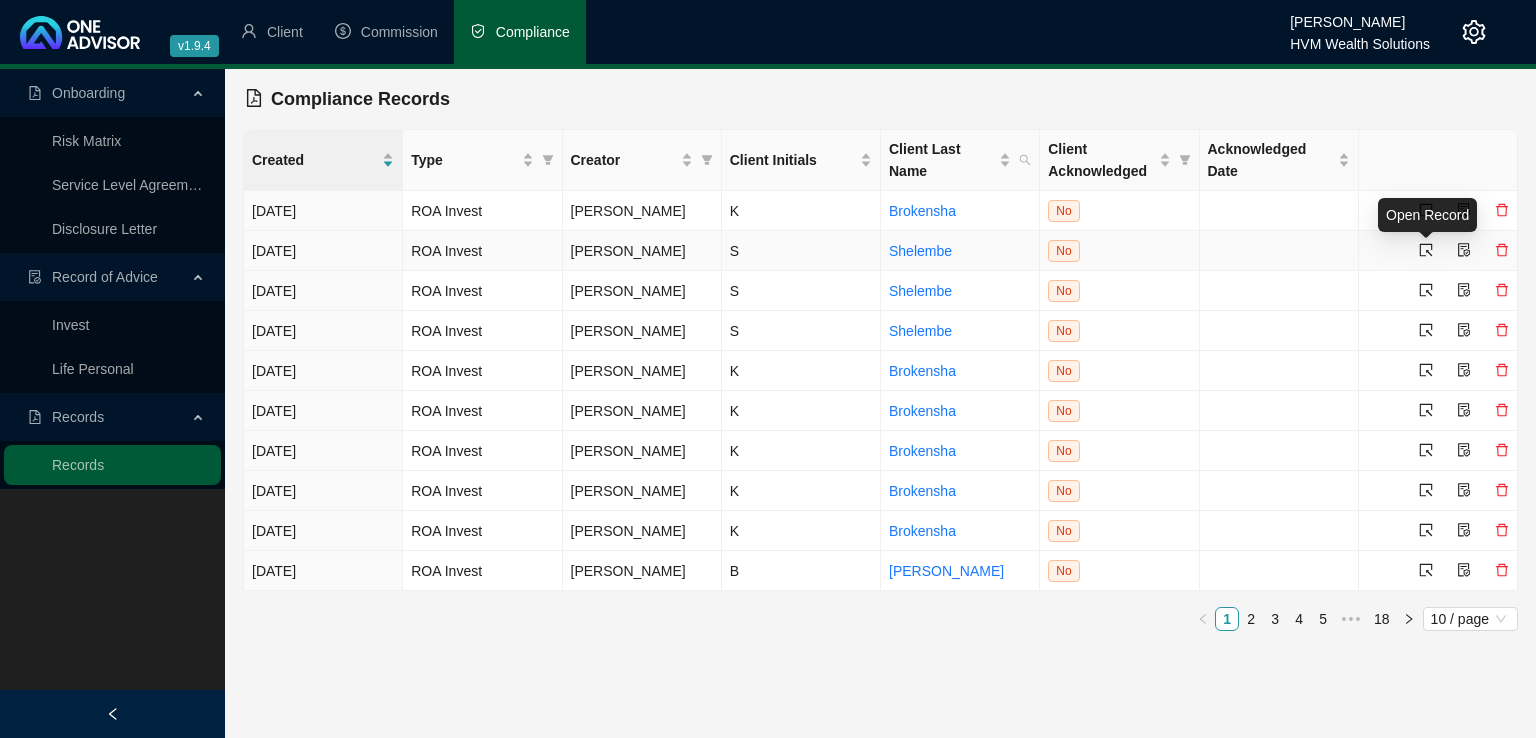 click 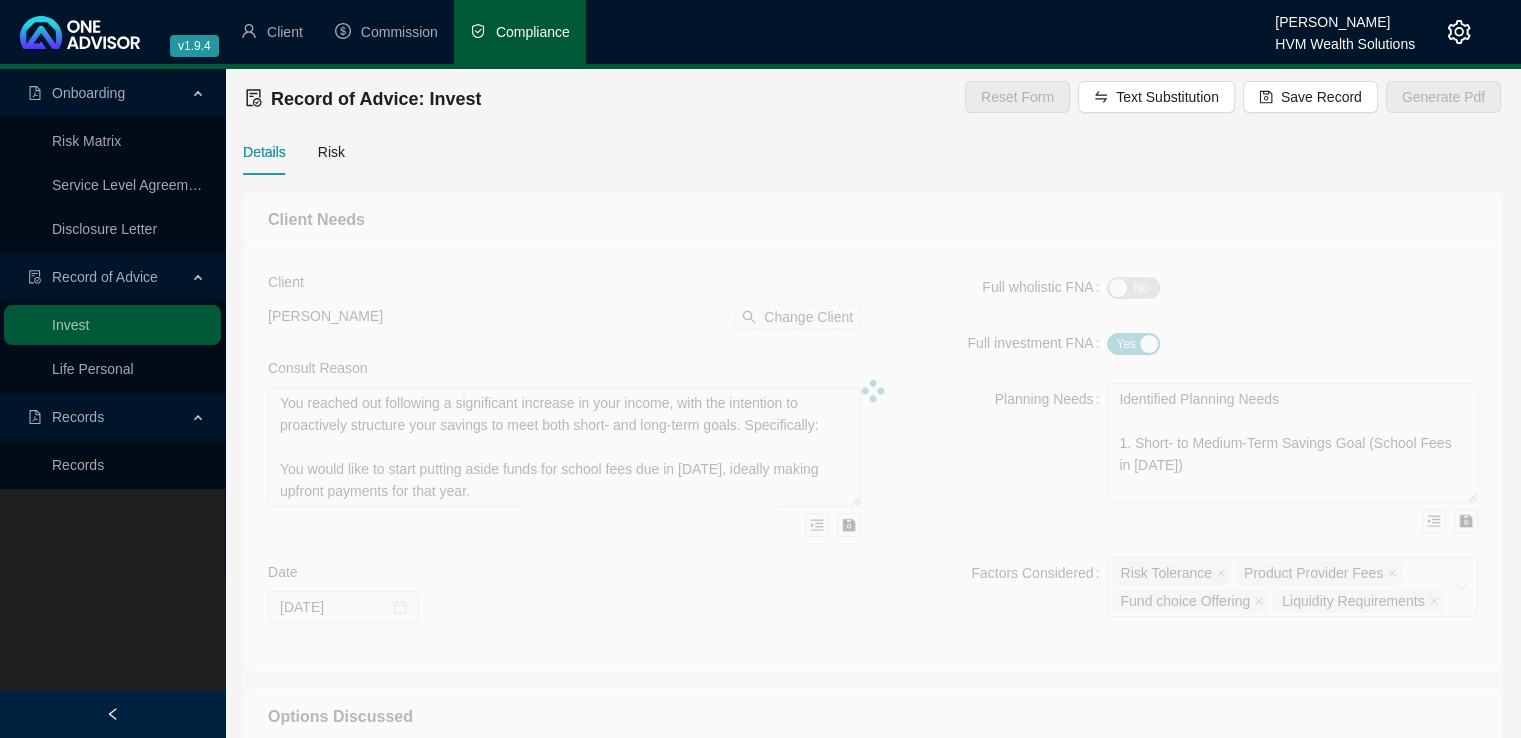 type on "This Record of Advice outlines the financial planning recommendations provided to you following our discussions during July 2025. The purpose of our discussions was to assist with the preservation and restructuring of your employer retirement benefit, following your resignation from the KZN Growth Fund in July 2025.
You confirmed that a retirement benefit of approximately R192,000 is due to you from the fund and that you would like to transfer this amount directly into a retirement product in your personal capacity, to continue preserving and growing the capital for the long term.
During our discussions, you indicated that:
1. You do not require access to these funds in the short to medium term, as your income needs are currently met through employment.
2. Your objective is to invest the transferred amount for long-term capital growth as retirement provision.
3. You intend to contribute an additional R8,500 per month to this investment to enhance your retirement savings on an ongoing basis.
This Reco..." 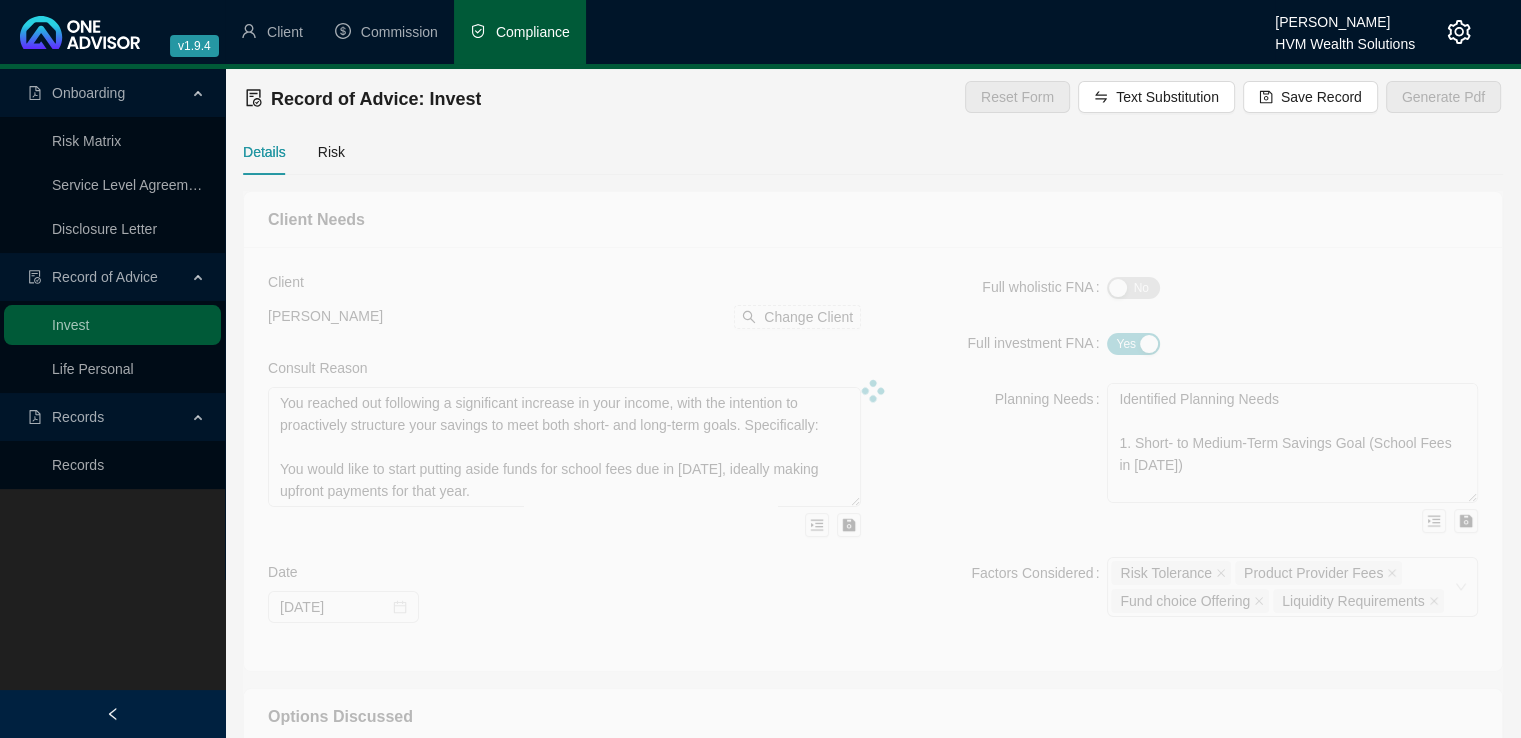 type on "To preserve and build retirement capital.
Following your resignation from the KZN Growth Fund in August 2025, you elected to preserve your employer retirement benefit of approximately R192,000 by transferring it to a retirement product in your personal capacity. You confirmed that you do not require access to these funds to supplement income and that your objective is to preserve and grow this capital for long-term retirement planning, with the intention of accessing it only at age 65.
In addition to preserving the existing capital, you indicated that you wish to contribute R8,500 per month to the investment on an ongoing basis. This demonstrates a commitment to disciplined, long-term retirement saving and allows you to take advantage of tax efficiencies offered by retirement fund structures.
You completed a Risk Profile Questionnaire, which assessed you as a moderate investor — comfortable with some exposure to market fluctuations in pursuit of long-term capital growth, but still valuing diversification..." 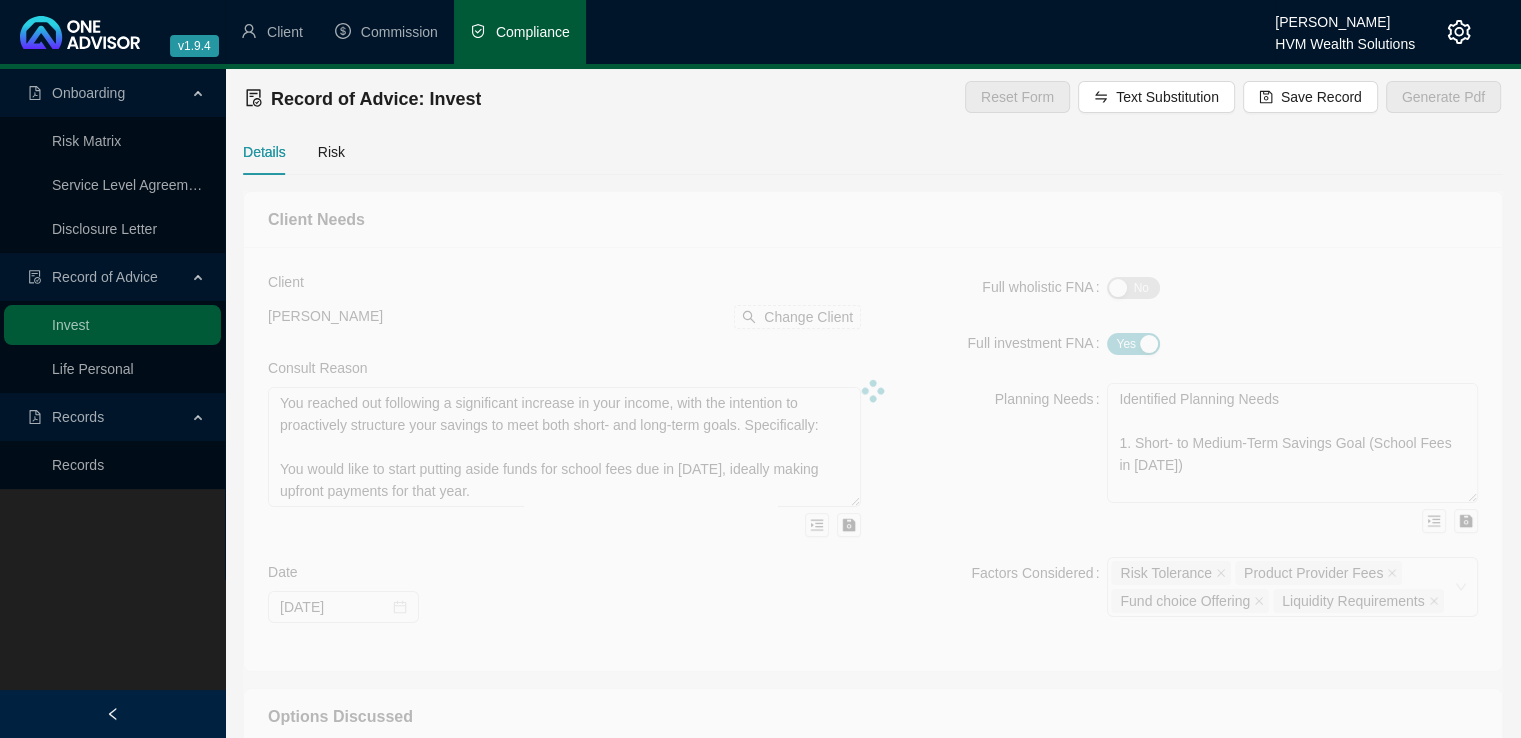 type on "8500" 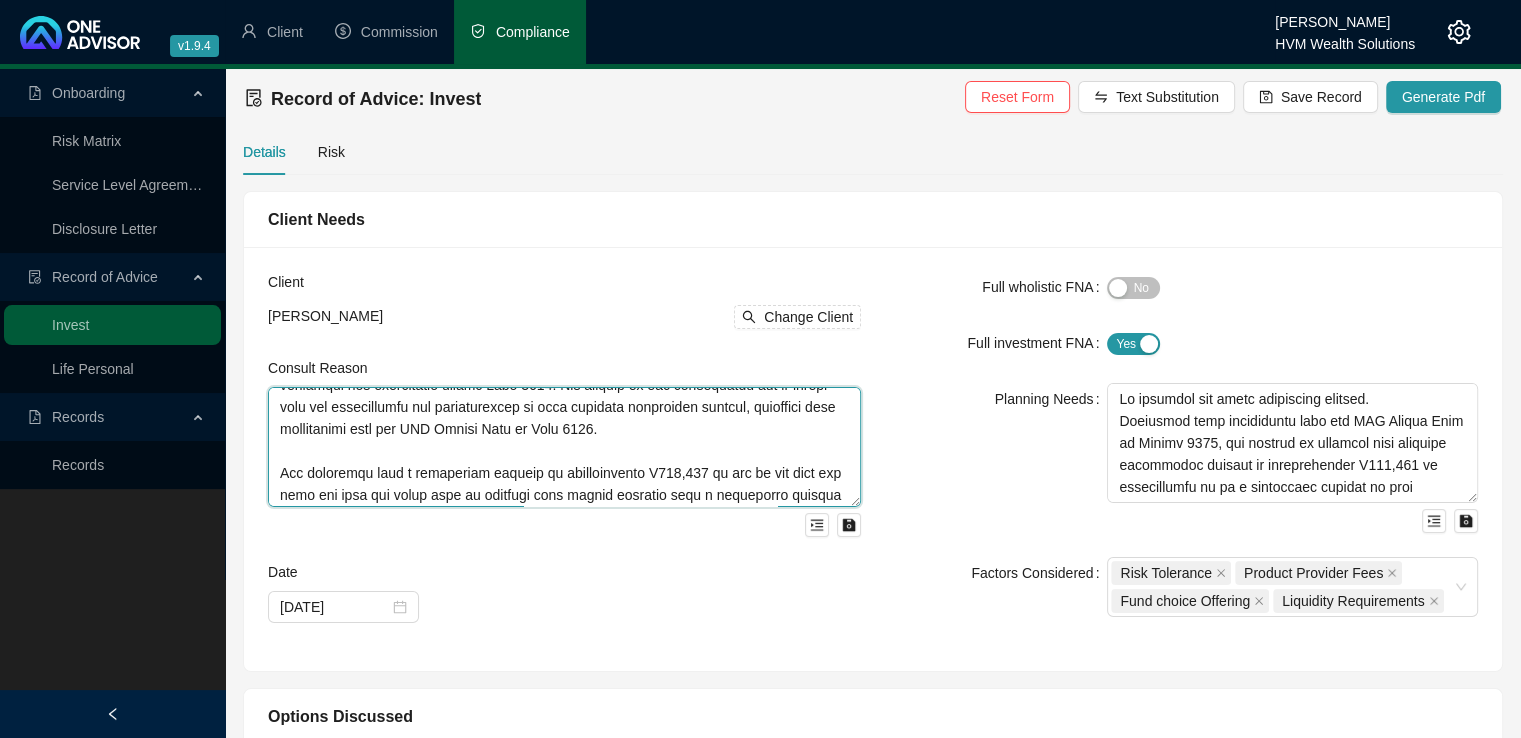 scroll, scrollTop: 80, scrollLeft: 0, axis: vertical 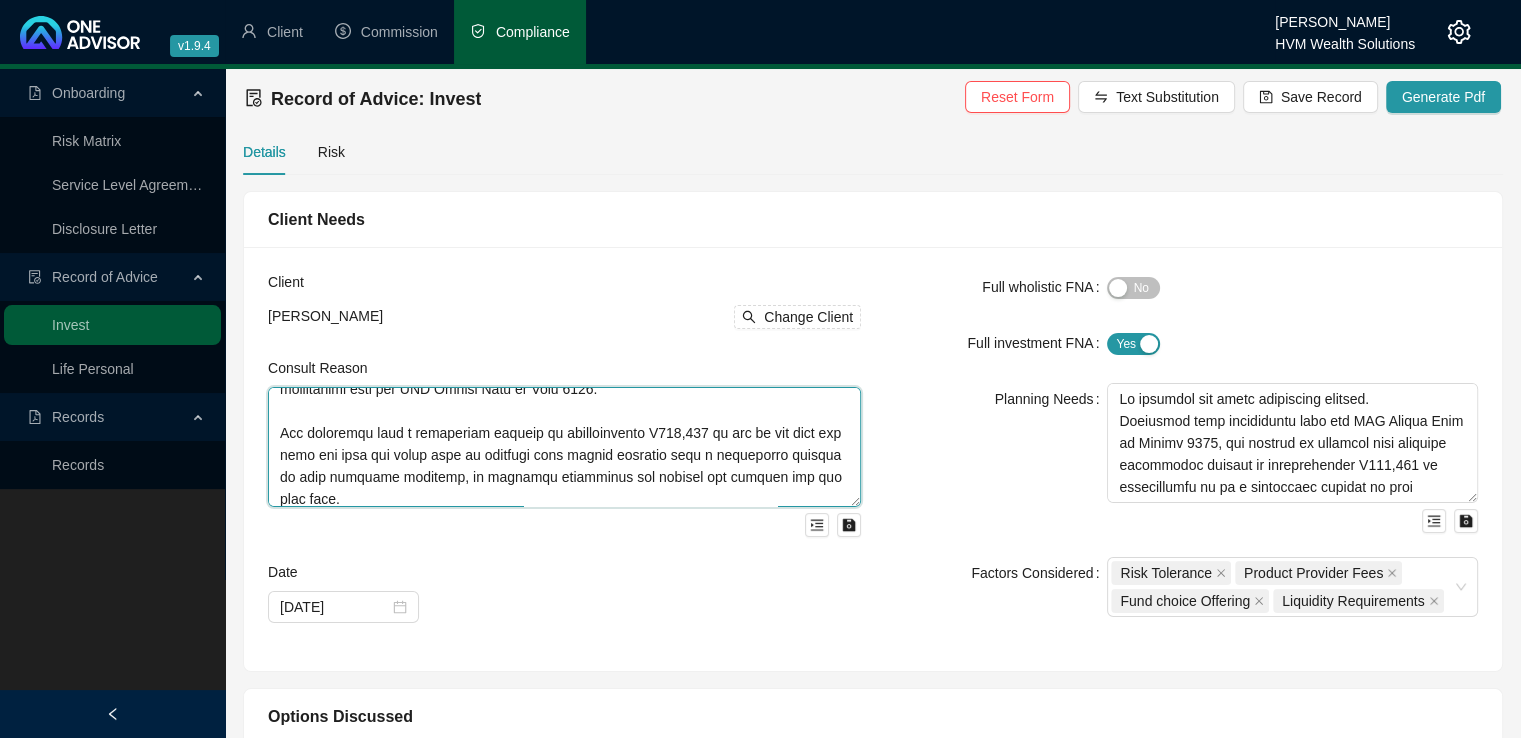 click at bounding box center [564, 447] 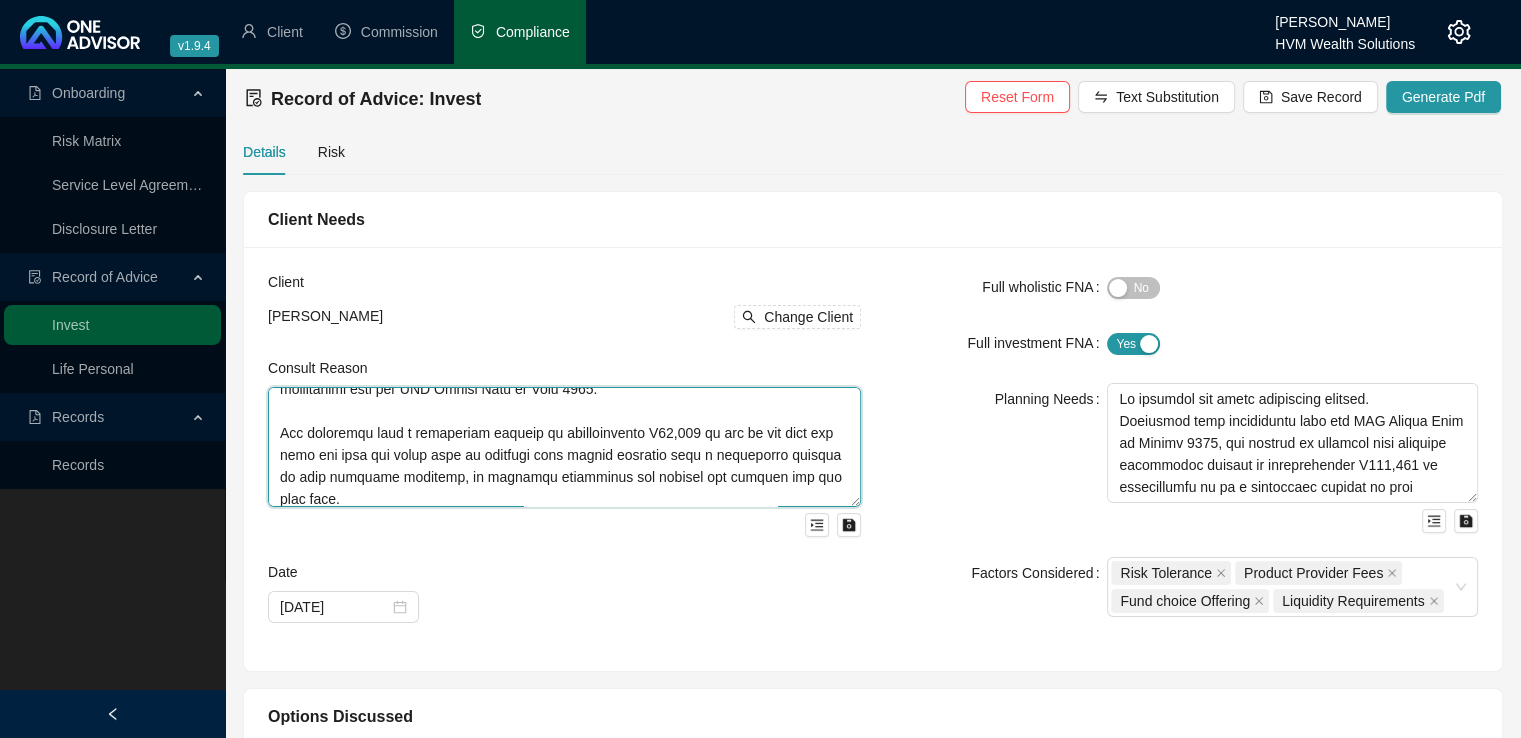 type on "This Record of Advice outlines the financial planning recommendations provided to you following our discussions during July 2025. The purpose of our discussions was to assist with the preservation and restructuring of your employer retirement benefit, following your resignation from the KZN Growth Fund in July 2025.
You confirmed that a retirement benefit of approximately R194,000 is due to you from the fund and that you would like to transfer this amount directly into a retirement product in your personal capacity, to continue preserving and growing the capital for the long term.
During our discussions, you indicated that:
1. You do not require access to these funds in the short to medium term, as your income needs are currently met through employment.
2. Your objective is to invest the transferred amount for long-term capital growth as retirement provision.
3. You intend to contribute an additional R8,500 per month to this investment to enhance your retirement savings on an ongoing basis.
This Reco..." 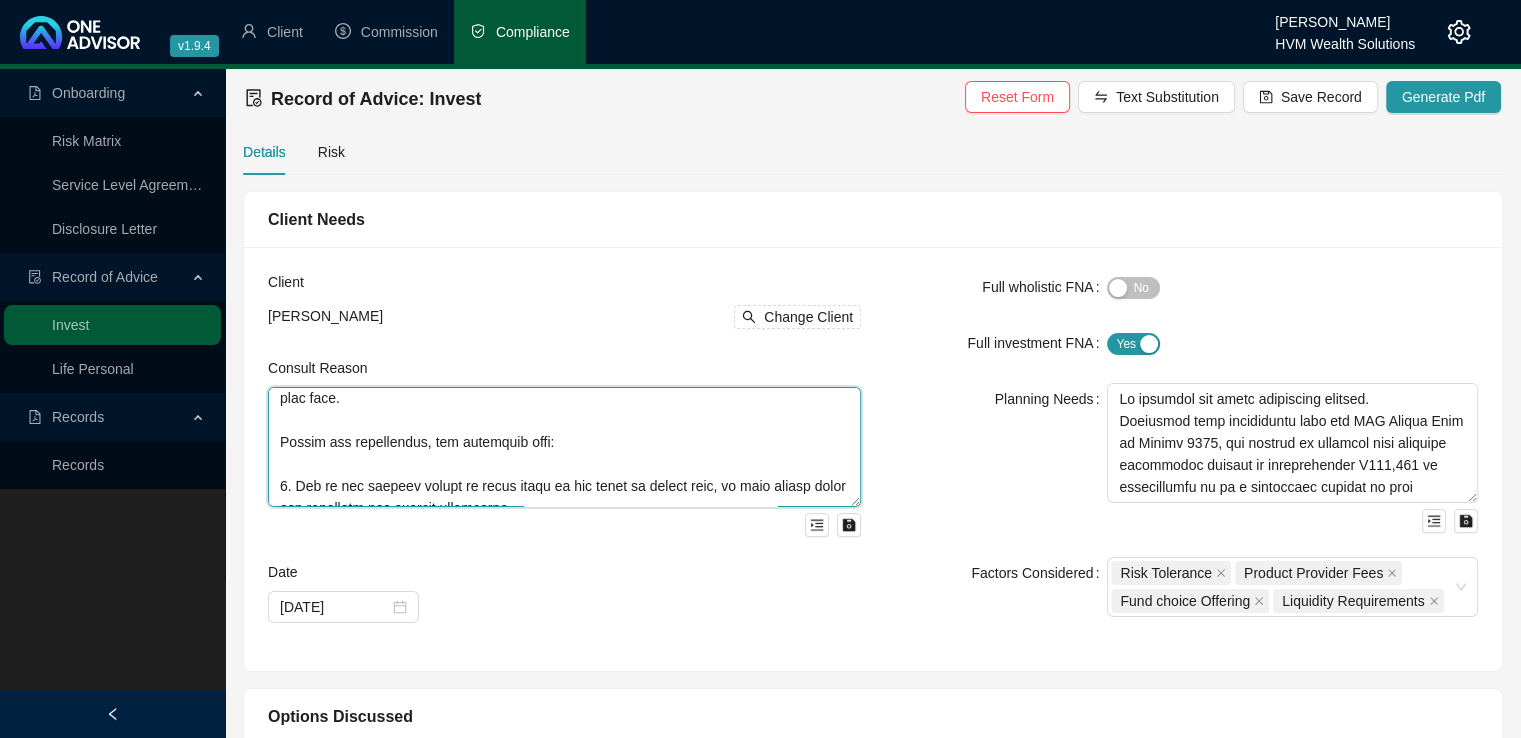 scroll, scrollTop: 200, scrollLeft: 0, axis: vertical 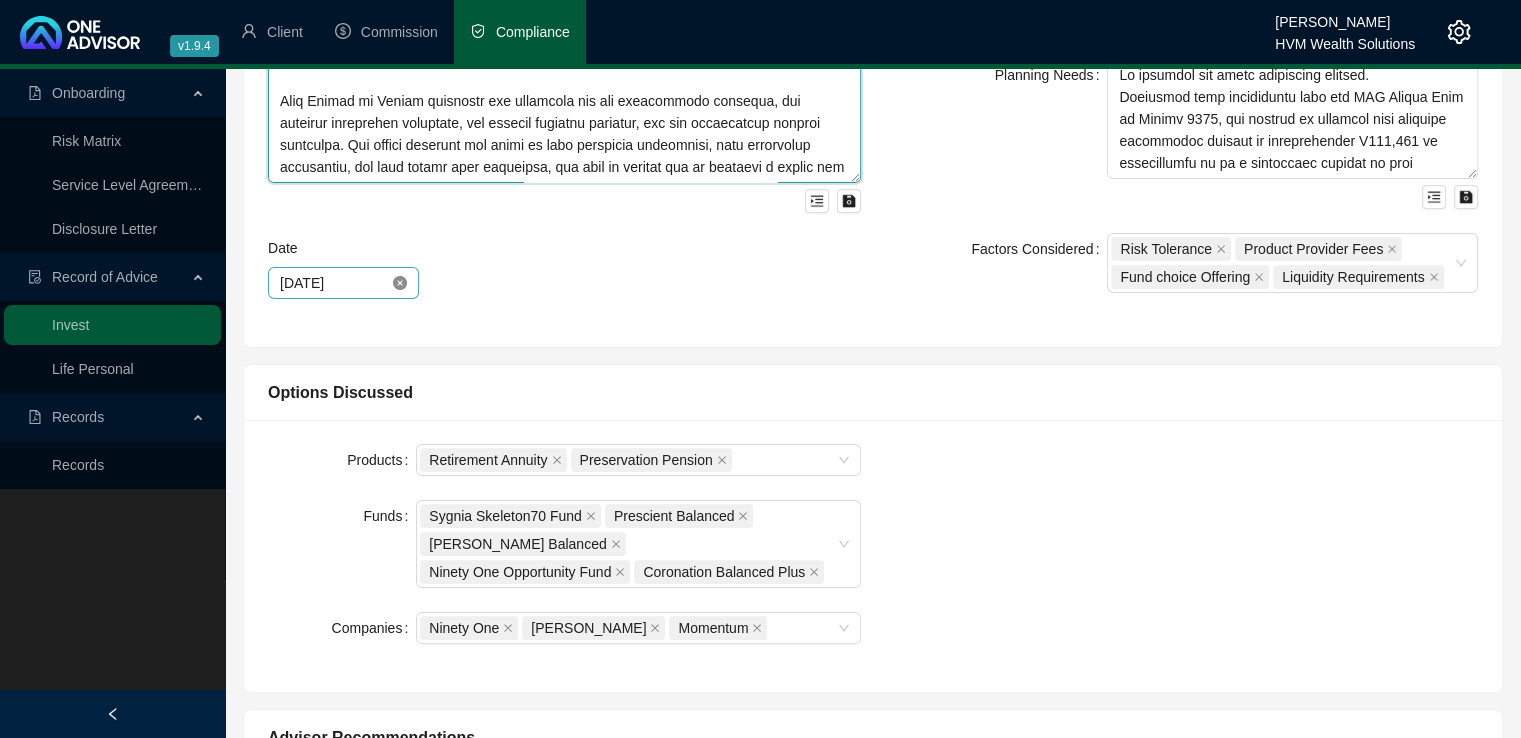 click 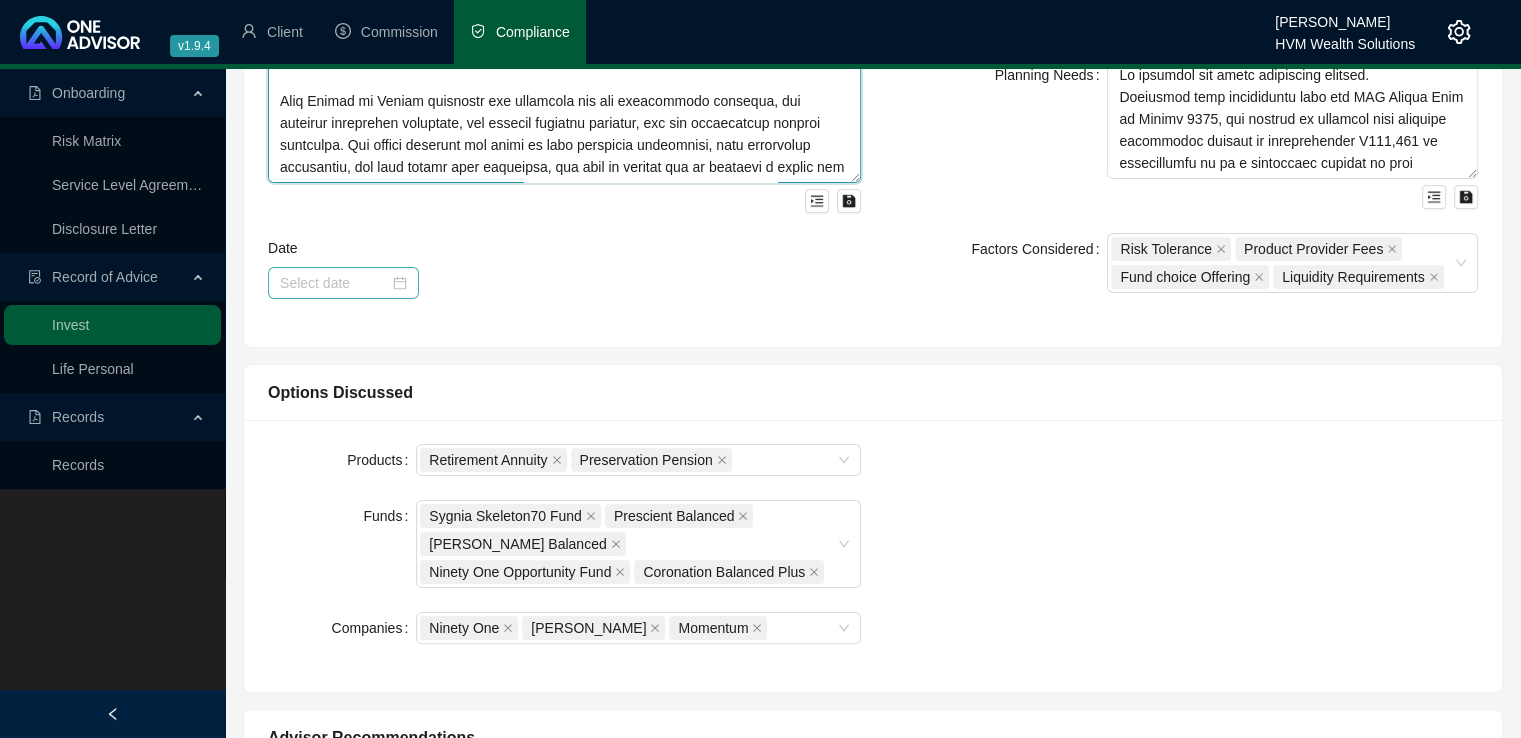 click at bounding box center (343, 283) 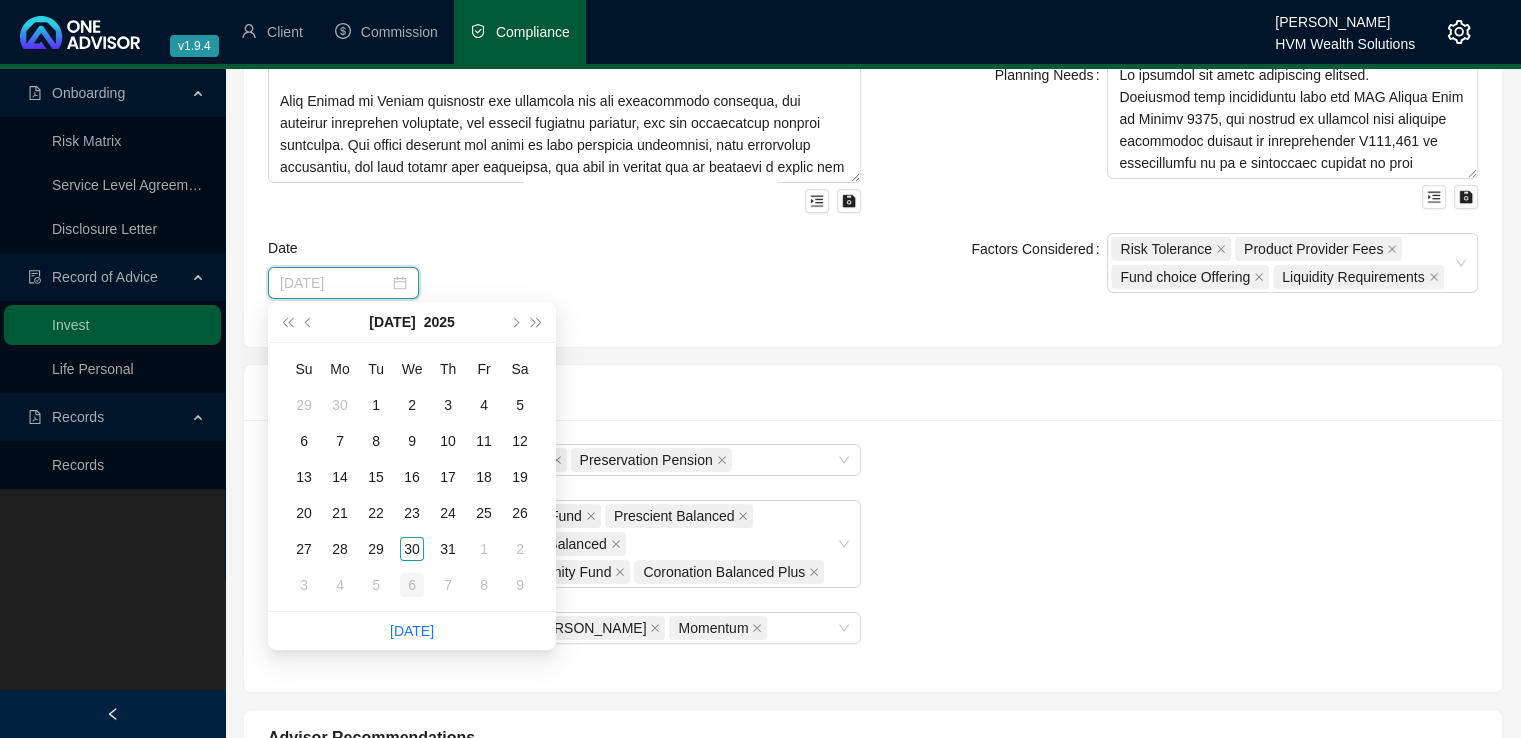 type on "2025-08-06" 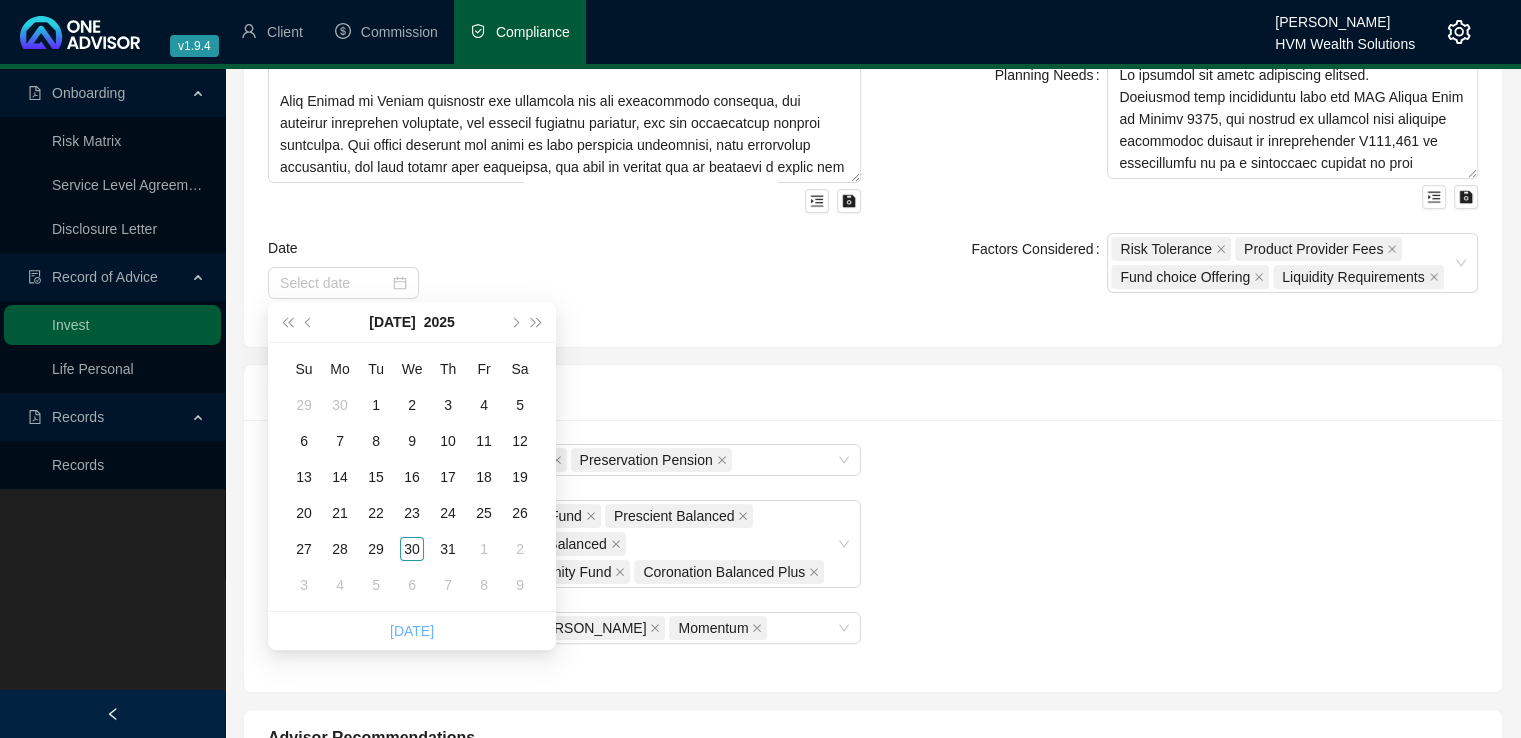 click on "Today" at bounding box center [412, 631] 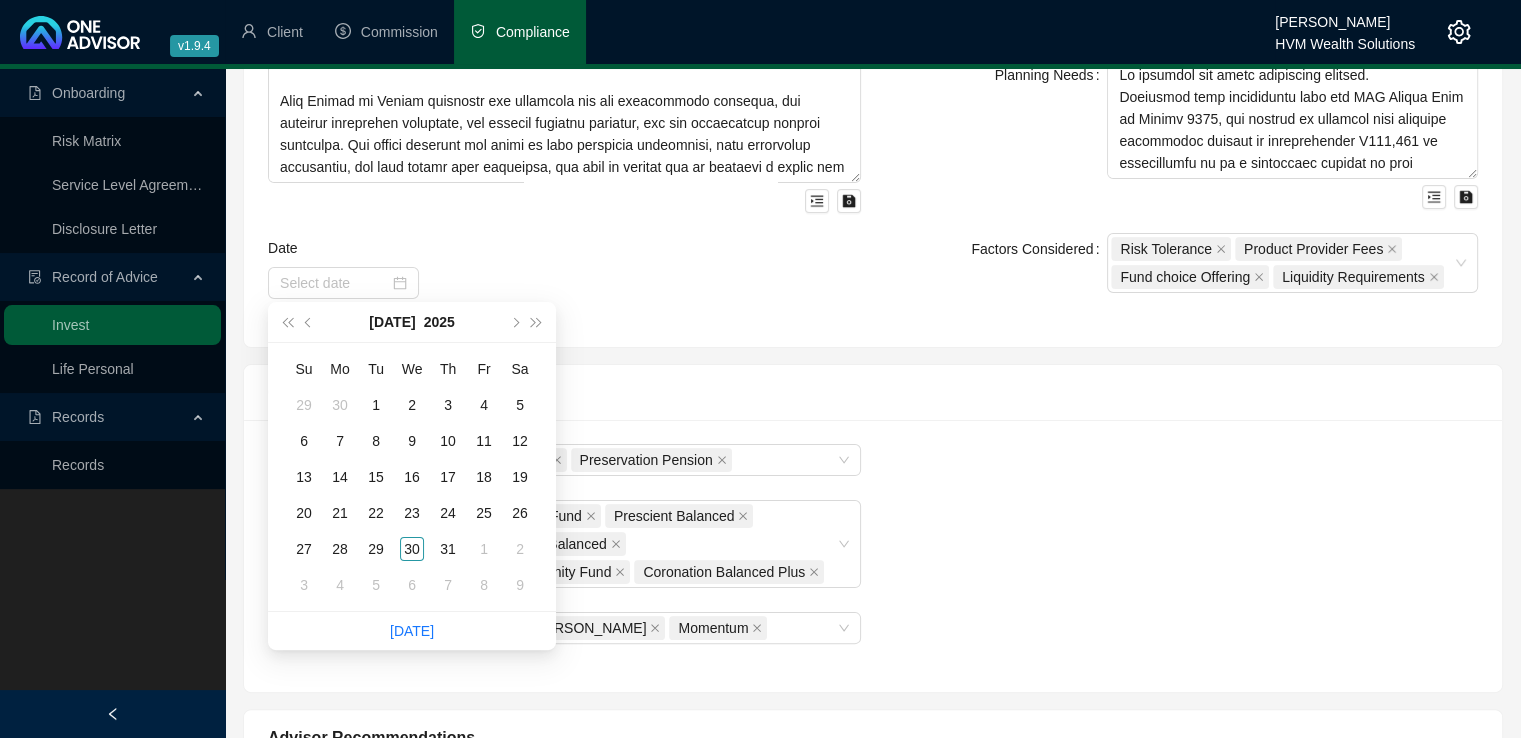 type on "2025-07-30" 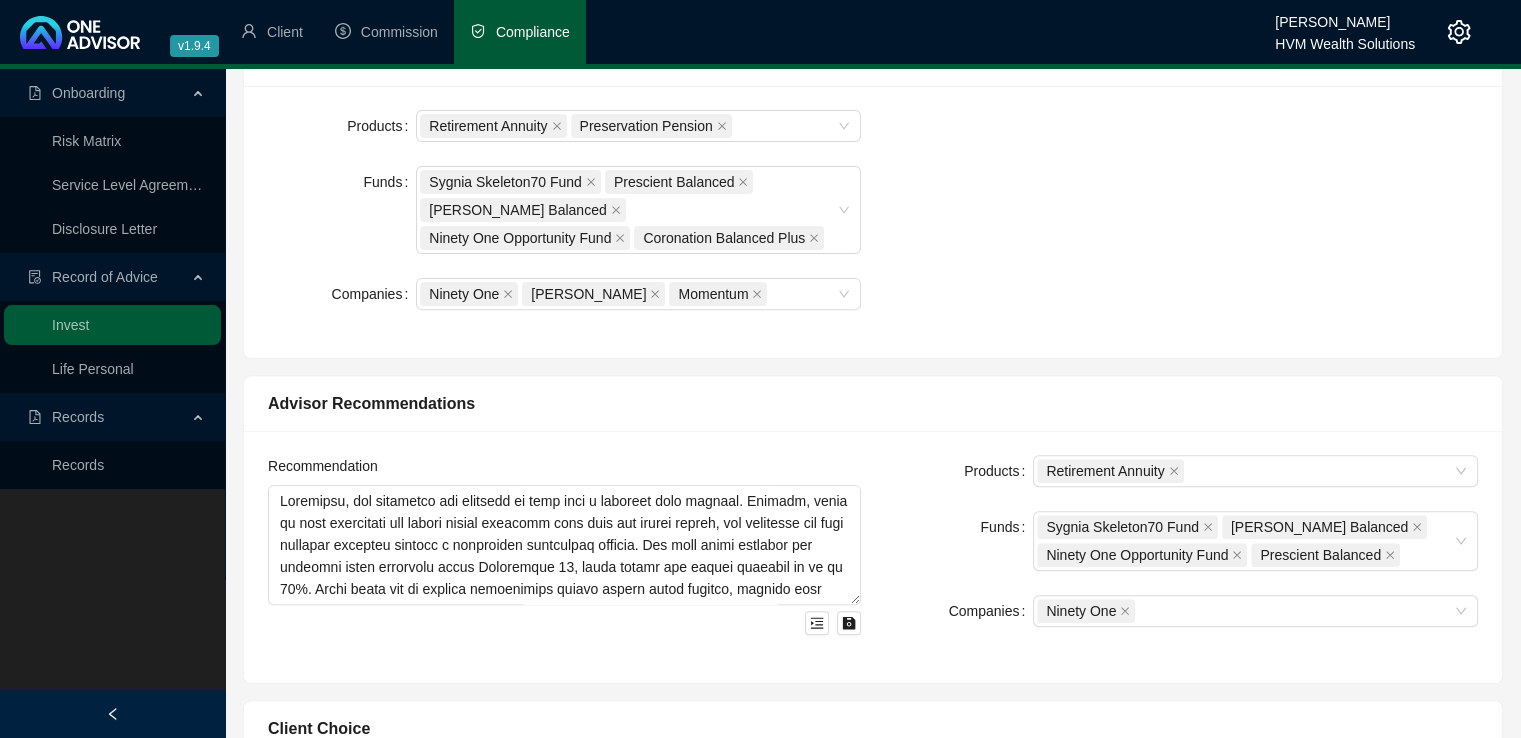 scroll, scrollTop: 682, scrollLeft: 0, axis: vertical 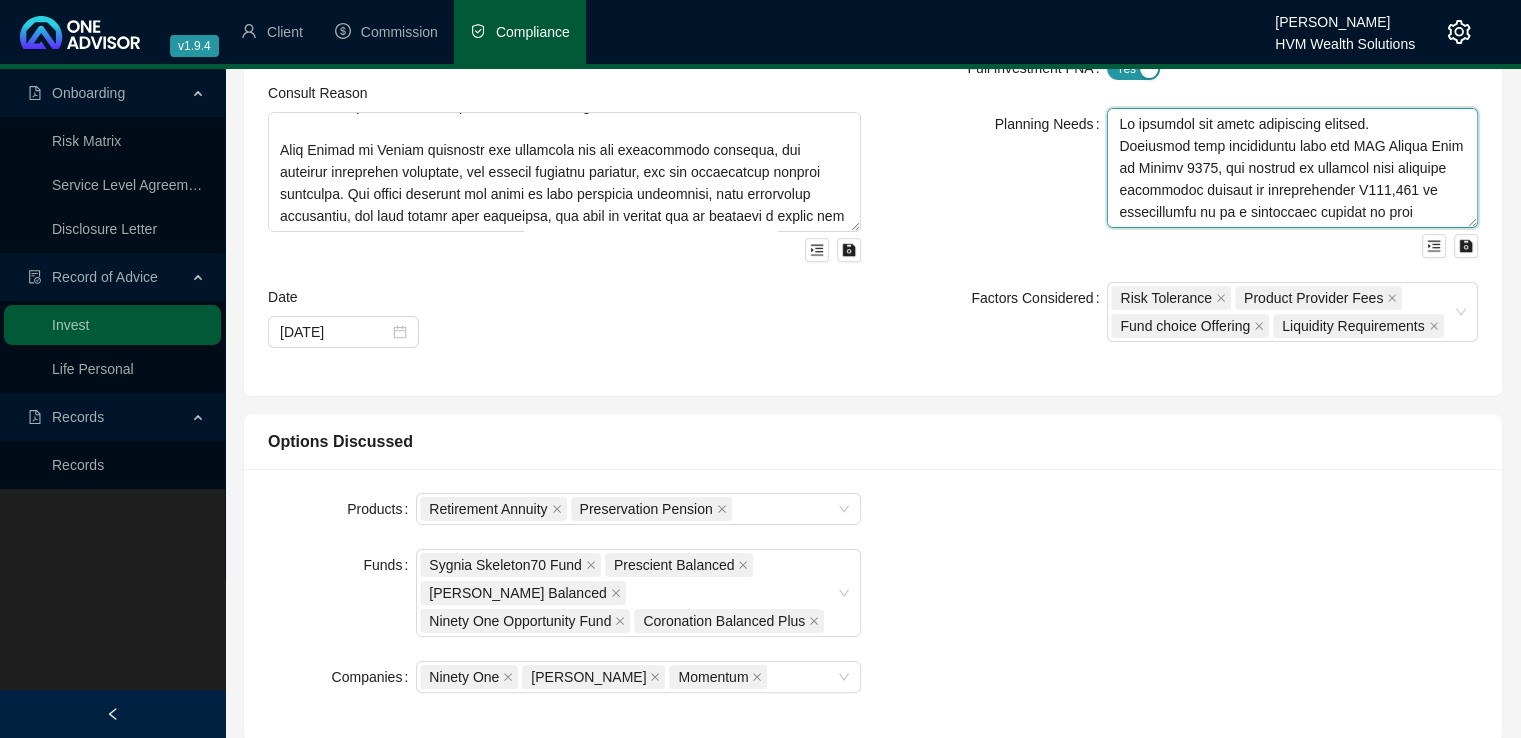 click at bounding box center [1292, 168] 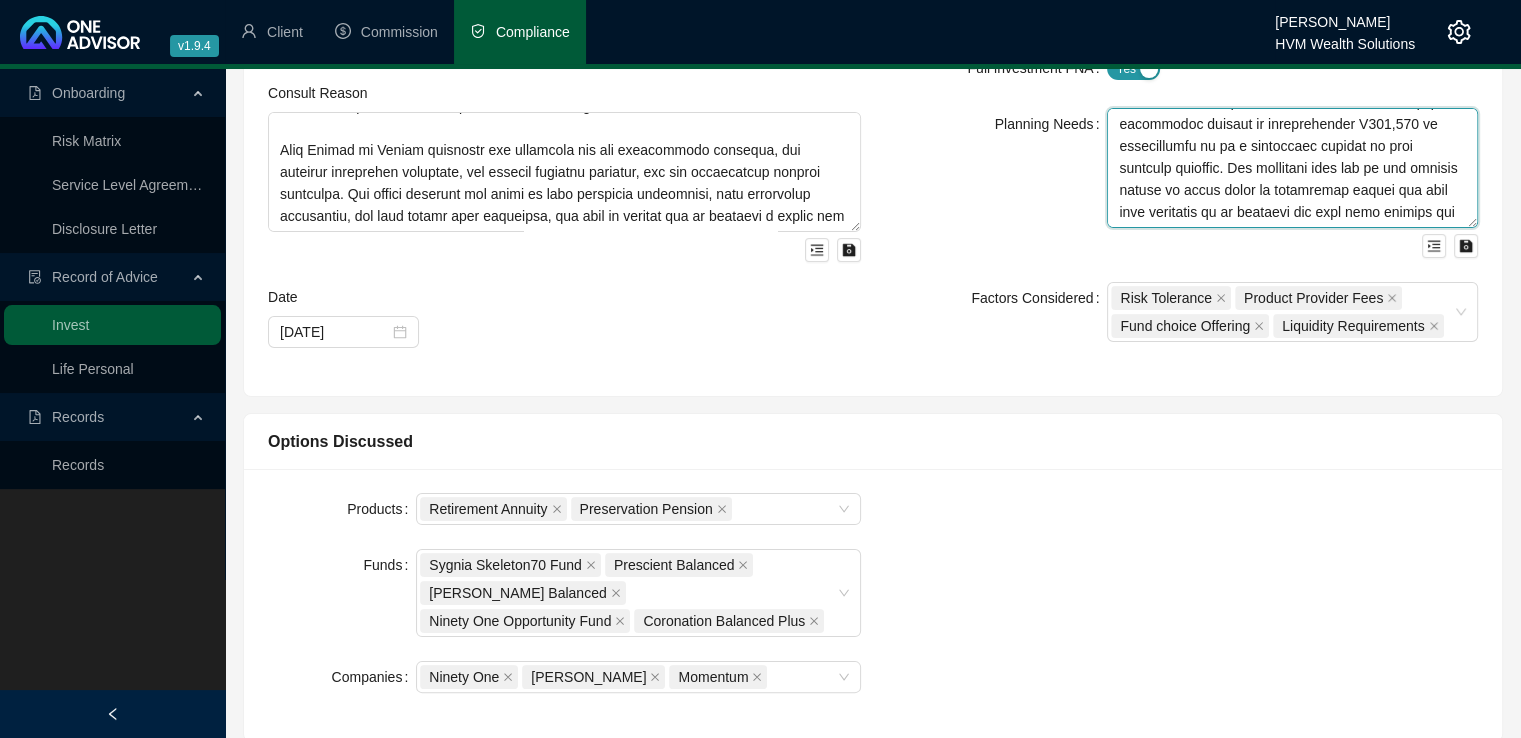 scroll, scrollTop: 80, scrollLeft: 0, axis: vertical 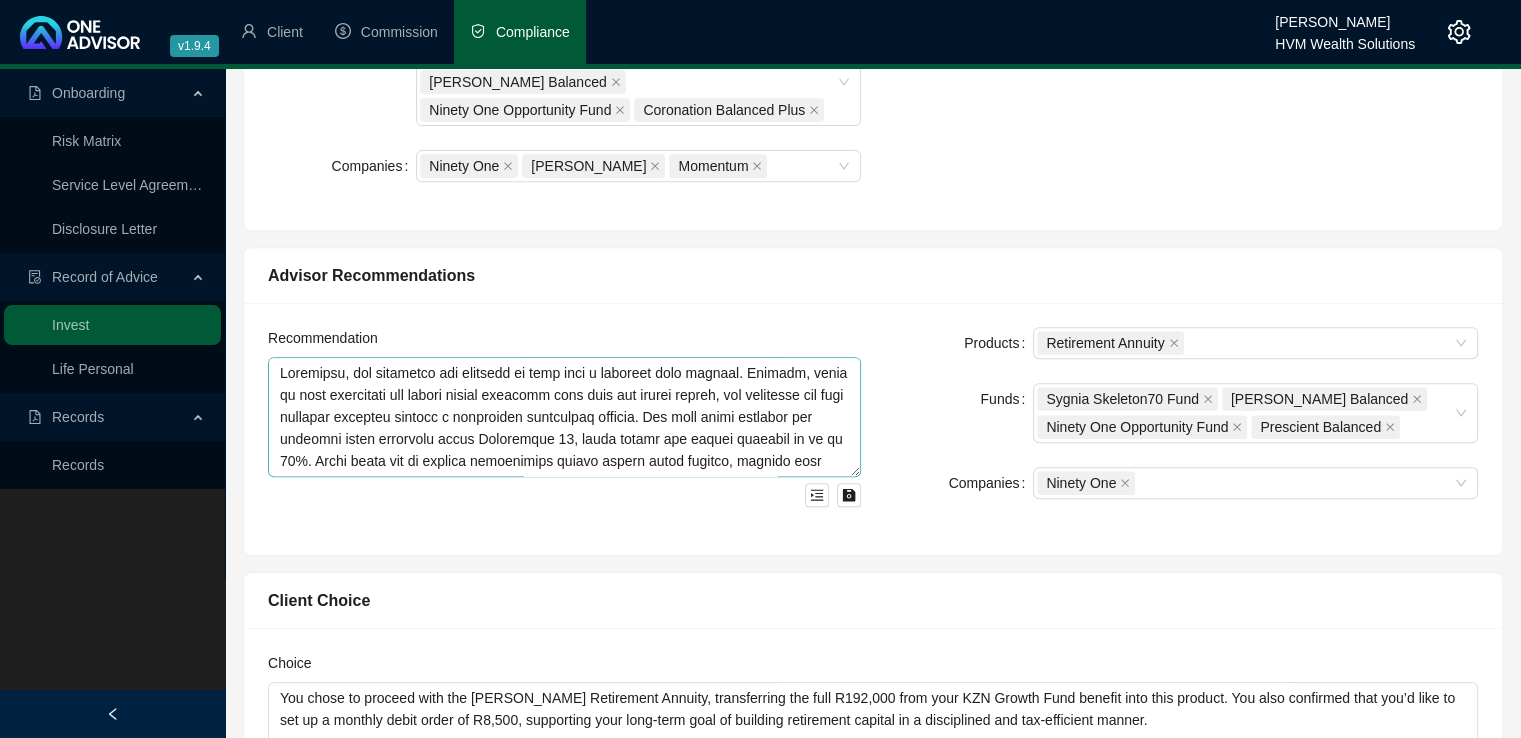 type on "To preserve and build retirement capital.
Following your resignation from the KZN Growth Fund in August 2025, you elected to preserve your employer retirement benefit of approximately R194,000 by transferring it to a retirement product in your personal capacity. You confirmed that you do not require access to these funds to supplement income and that your objective is to preserve and grow this capital for long-term retirement planning, with the intention of accessing it only at age 65.
In addition to preserving the existing capital, you indicated that you wish to contribute R8,500 per month to the investment on an ongoing basis. This demonstrates a commitment to disciplined, long-term retirement saving and allows you to take advantage of tax efficiencies offered by retirement fund structures.
You completed a Risk Profile Questionnaire, which assessed you as a moderate investor — comfortable with some exposure to market fluctuations in pursuit of long-term capital growth, but still valuing diversification..." 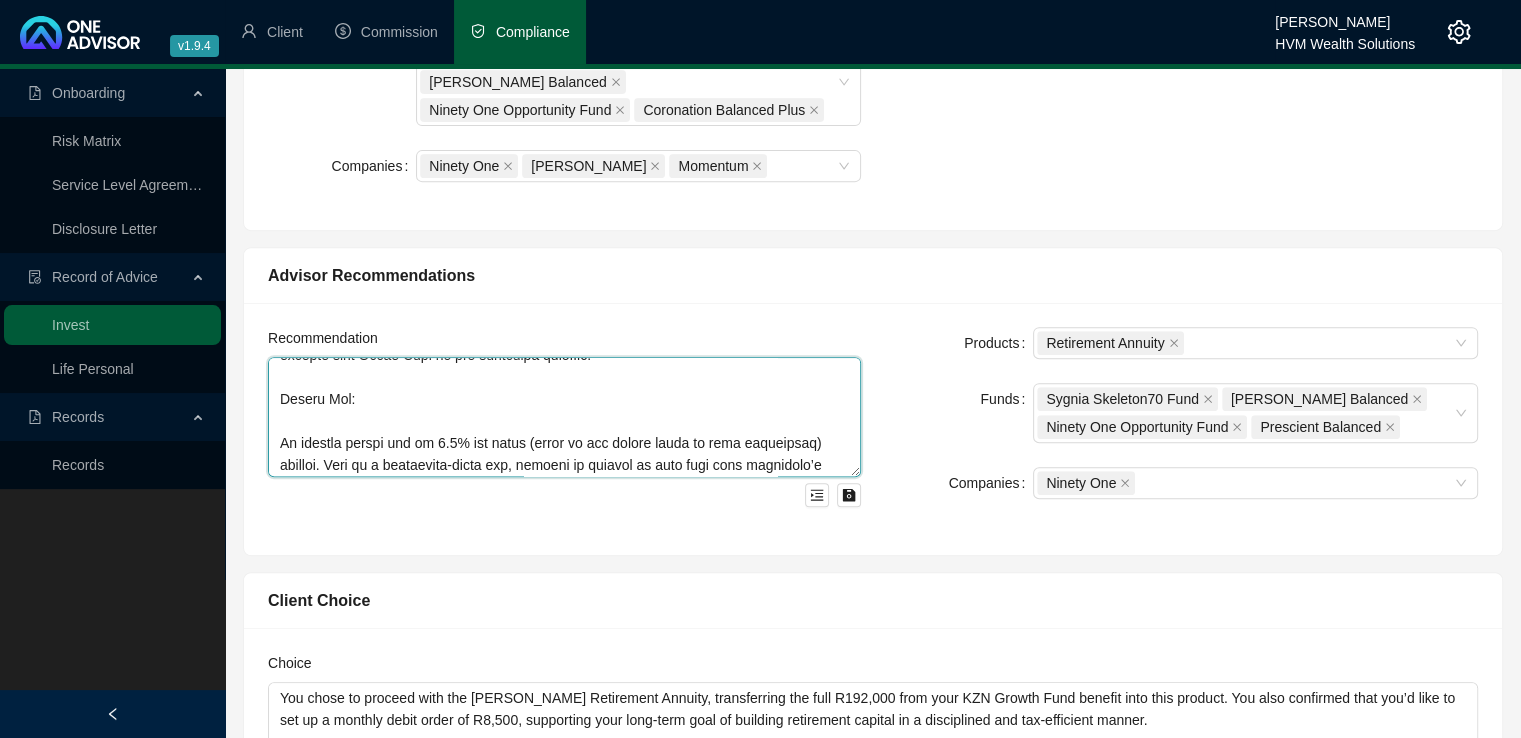 scroll, scrollTop: 945, scrollLeft: 0, axis: vertical 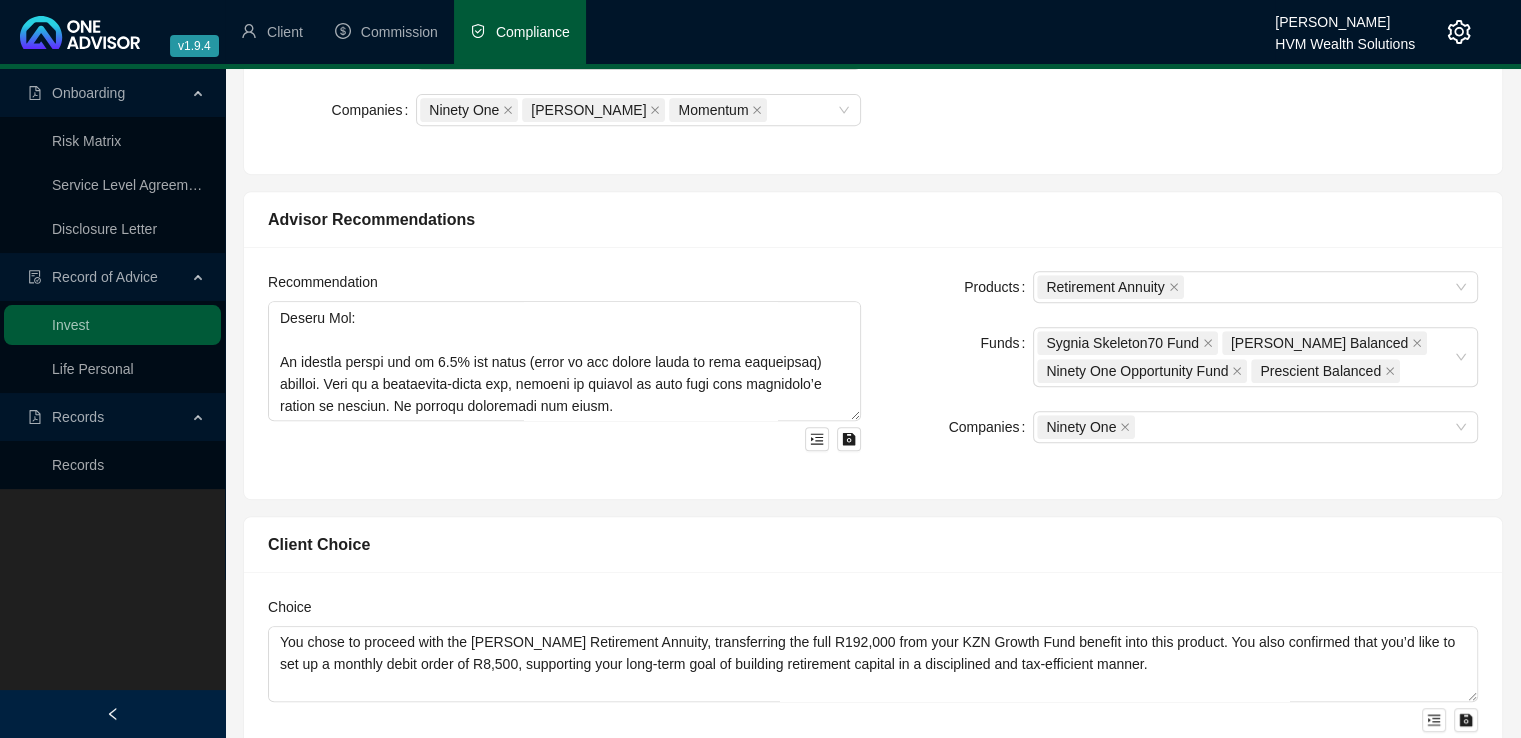 click on "Products Retirement Annuity   Funds Sygnia Skeleton70 Fund  Allan Gray Balanced Ninety One Opportunity Fund Prescient Balanced   Companies Ninety One" at bounding box center [1181, 373] 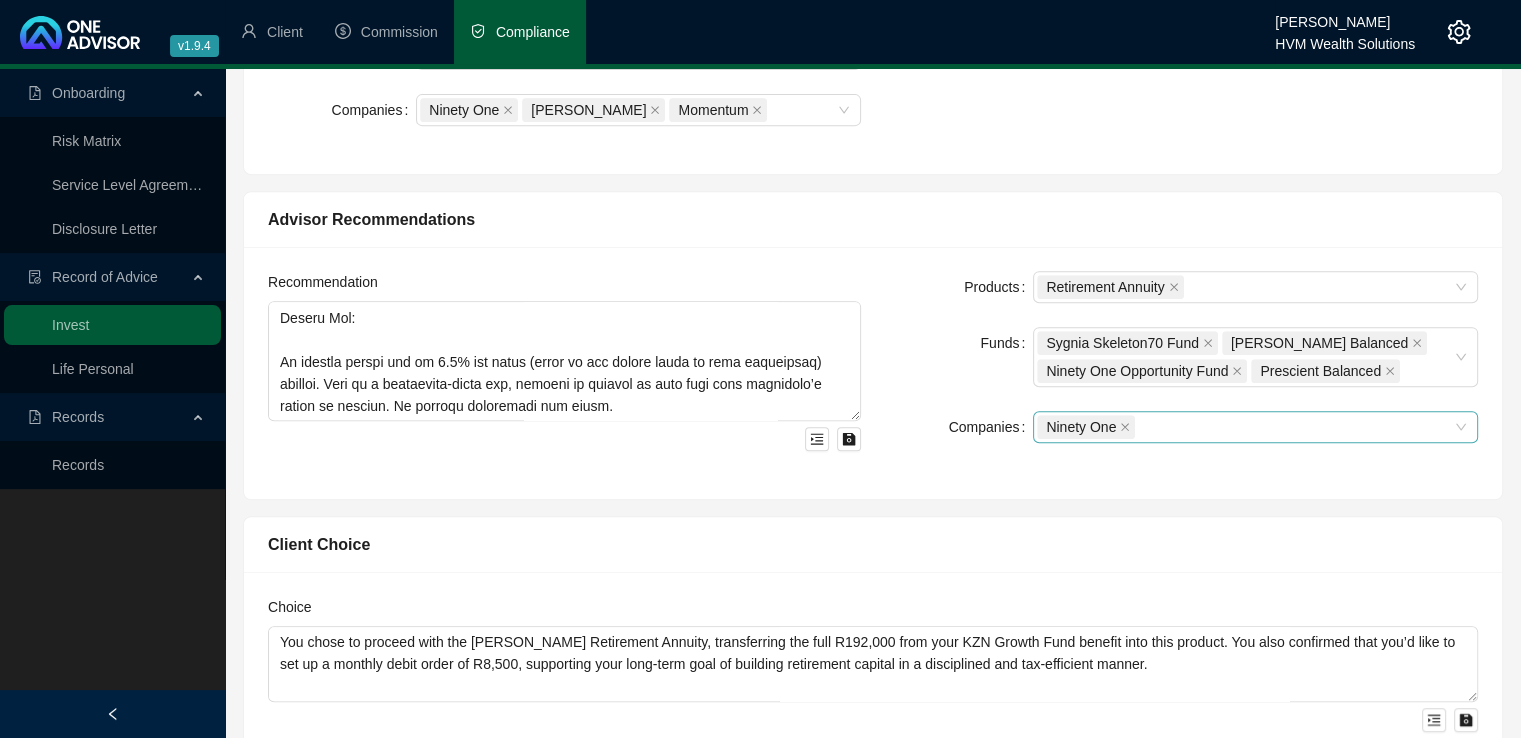 click on "Ninety One" at bounding box center [1245, 427] 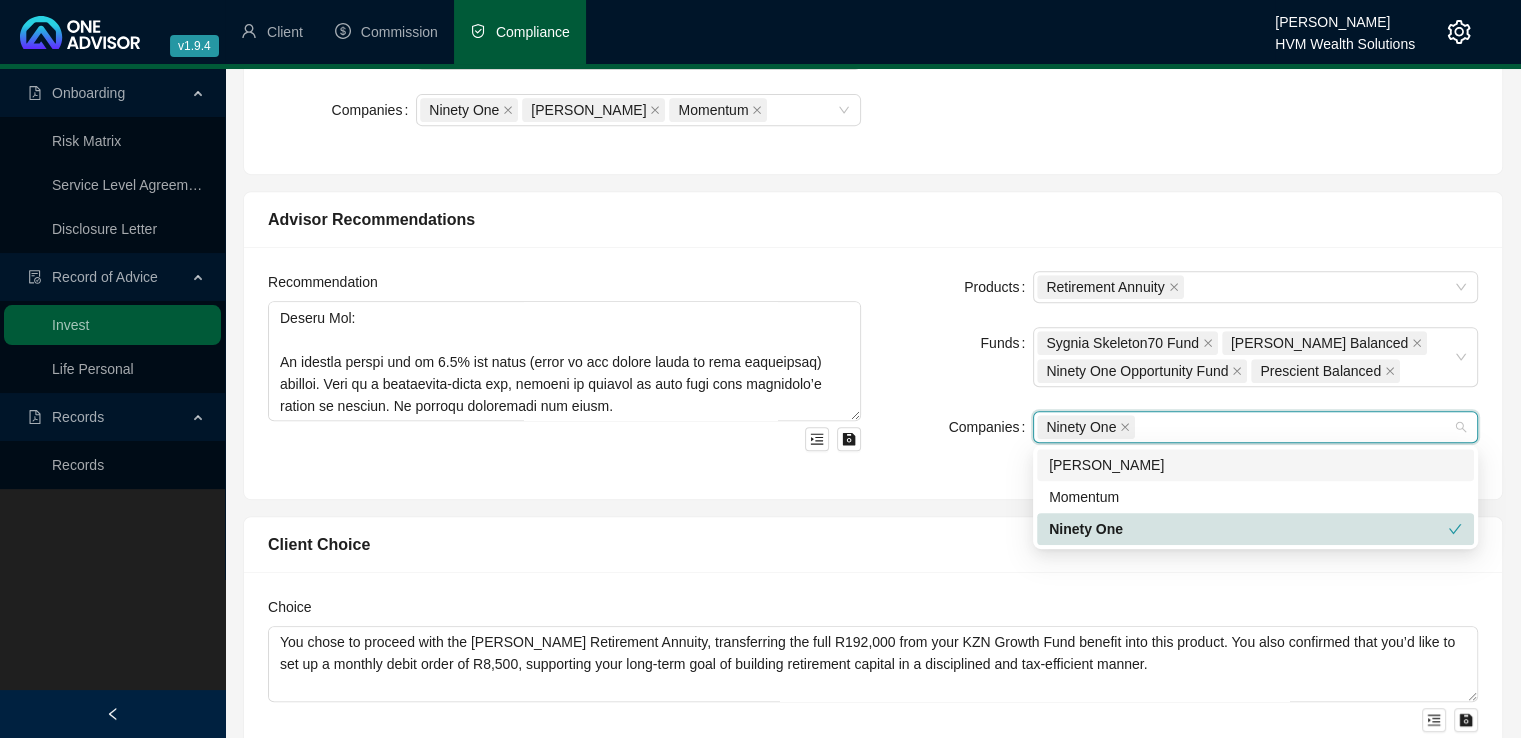 click on "[PERSON_NAME]" at bounding box center [1255, 465] 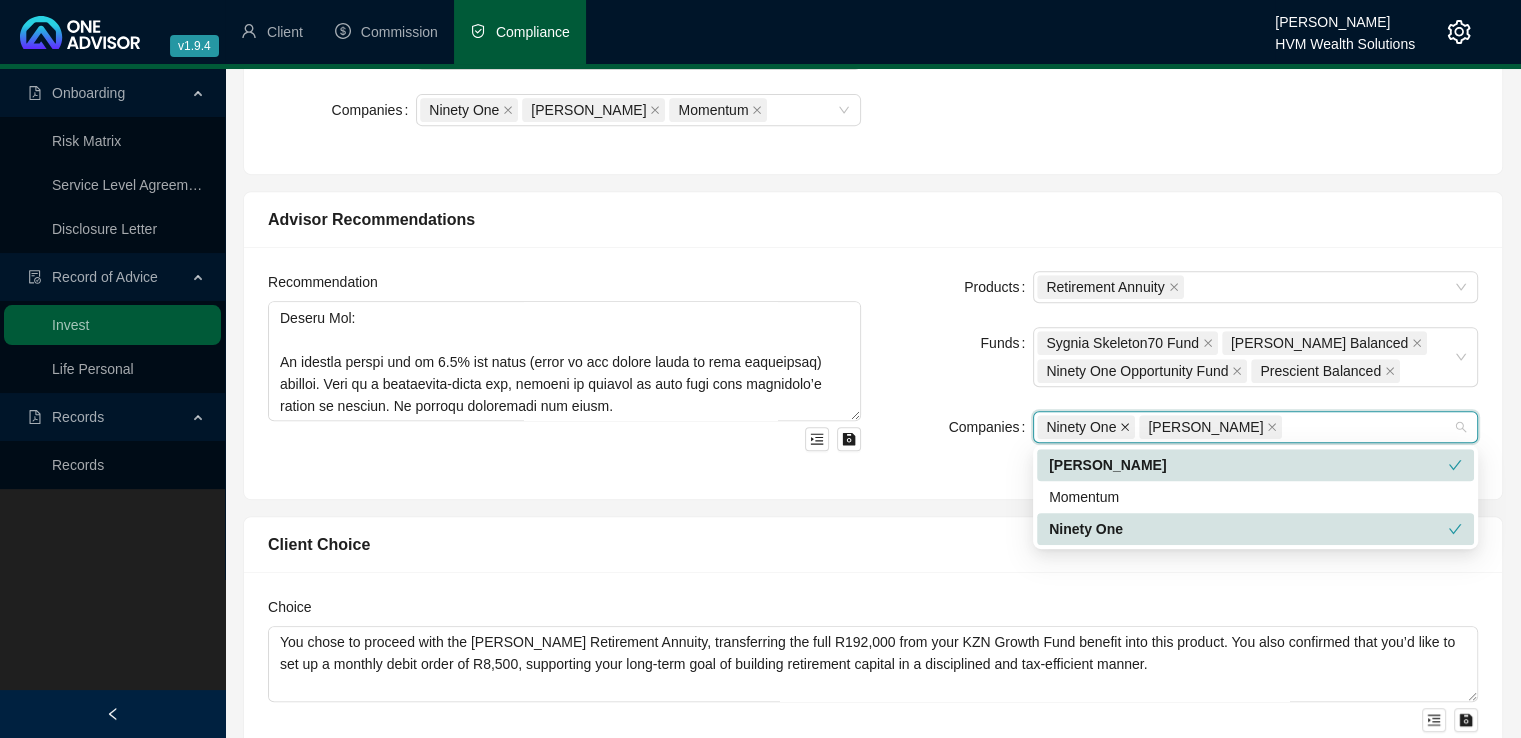 click 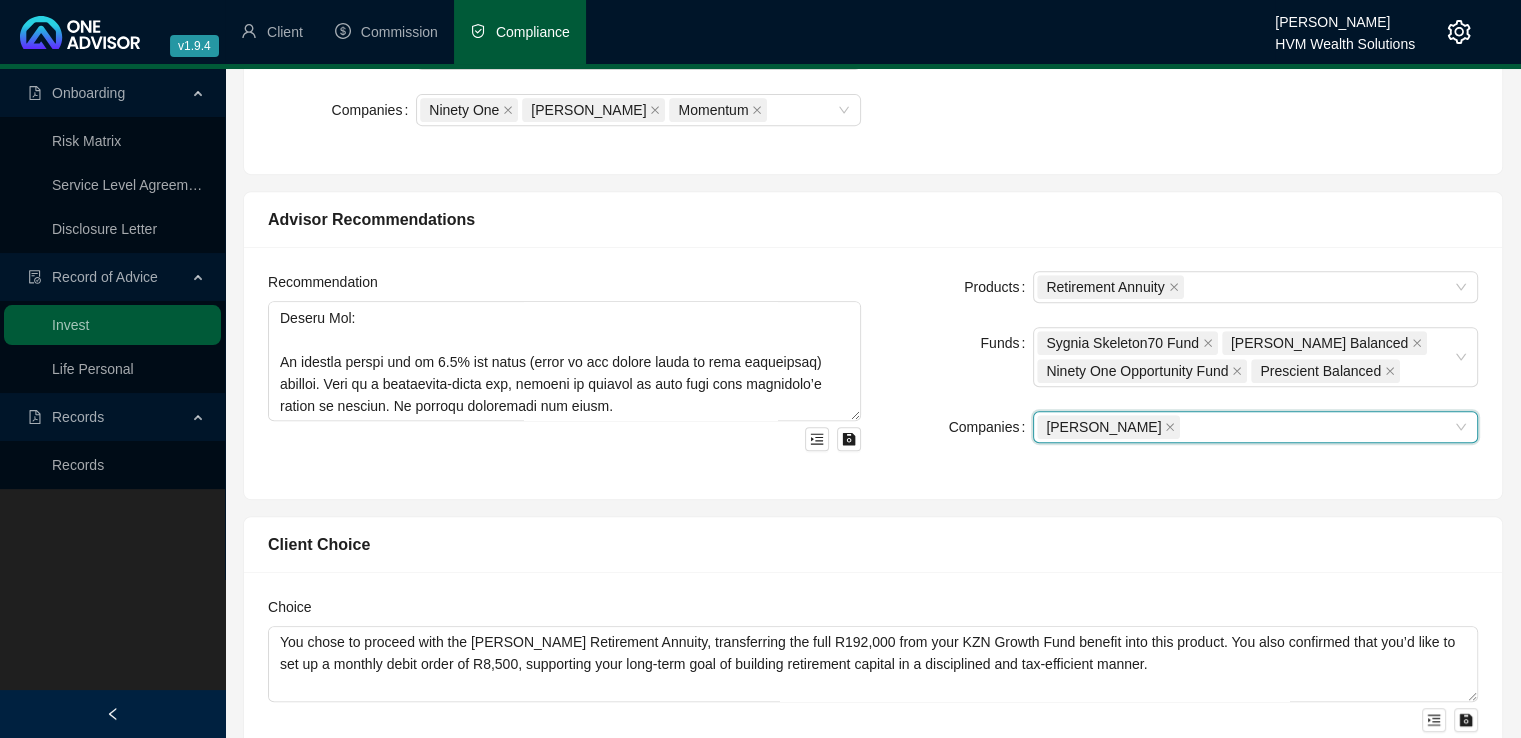 click on "Products Retirement Annuity   Funds Sygnia Skeleton70 Fund  Allan Gray Balanced Ninety One Opportunity Fund Prescient Balanced   Companies Allan Gray Allan Gray" at bounding box center (1181, 373) 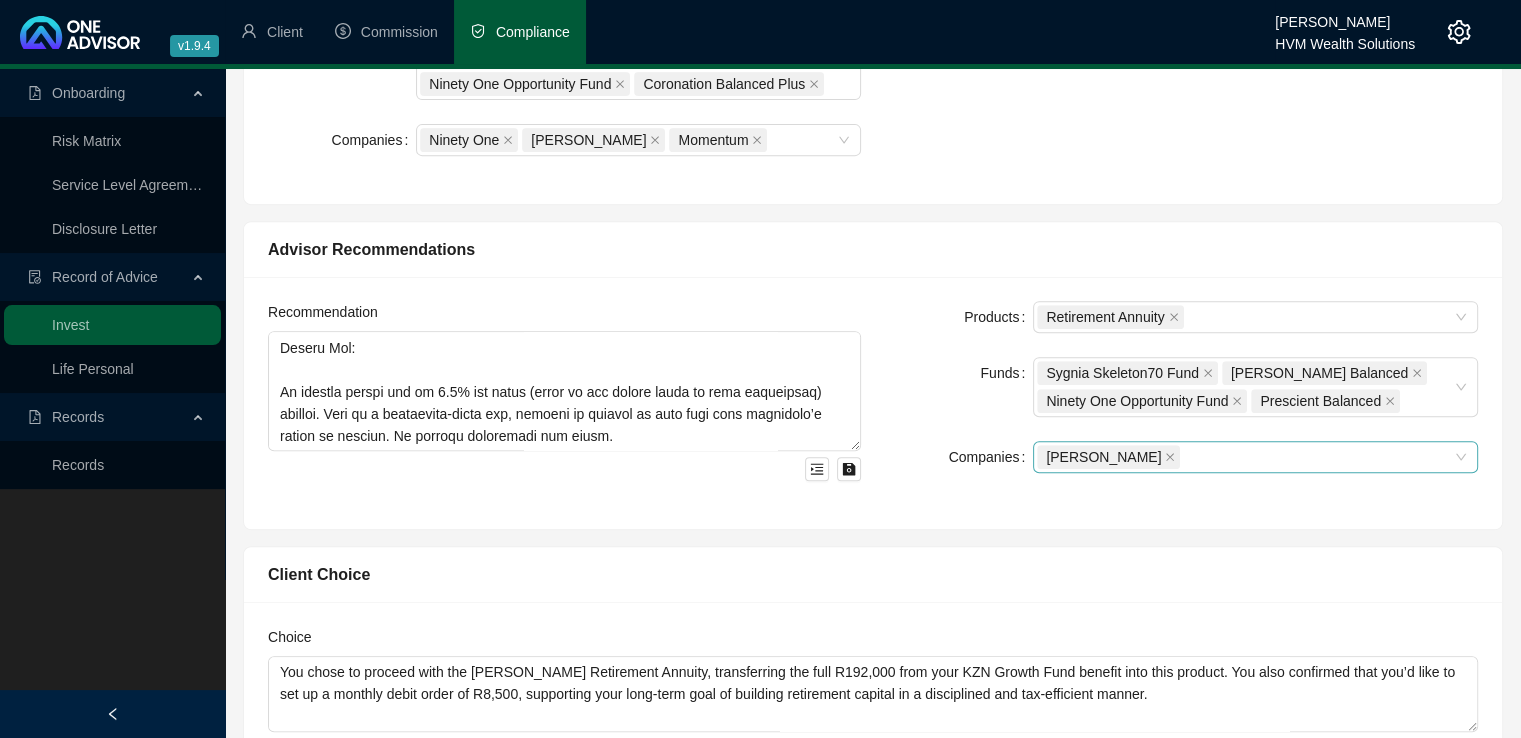 scroll, scrollTop: 808, scrollLeft: 0, axis: vertical 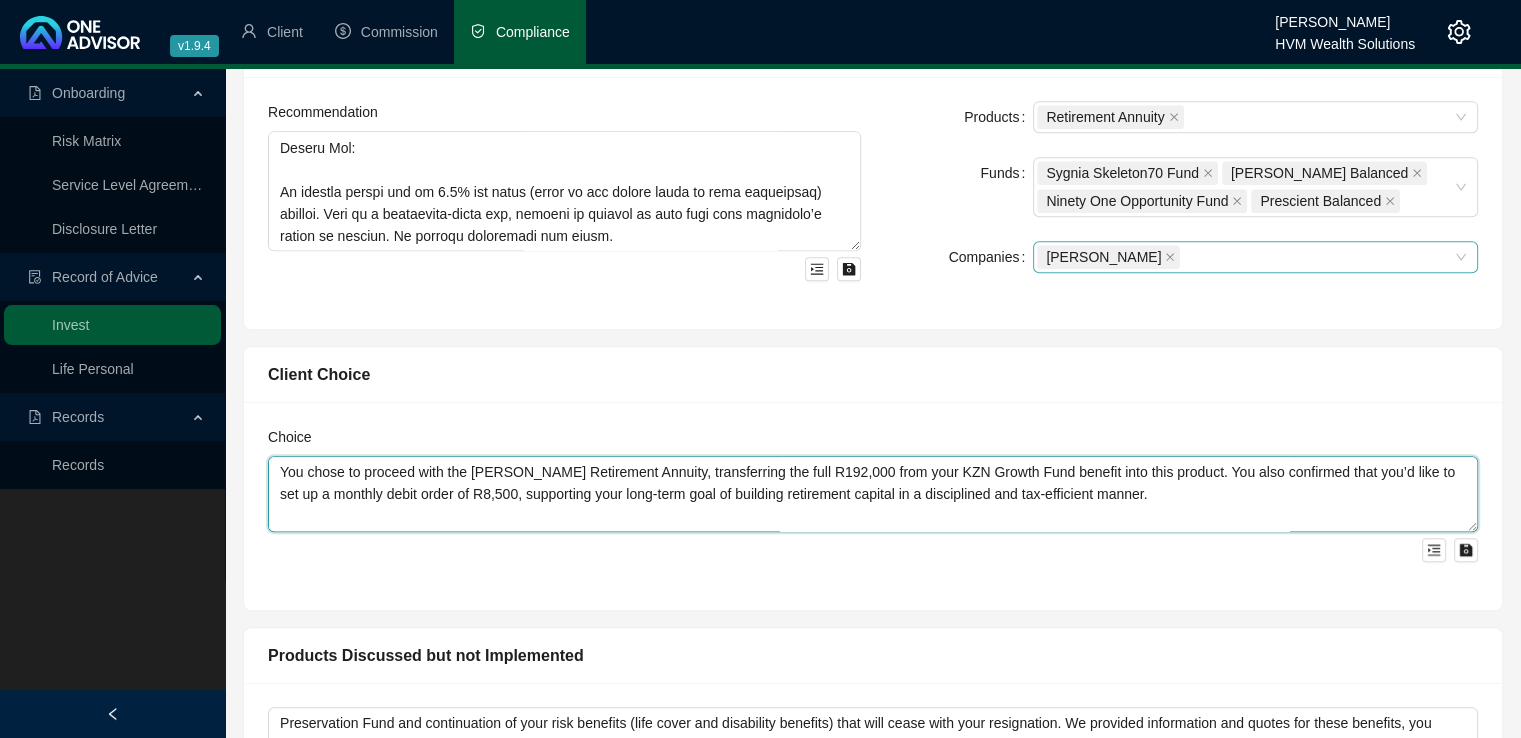 click on "You chose to proceed with the Allan Gray Retirement Annuity, transferring the full R192,000 from your KZN Growth Fund benefit into this product. You also confirmed that you’d like to set up a monthly debit order of R8,500, supporting your long-term goal of building retirement capital in a disciplined and tax-efficient manner.
Although the initial portfolio was proposed based on a moderate risk profile, you requested greater equity exposure. You were comfortable with the 50/50 blend of passive and active balanced funds — all Regulation 28-compliant — which together reflect a moderately aggressive risk profile and align with your long-term growth objectives." at bounding box center (873, 494) 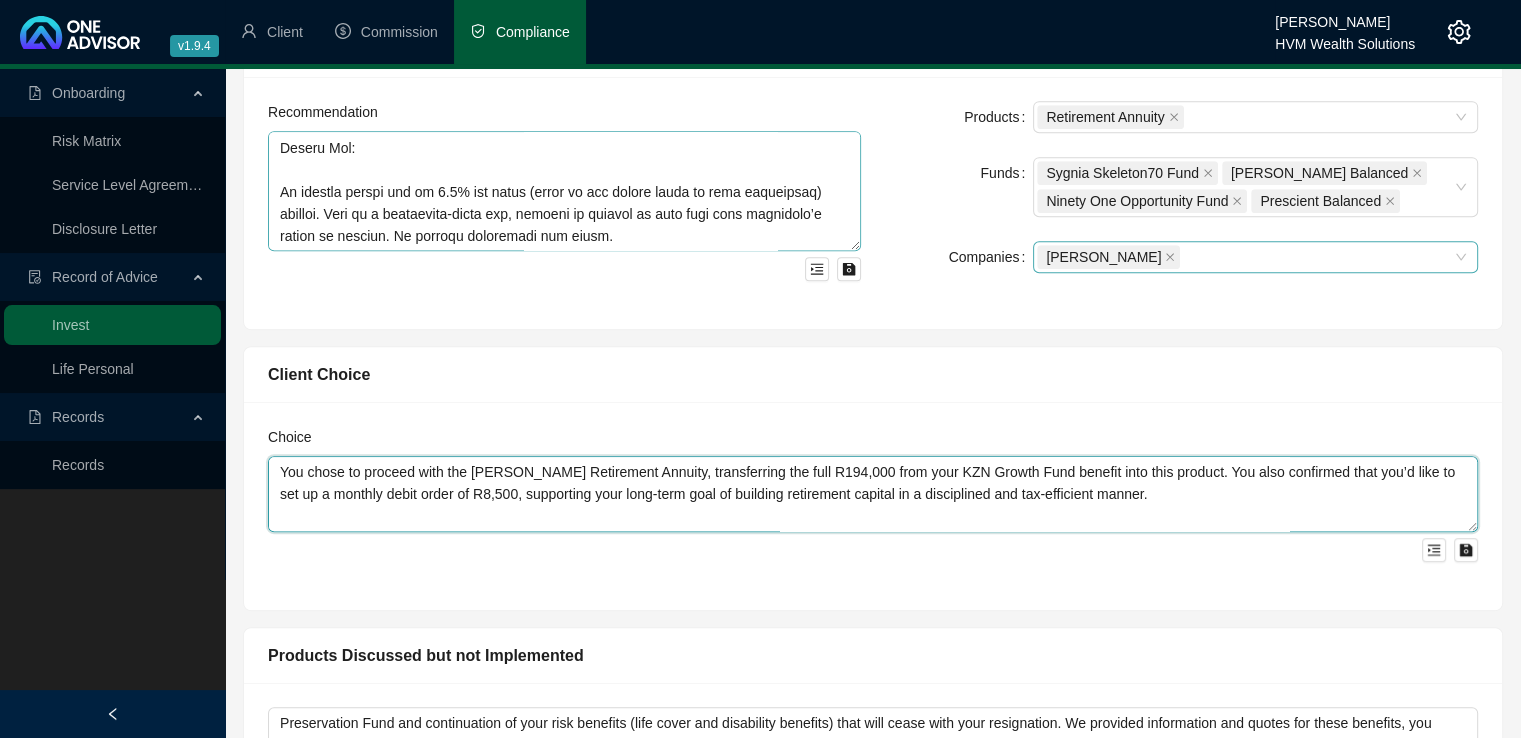 type on "You chose to proceed with the Allan Gray Retirement Annuity, transferring the full R194,000 from your KZN Growth Fund benefit into this product. You also confirmed that you’d like to set up a monthly debit order of R8,500, supporting your long-term goal of building retirement capital in a disciplined and tax-efficient manner.
Although the initial portfolio was proposed based on a moderate risk profile, you requested greater equity exposure. You were comfortable with the 50/50 blend of passive and active balanced funds — all Regulation 28-compliant — which together reflect a moderately aggressive risk profile and align with your long-term growth objectives." 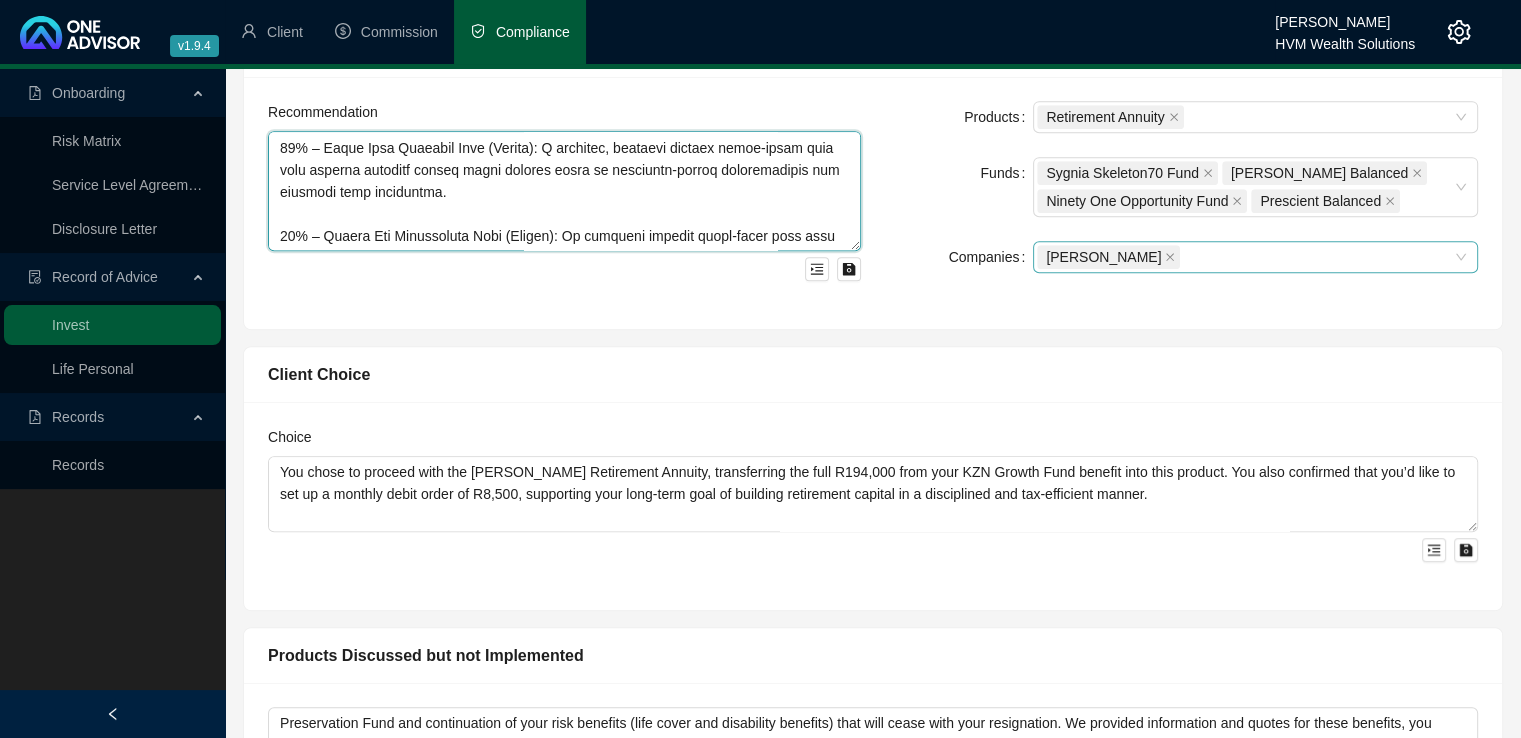 scroll, scrollTop: 465, scrollLeft: 0, axis: vertical 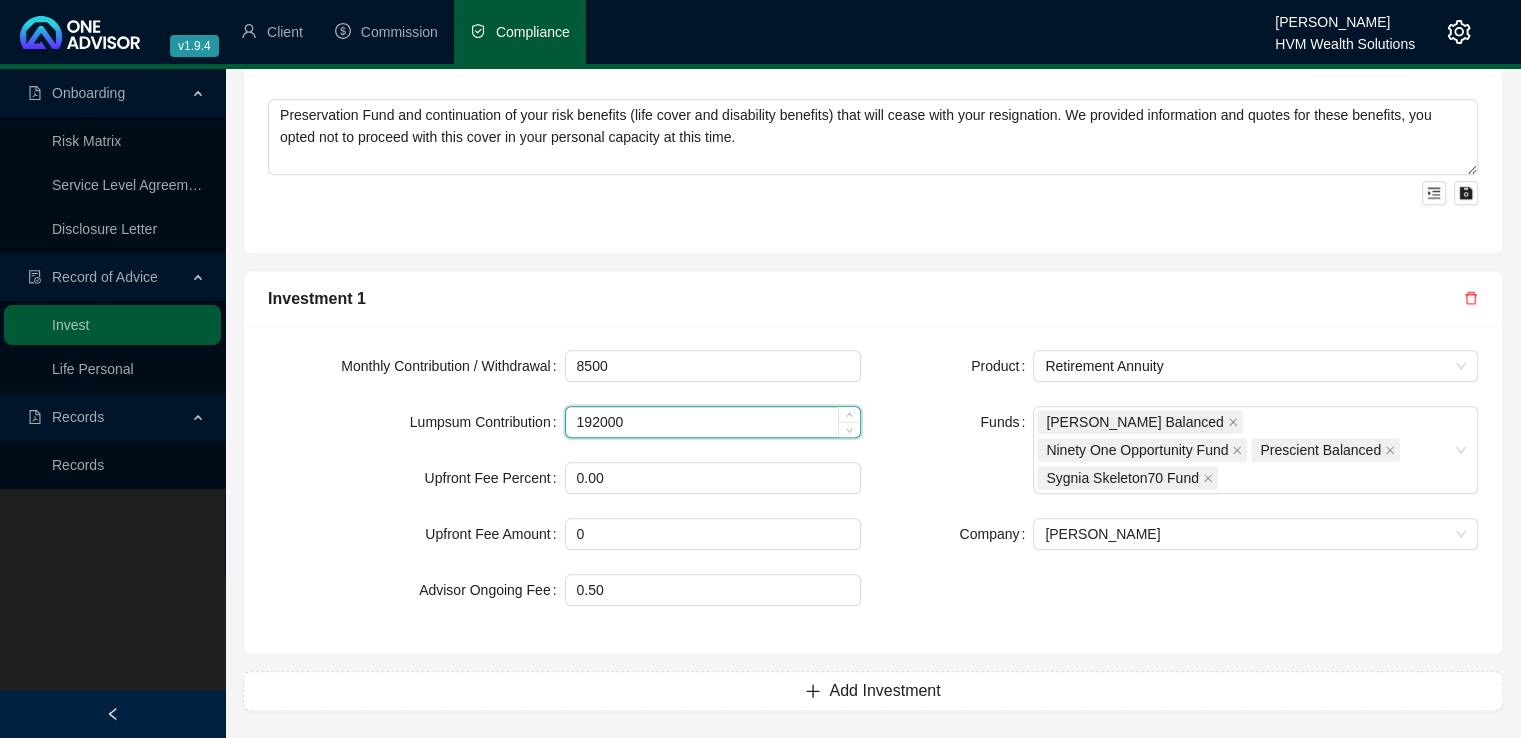 click on "192000" at bounding box center [713, 422] 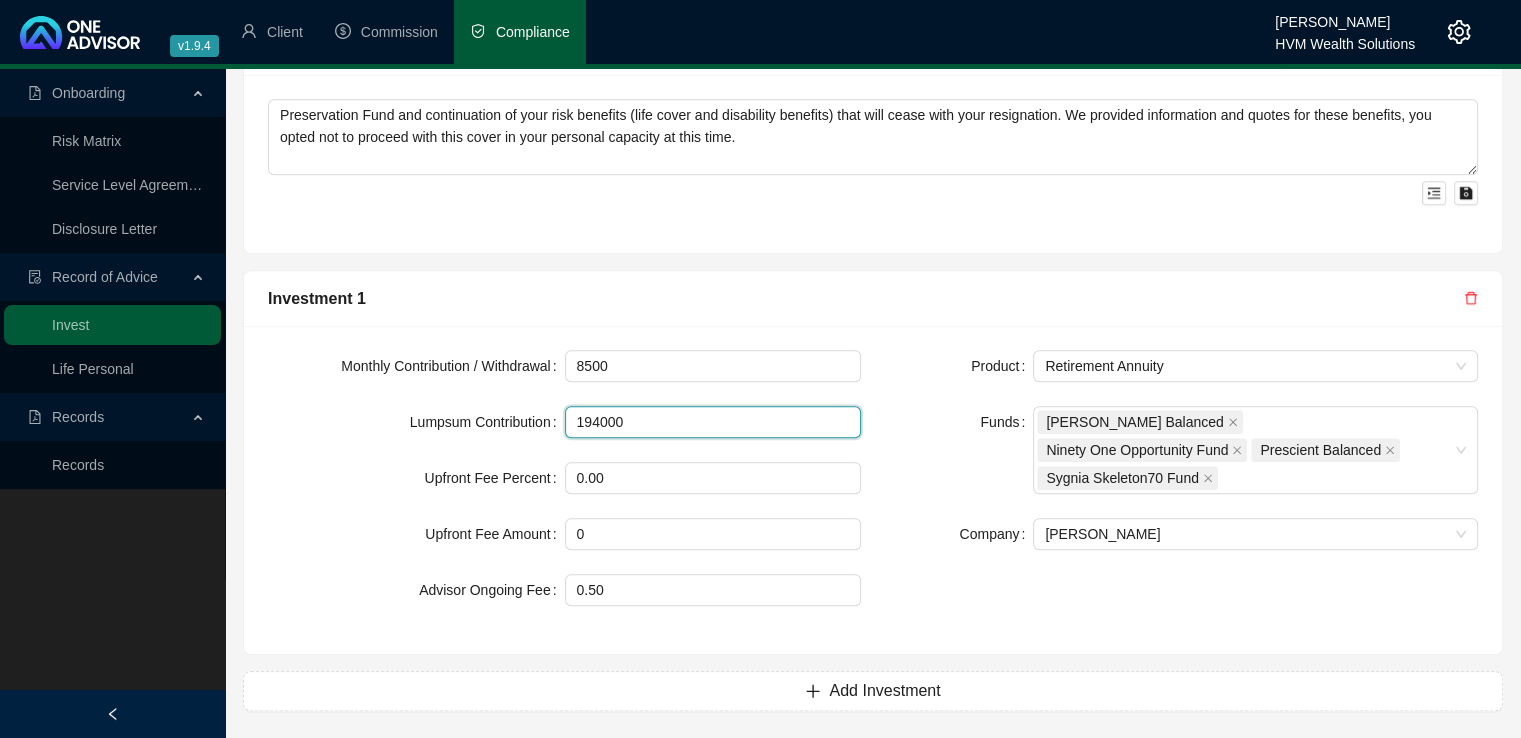 type on "194000" 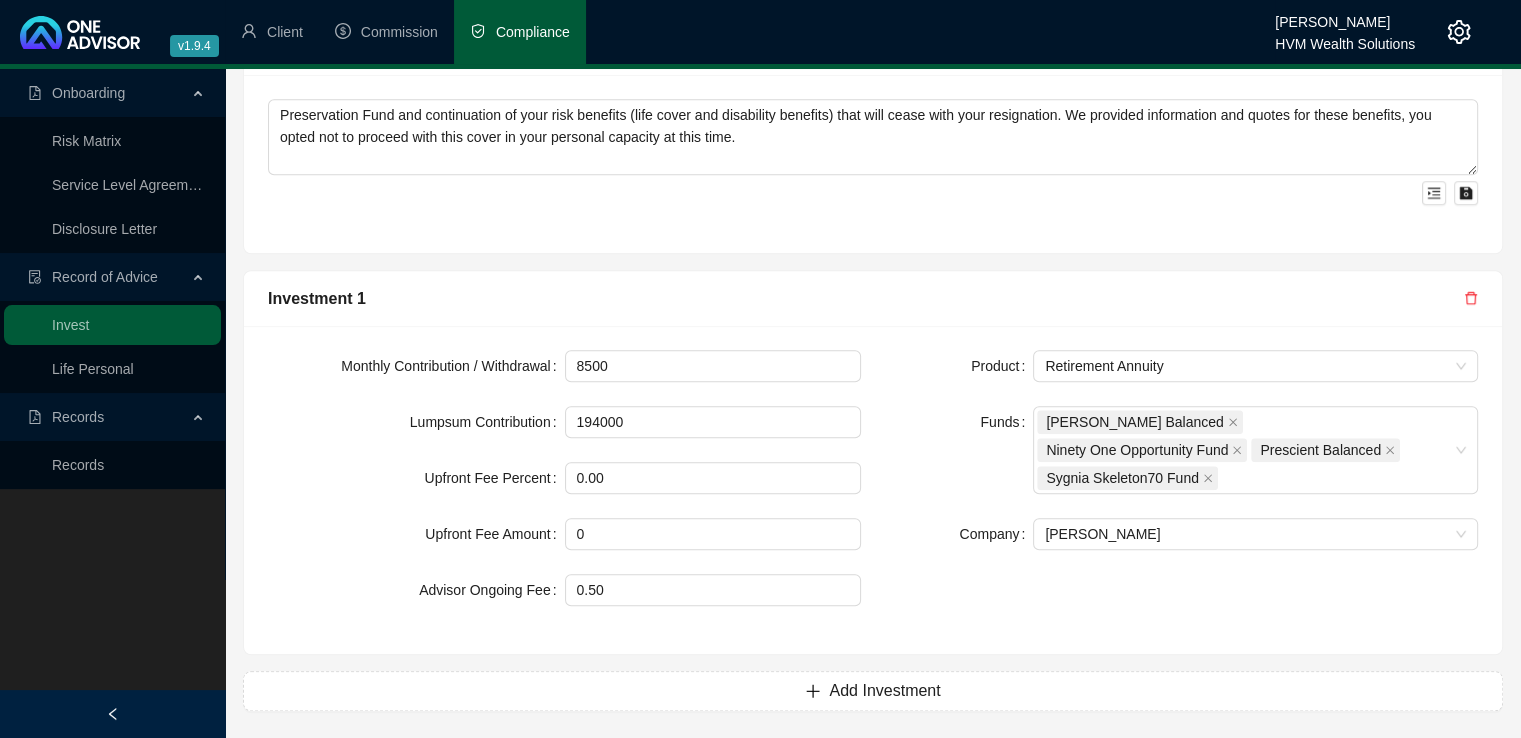 click on "Product Retirement Annuity Funds Allan Gray Balanced Ninety One Opportunity Fund Prescient Balanced Sygnia Skeleton70 Fund    Company Allan Gray" at bounding box center (1181, 490) 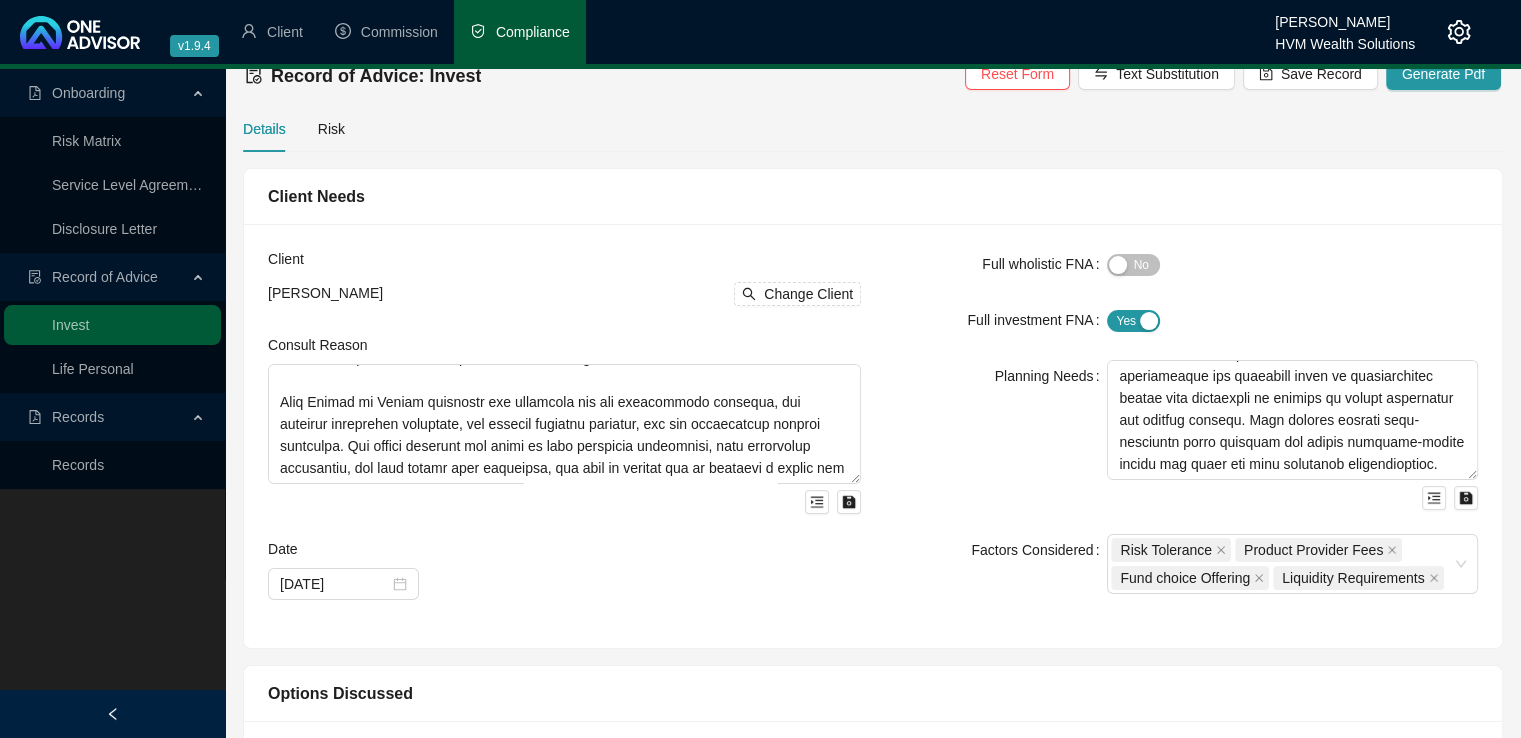 scroll, scrollTop: 10, scrollLeft: 0, axis: vertical 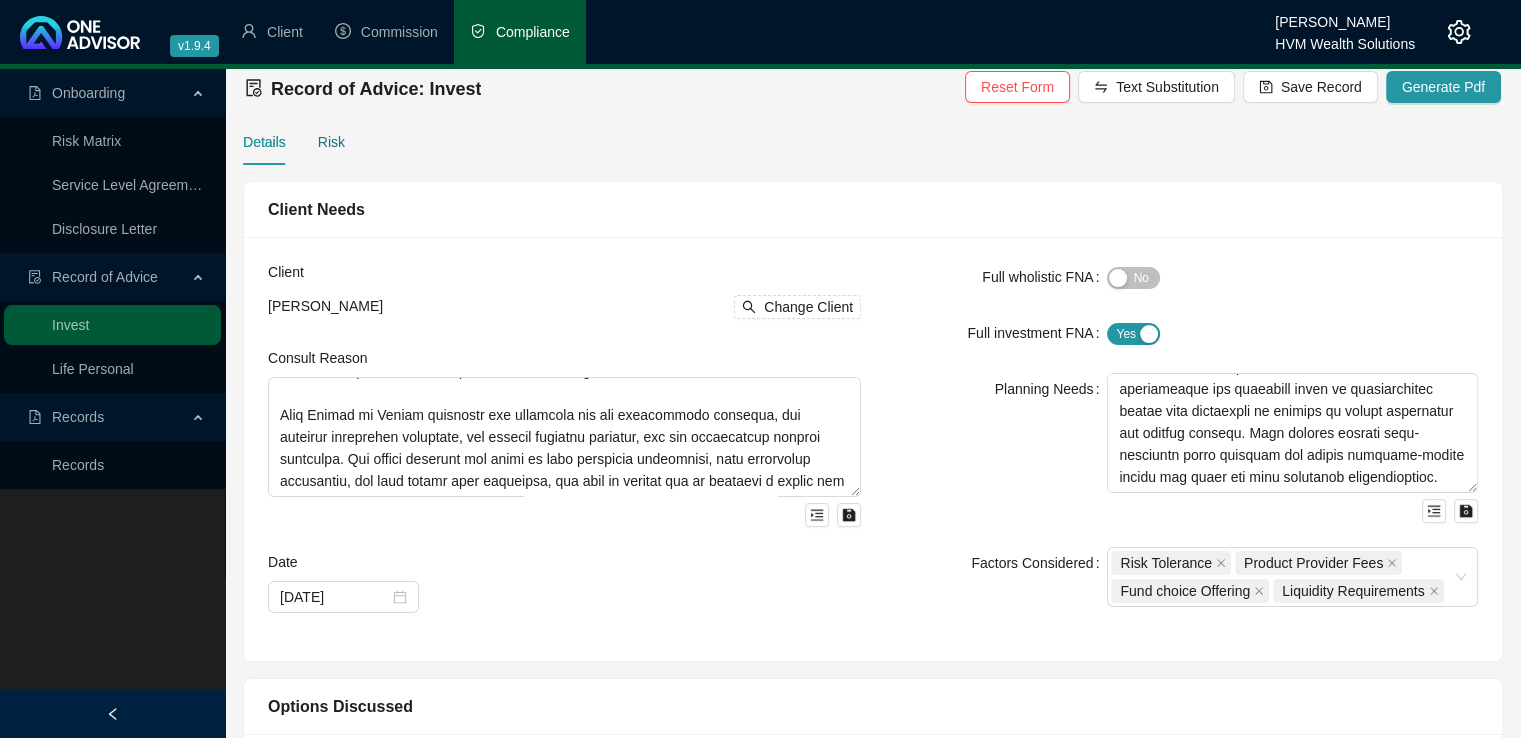 click on "Risk" at bounding box center (331, 142) 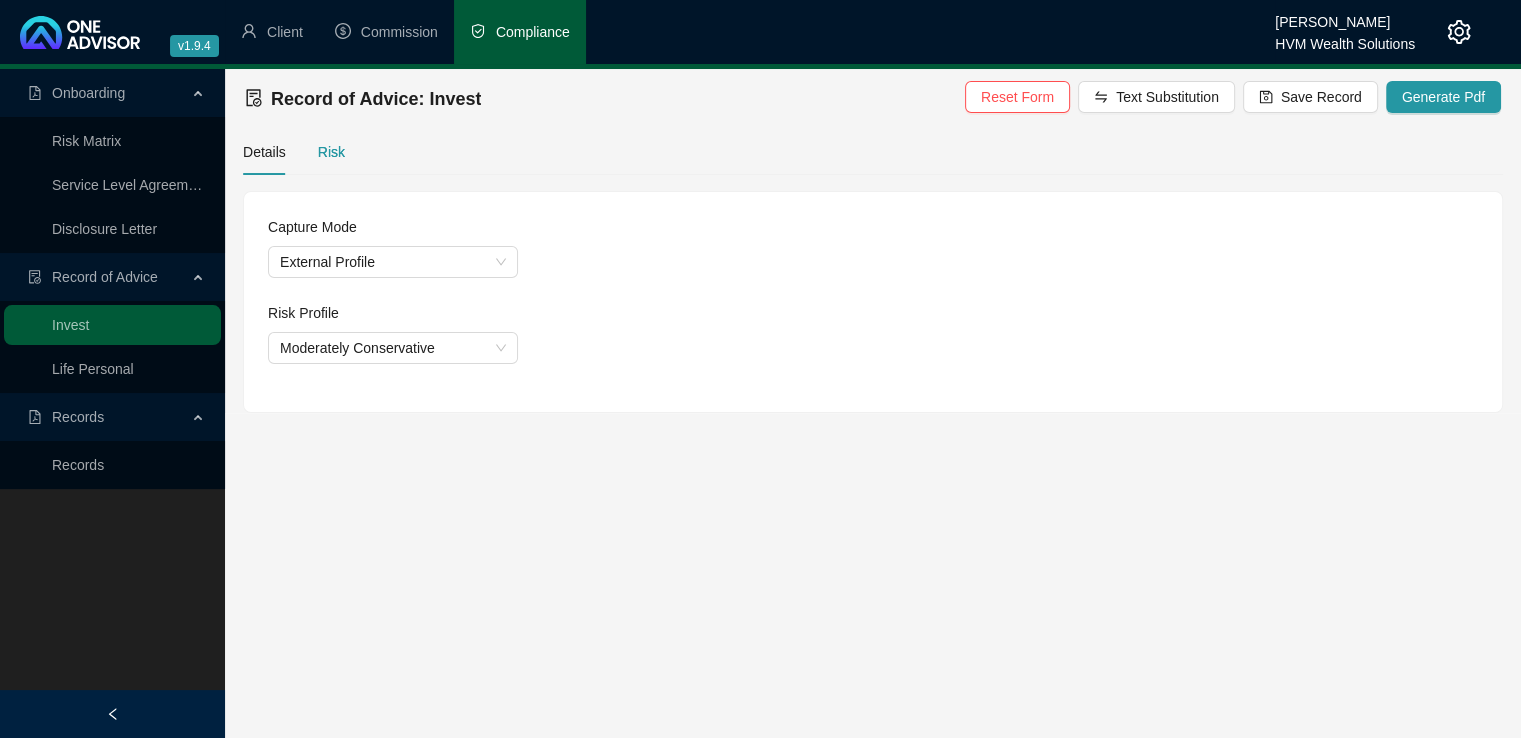 scroll, scrollTop: 0, scrollLeft: 0, axis: both 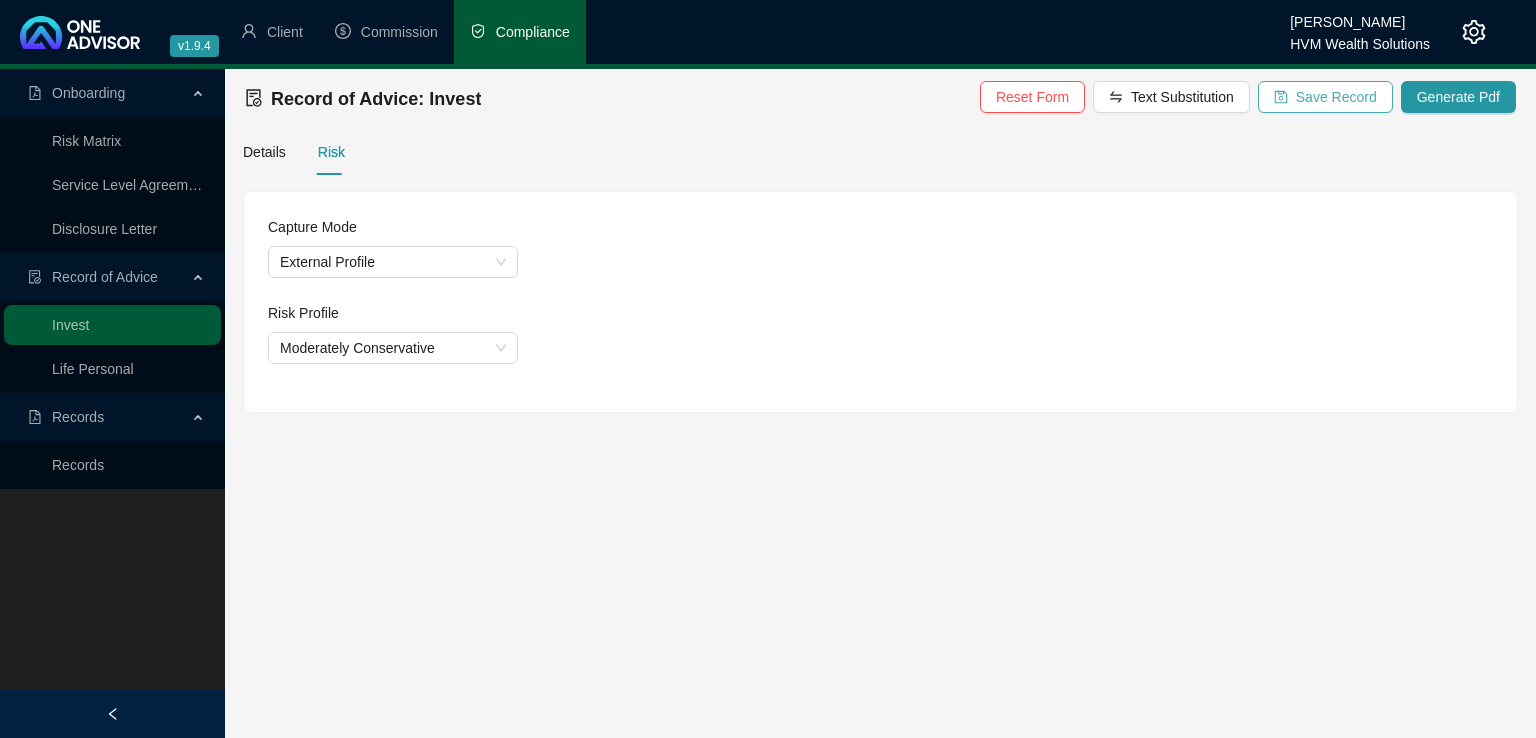 click on "Save Record" at bounding box center (1336, 97) 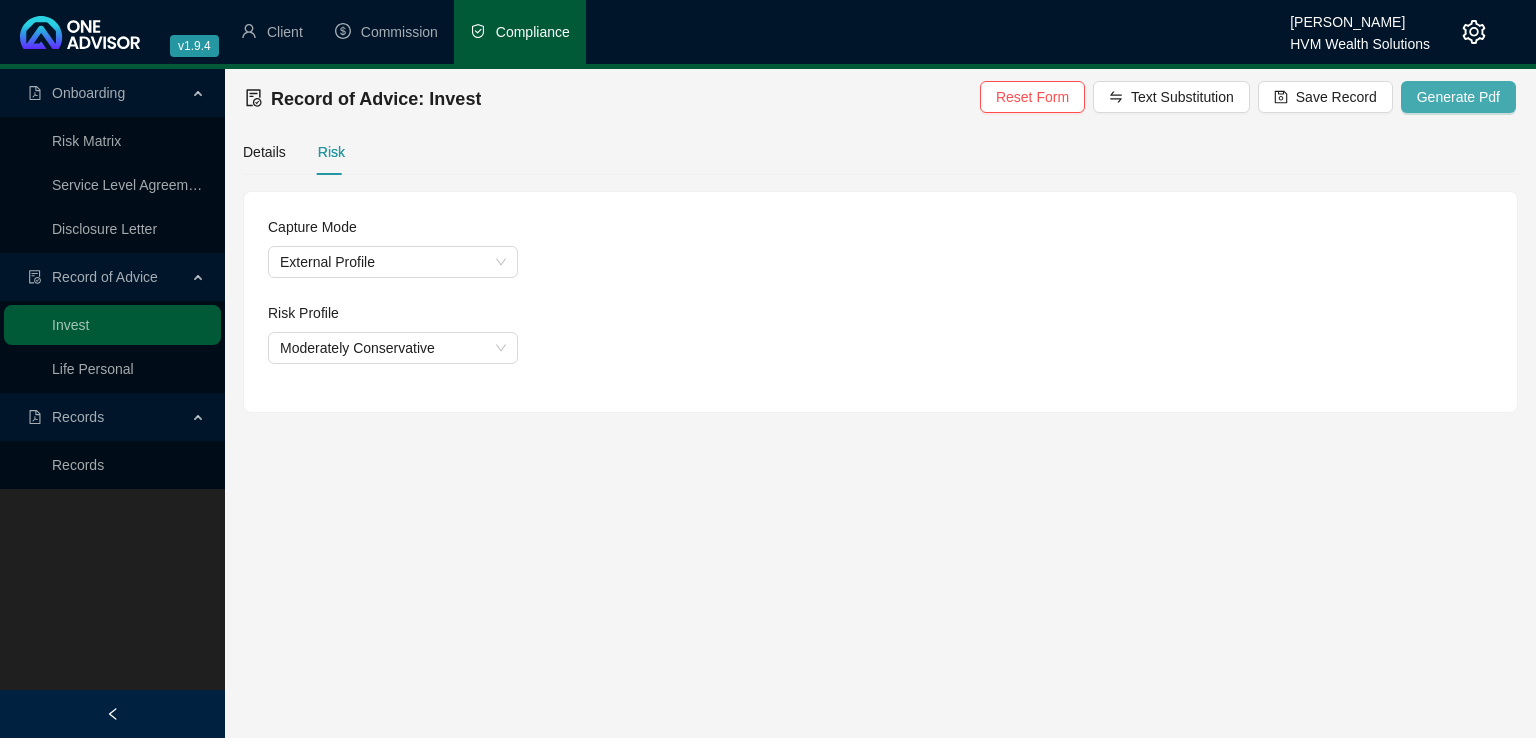 click on "Generate Pdf" at bounding box center (1458, 97) 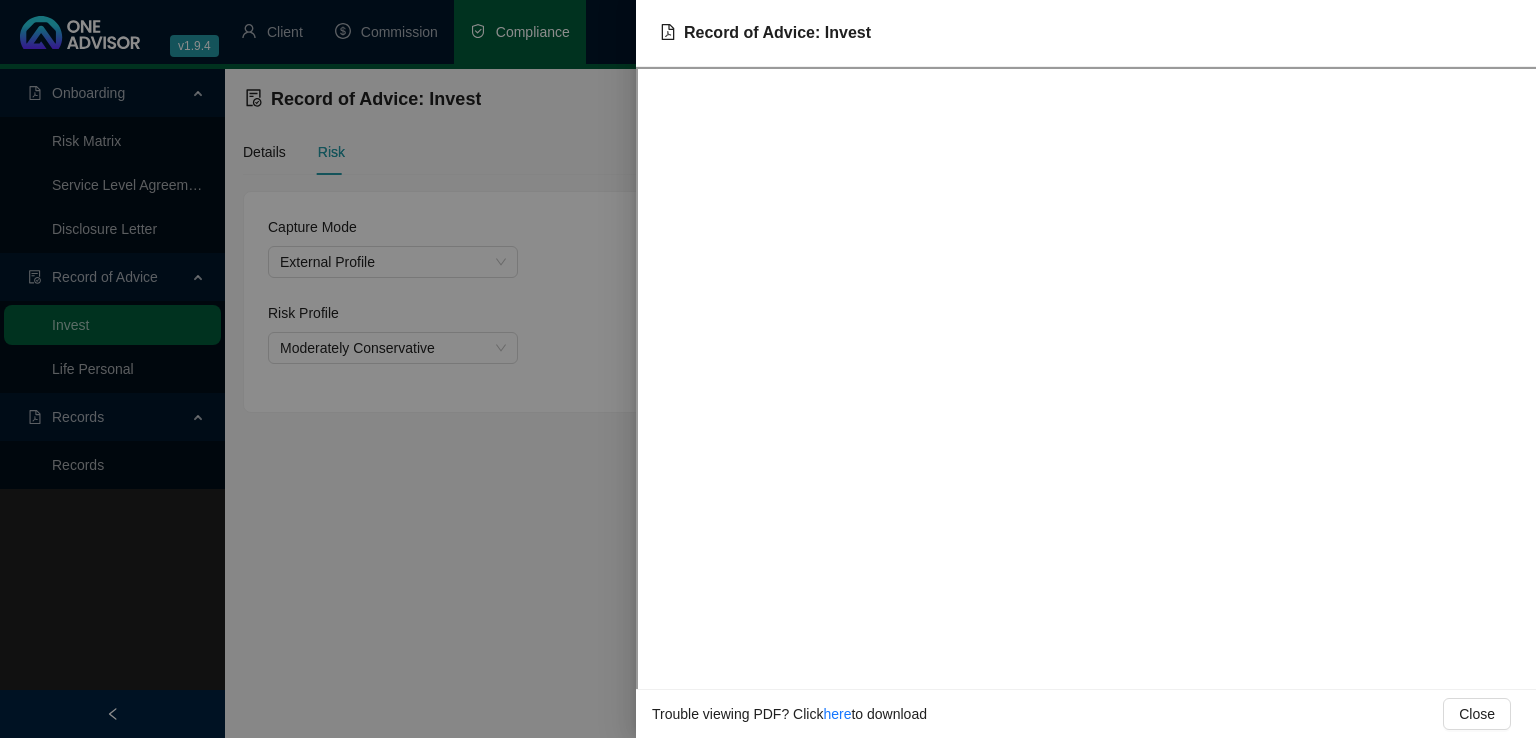 click at bounding box center [768, 369] 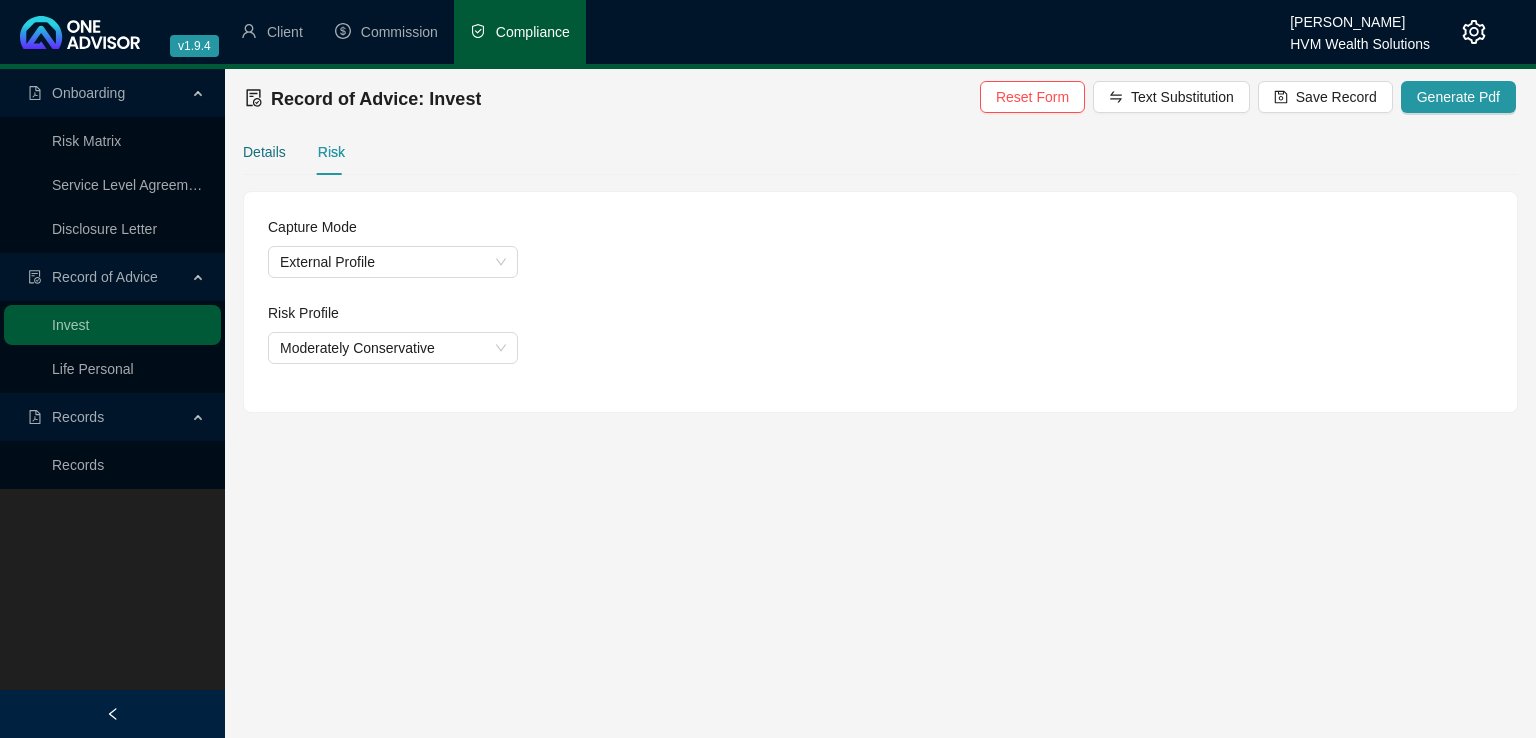 click on "Details" at bounding box center [264, 152] 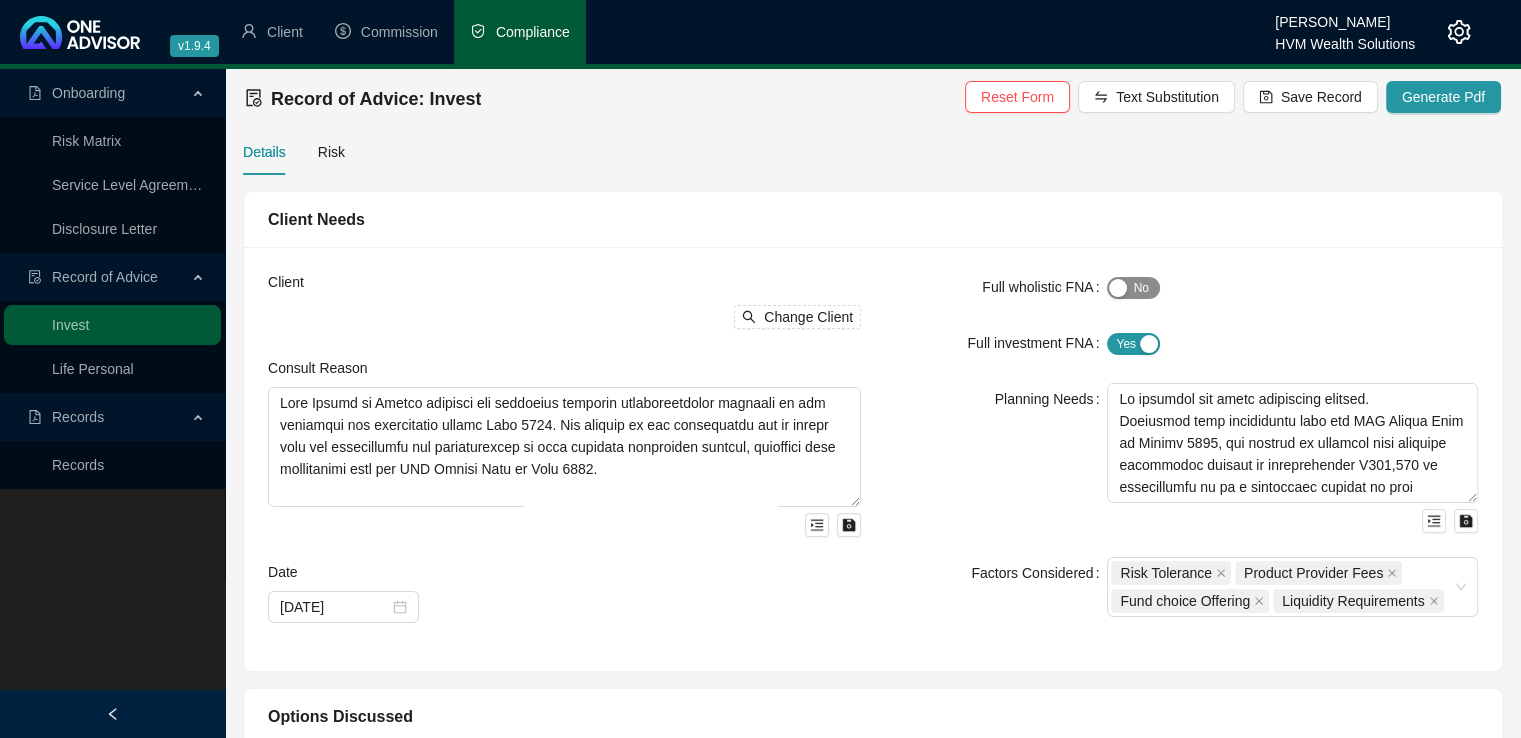 click at bounding box center [1118, 288] 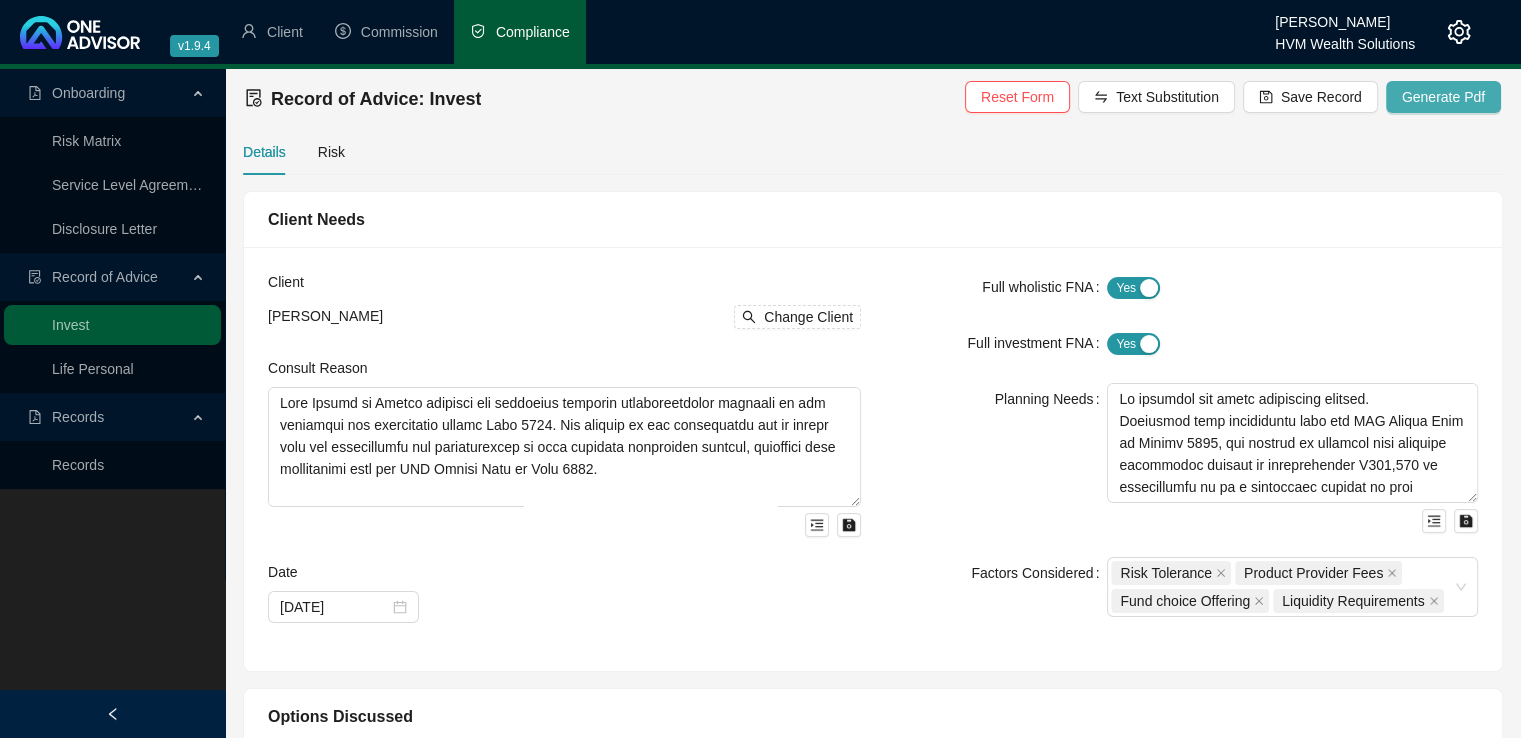 click on "Generate Pdf" at bounding box center [1443, 97] 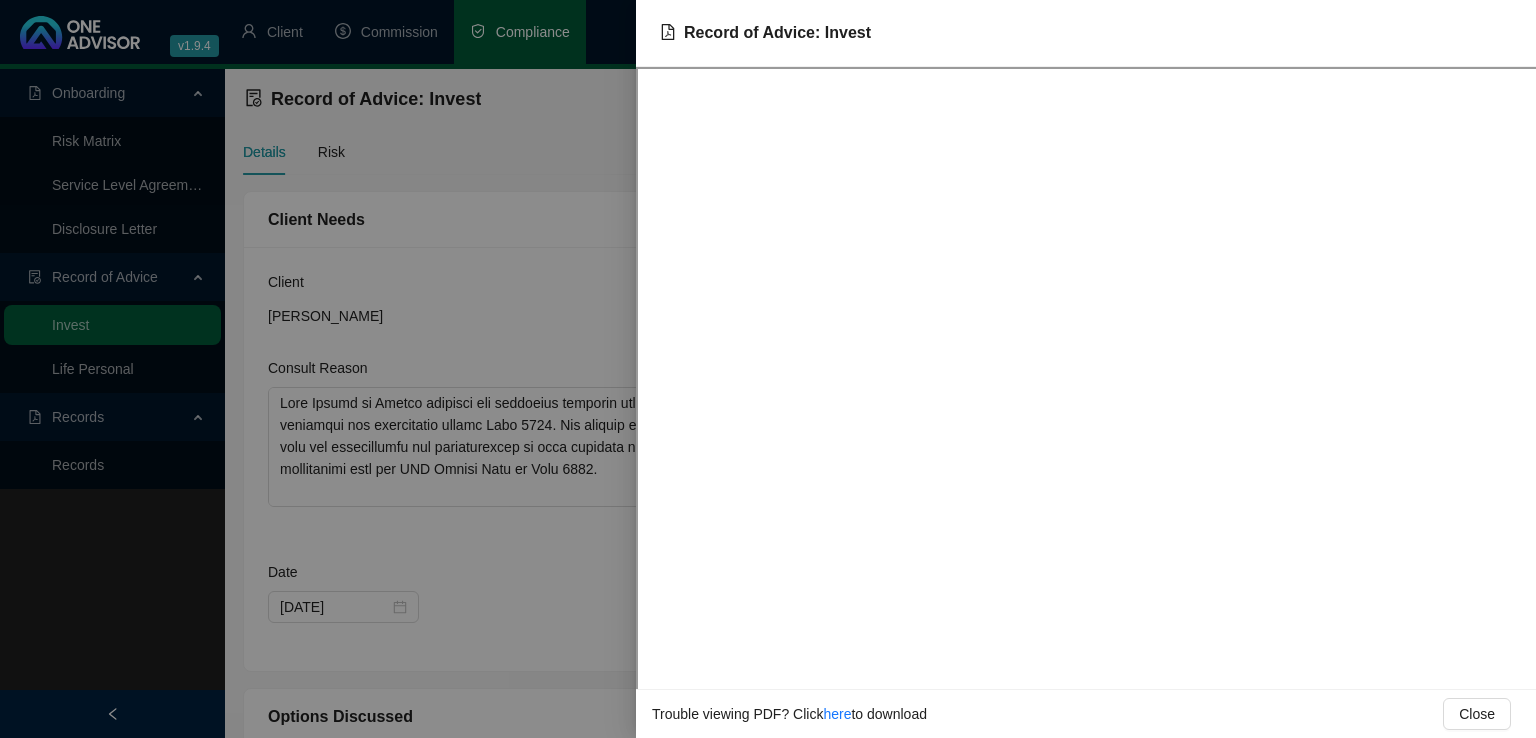 click at bounding box center [768, 369] 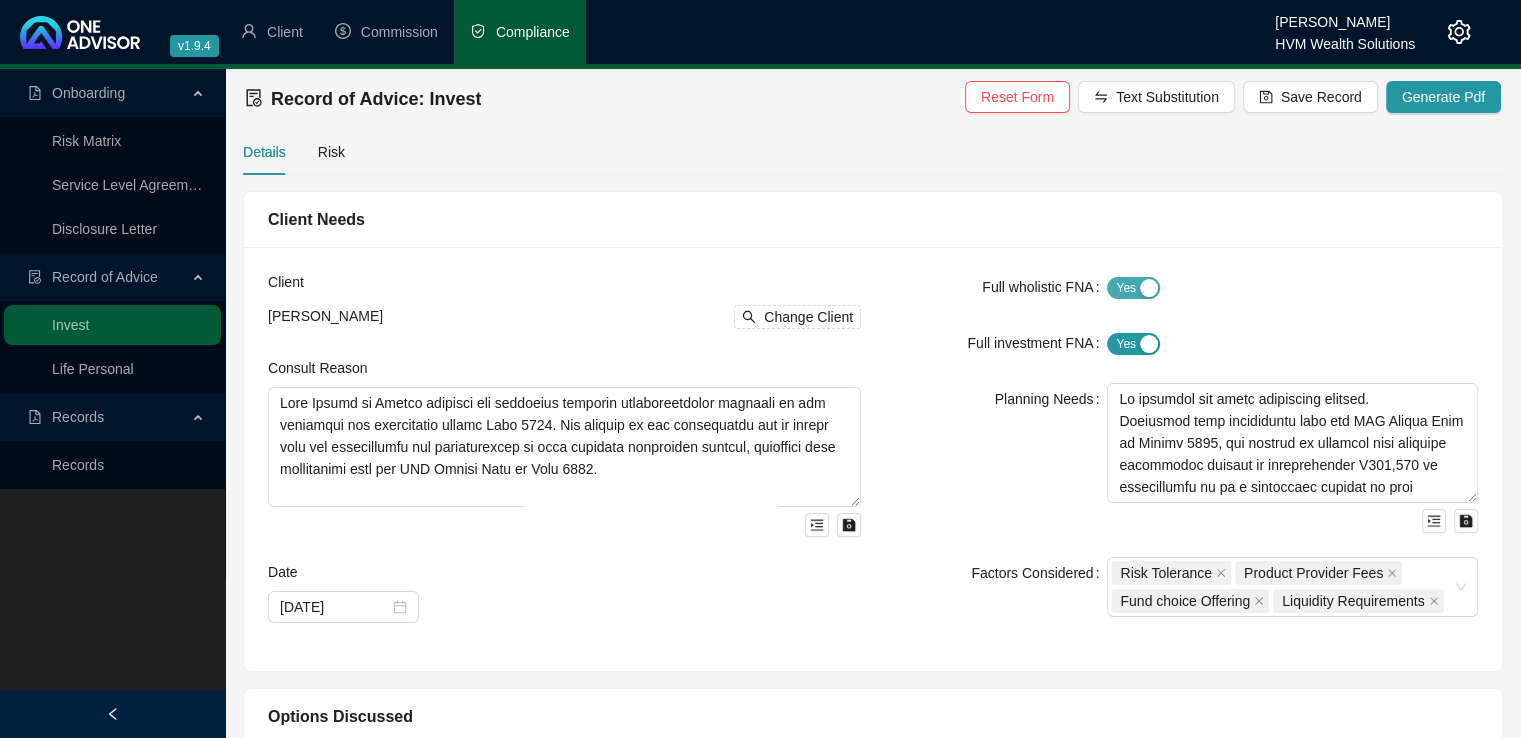 click at bounding box center (1149, 288) 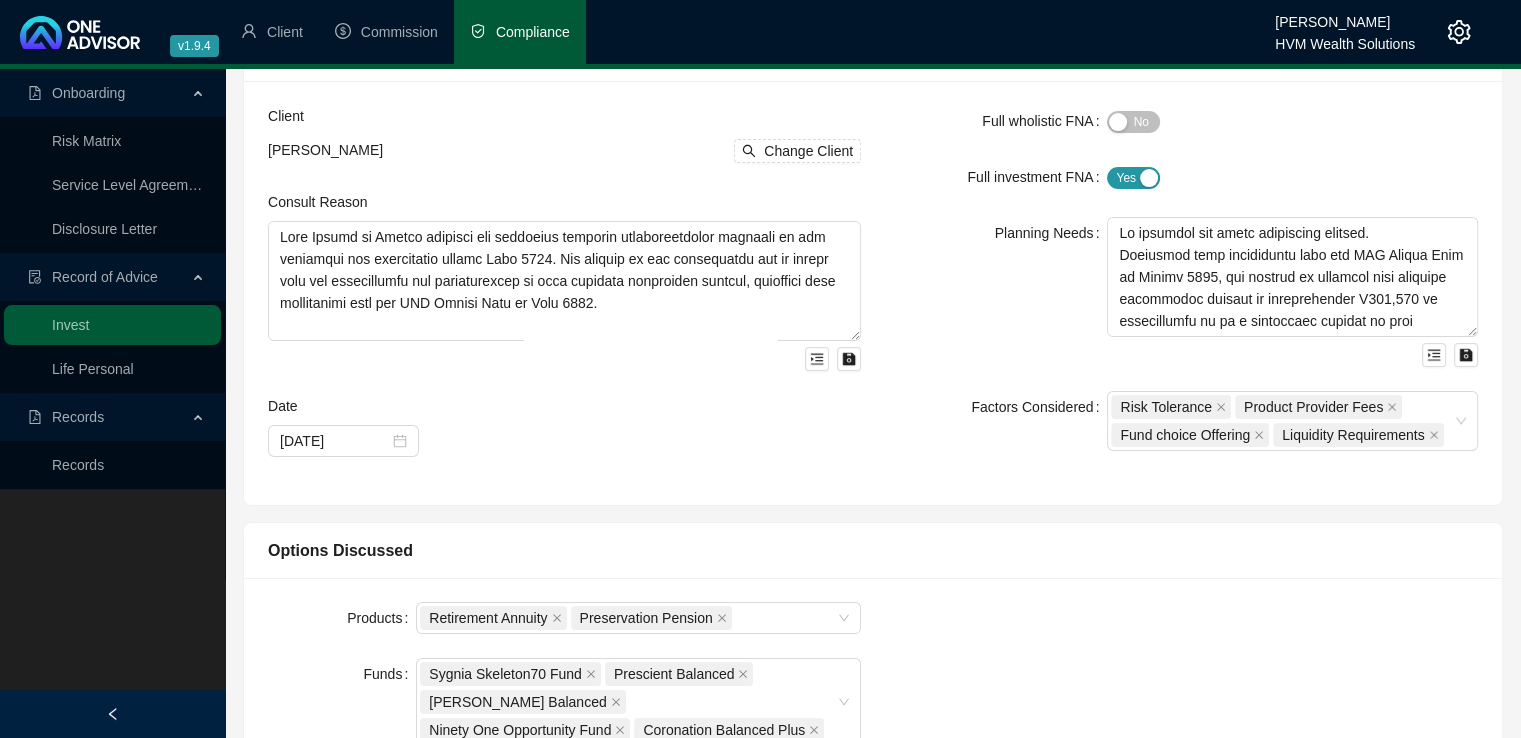 scroll, scrollTop: 133, scrollLeft: 0, axis: vertical 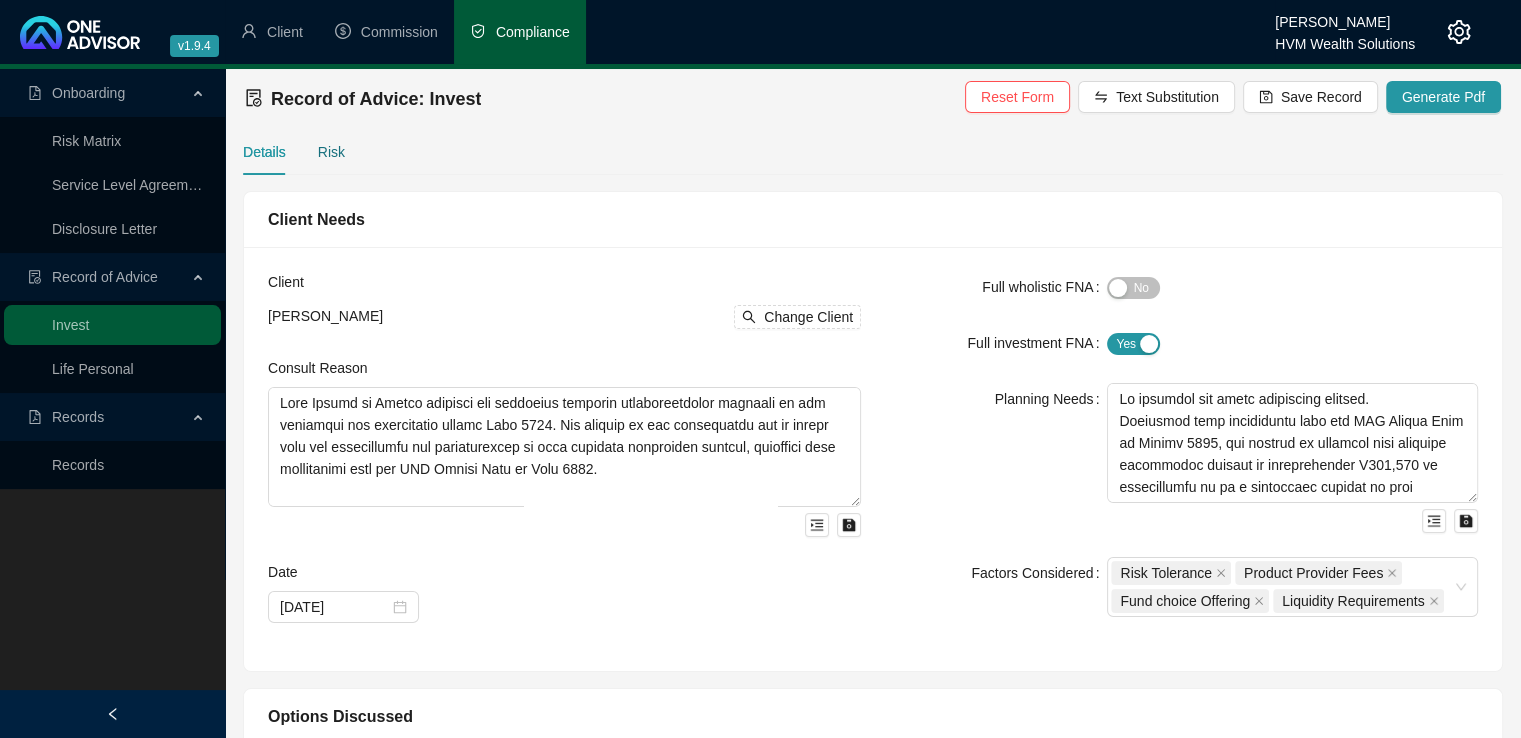 click on "Risk" at bounding box center [331, 152] 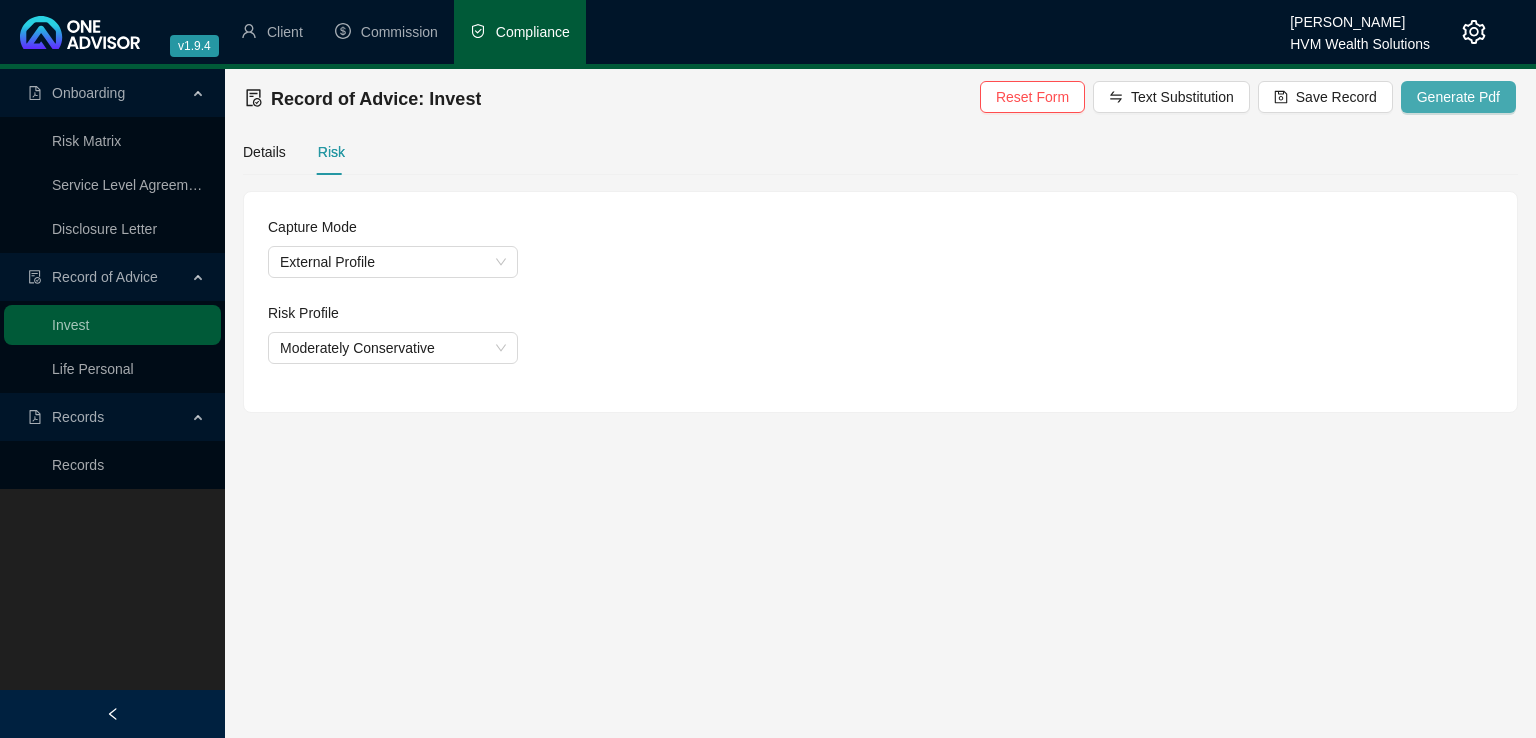 click on "Generate Pdf" at bounding box center (1458, 97) 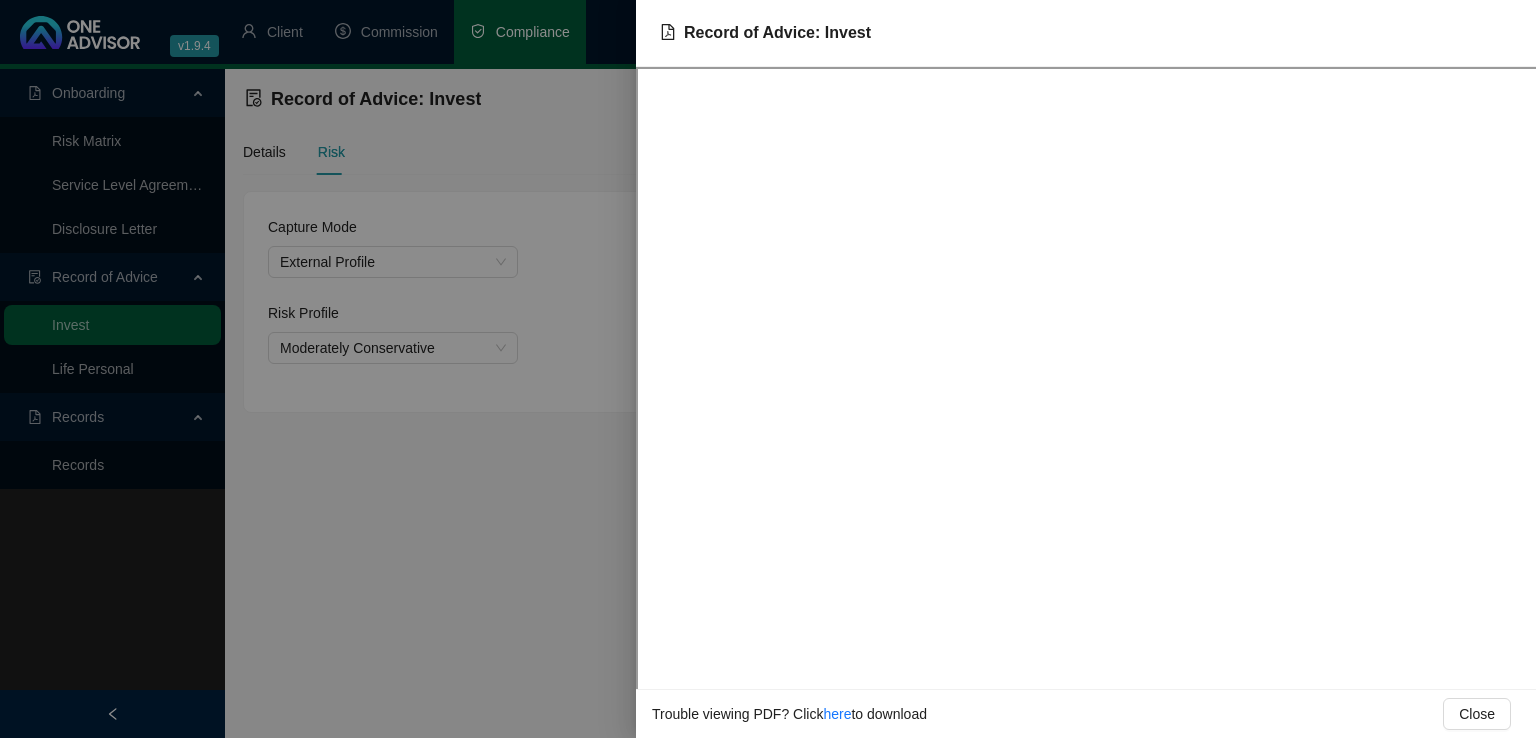 drag, startPoint x: 503, startPoint y: 482, endPoint x: 513, endPoint y: 476, distance: 11.661903 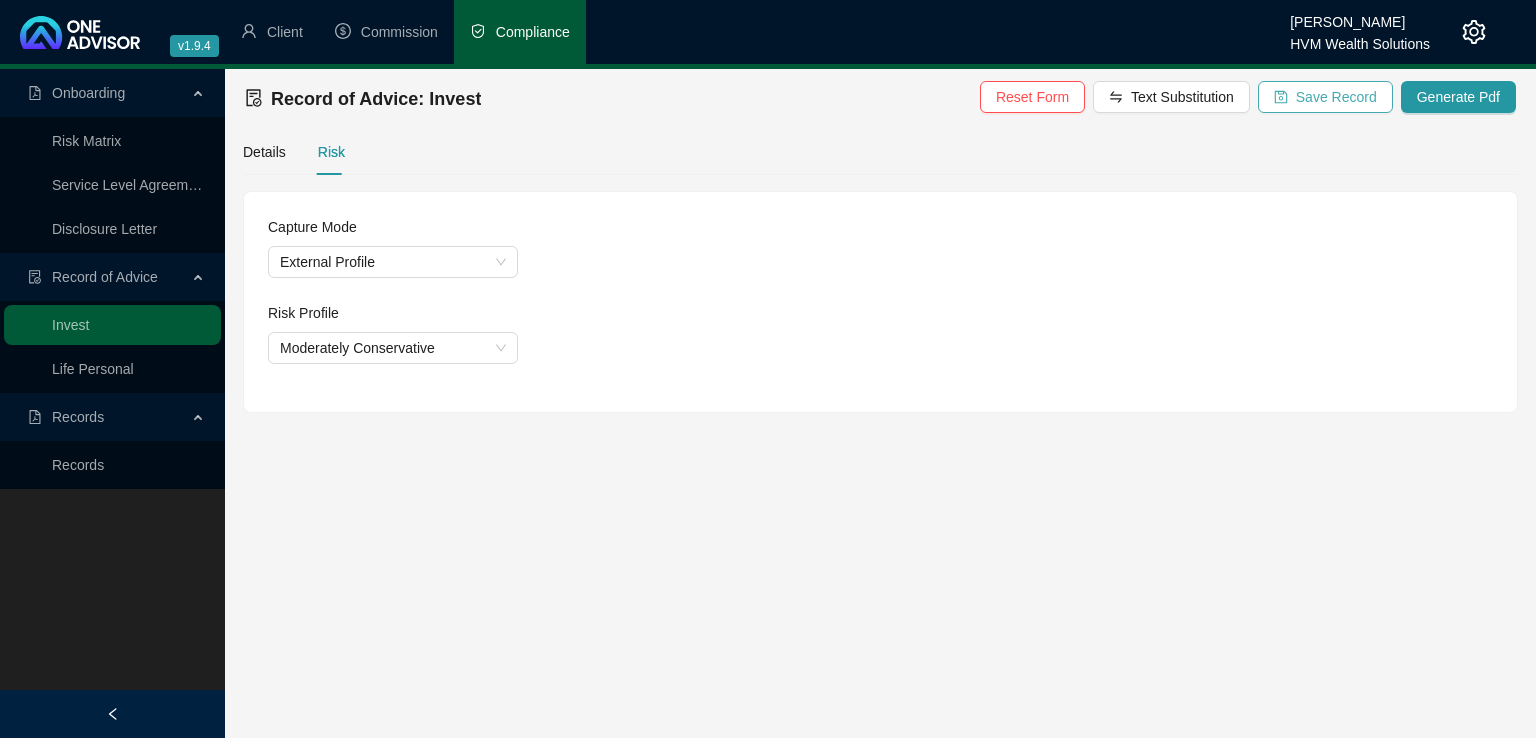 click on "Save Record" at bounding box center (1336, 97) 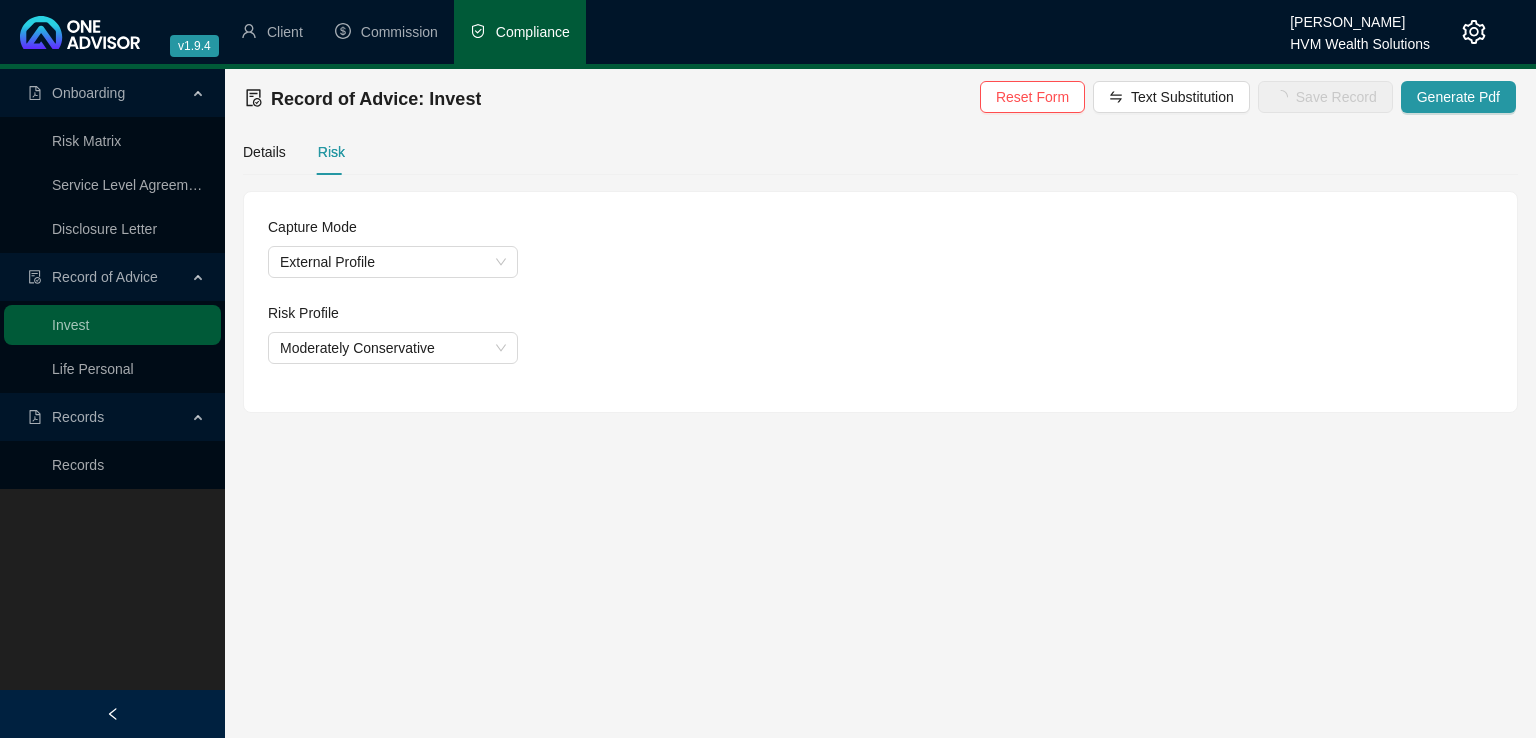 click on "Commission" at bounding box center (399, 32) 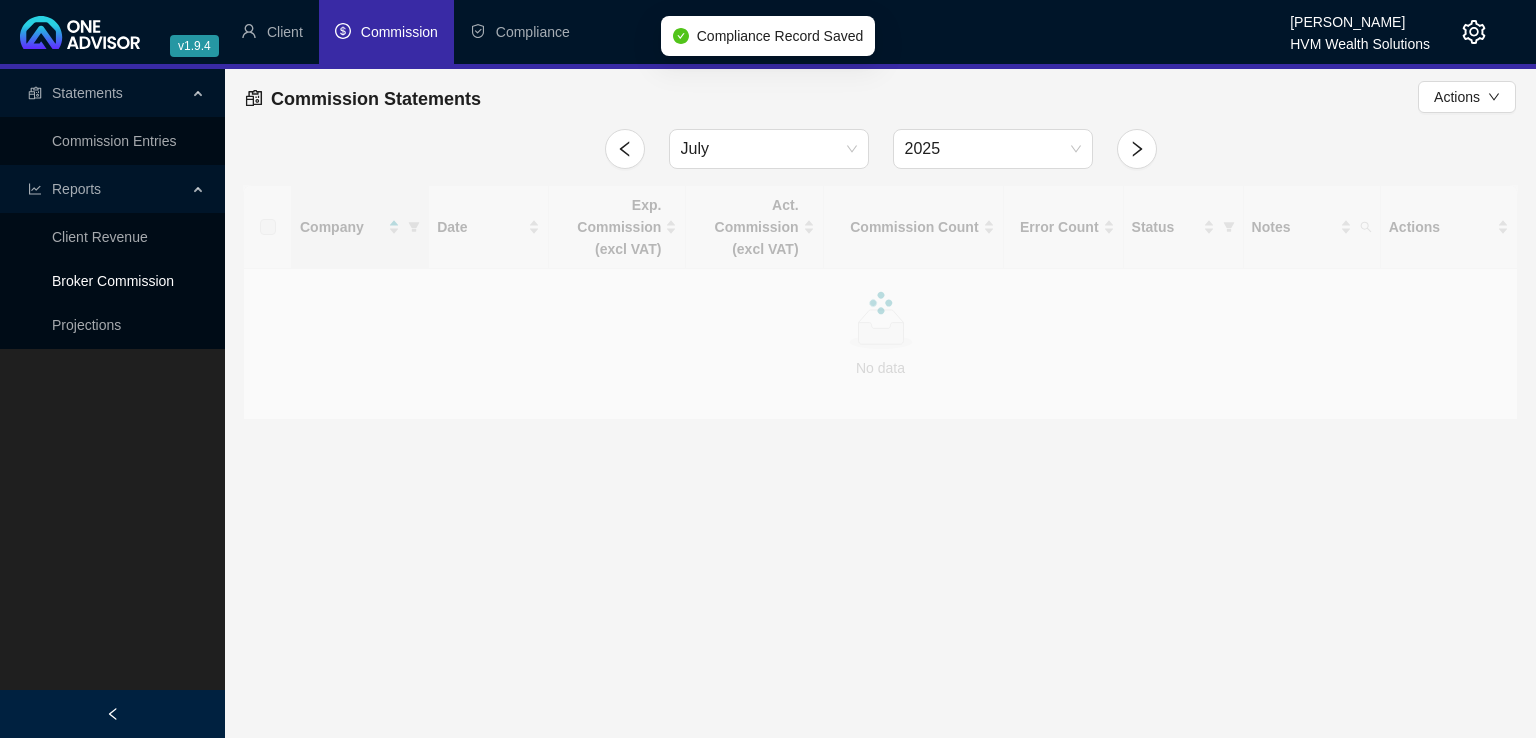 click on "Broker Commission" at bounding box center [113, 281] 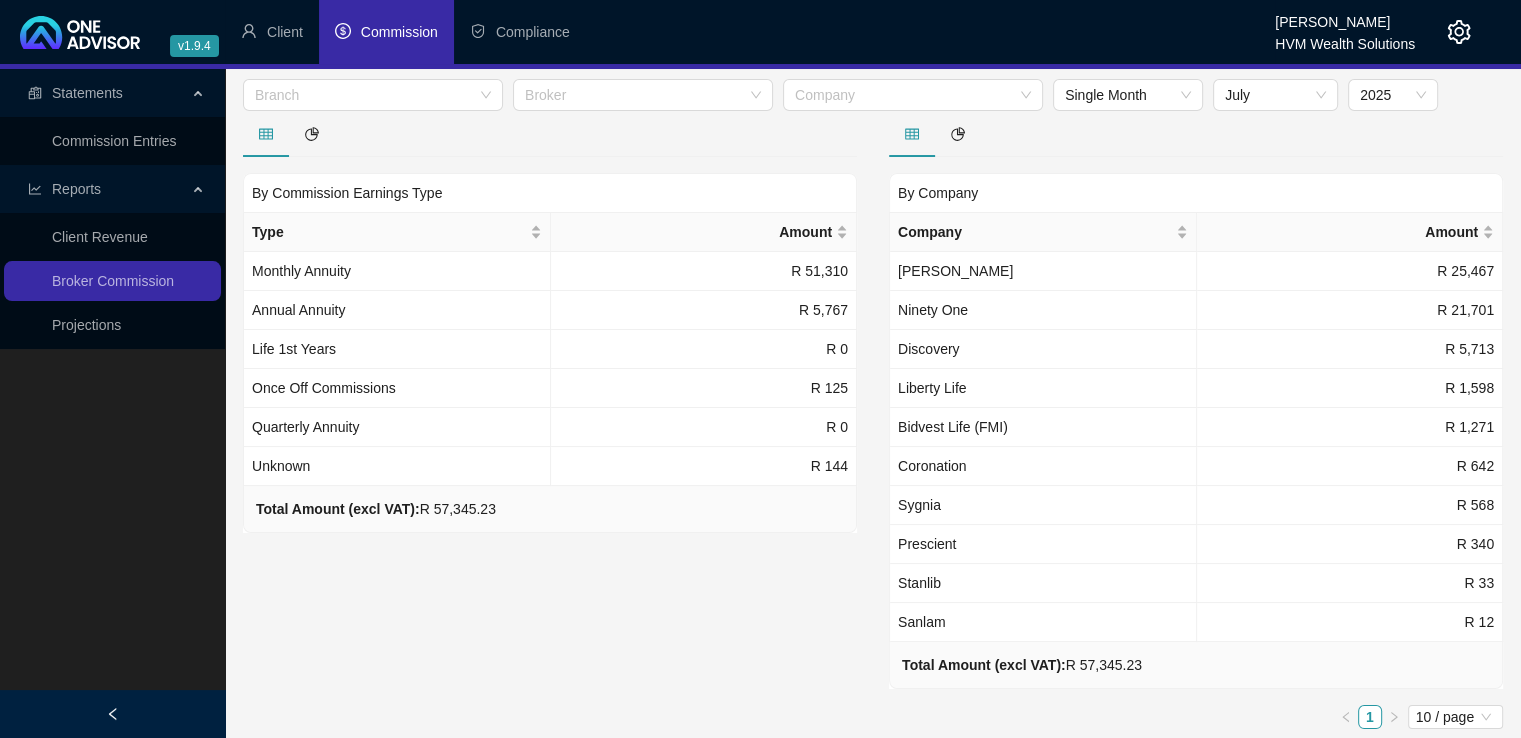 scroll, scrollTop: 54, scrollLeft: 0, axis: vertical 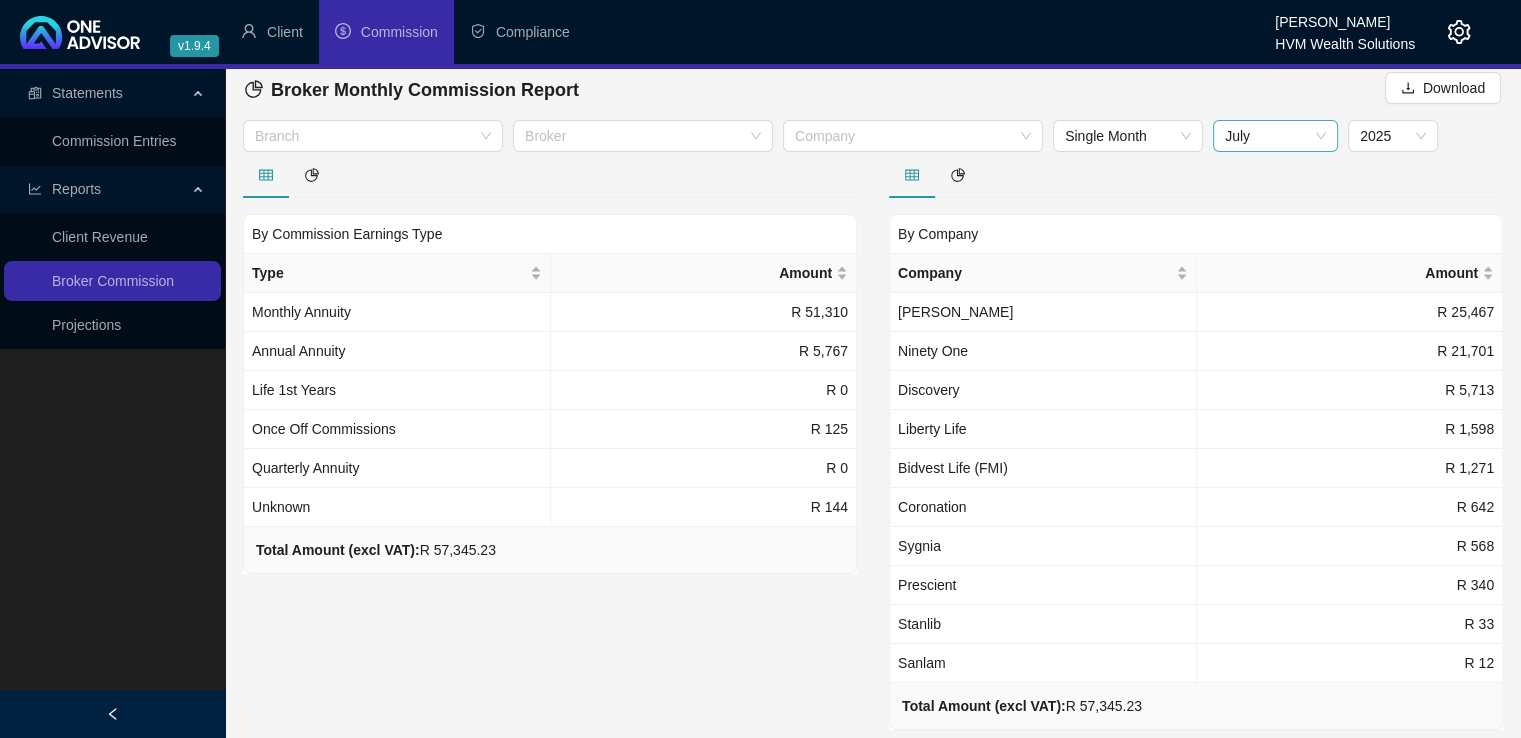 click on "July" at bounding box center (1275, 136) 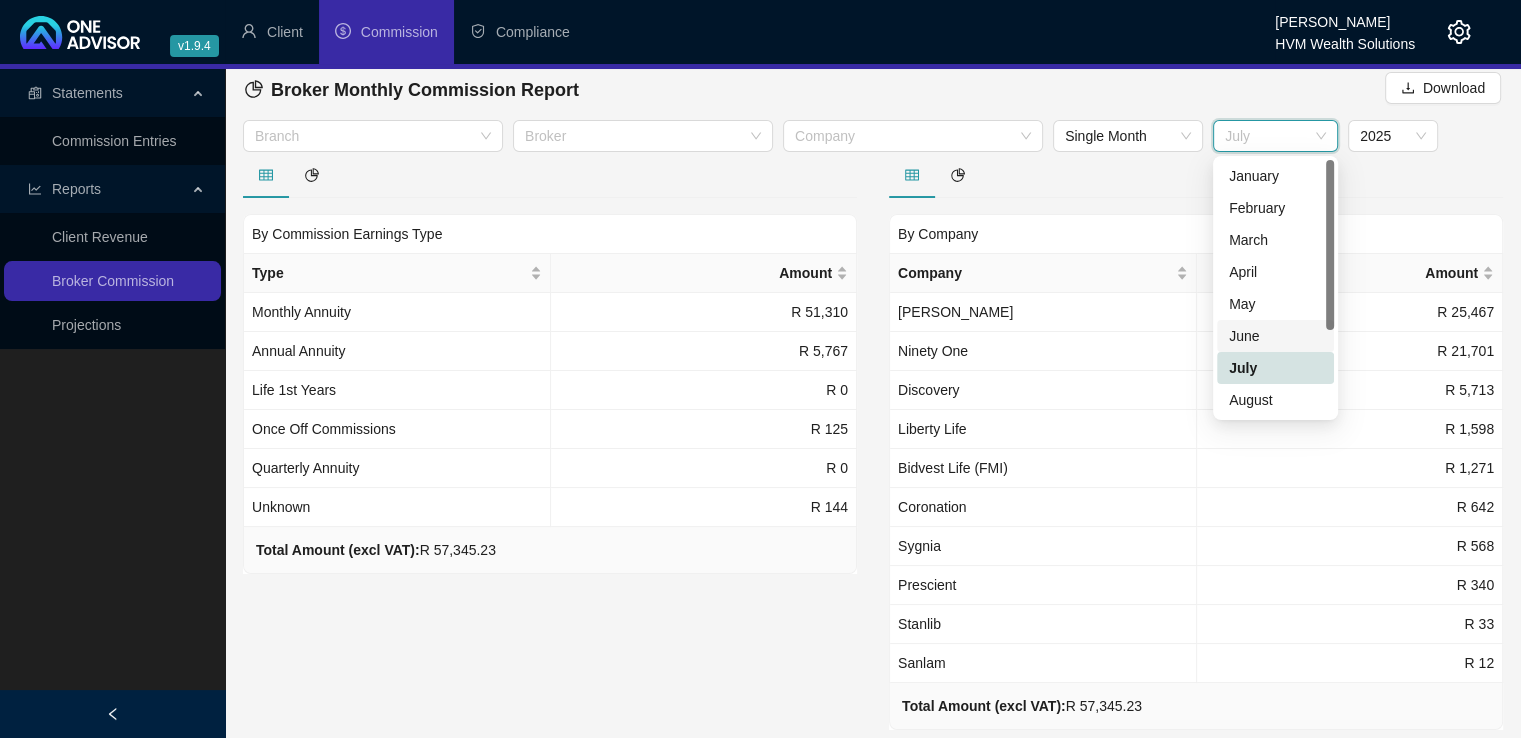 click on "June" at bounding box center [1275, 336] 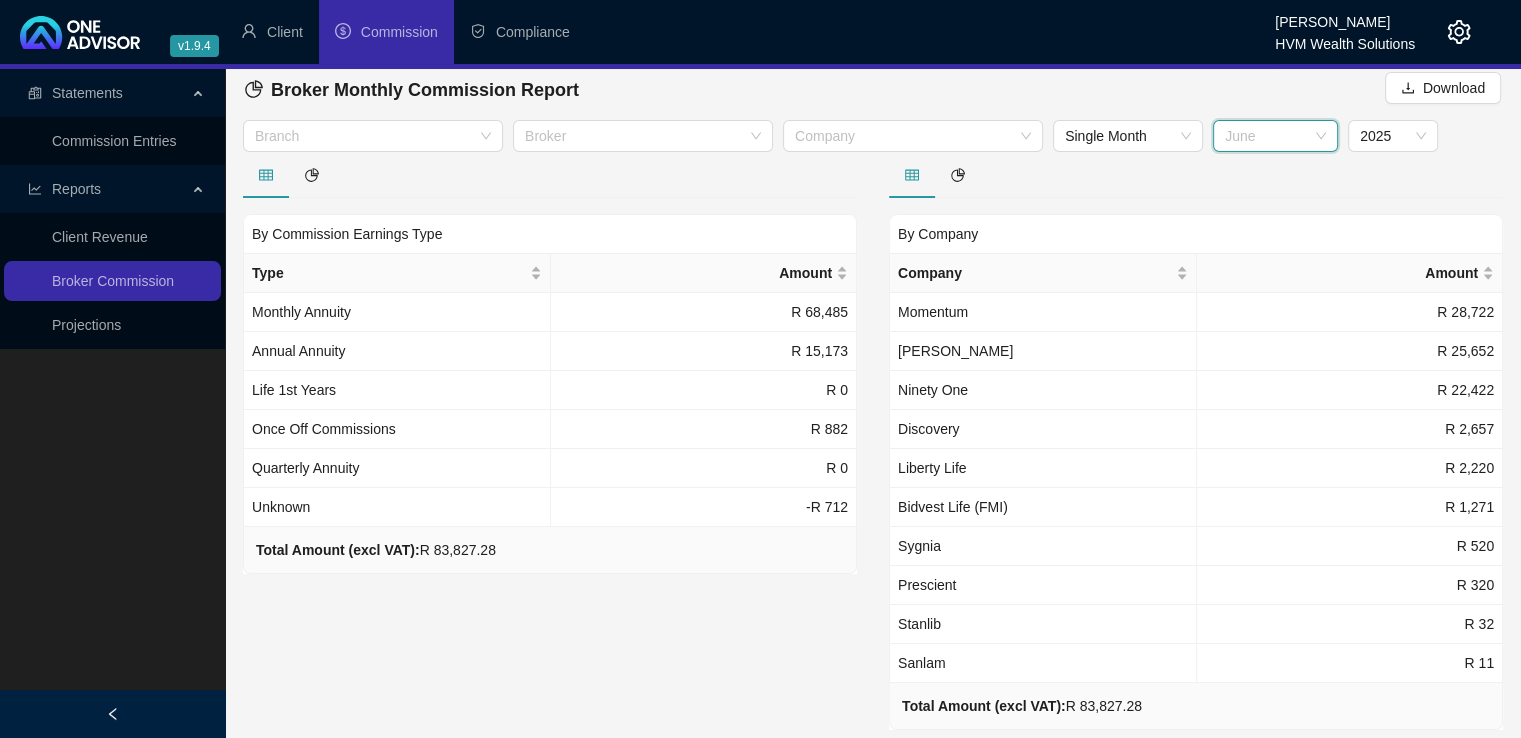 click on "June" at bounding box center [1275, 136] 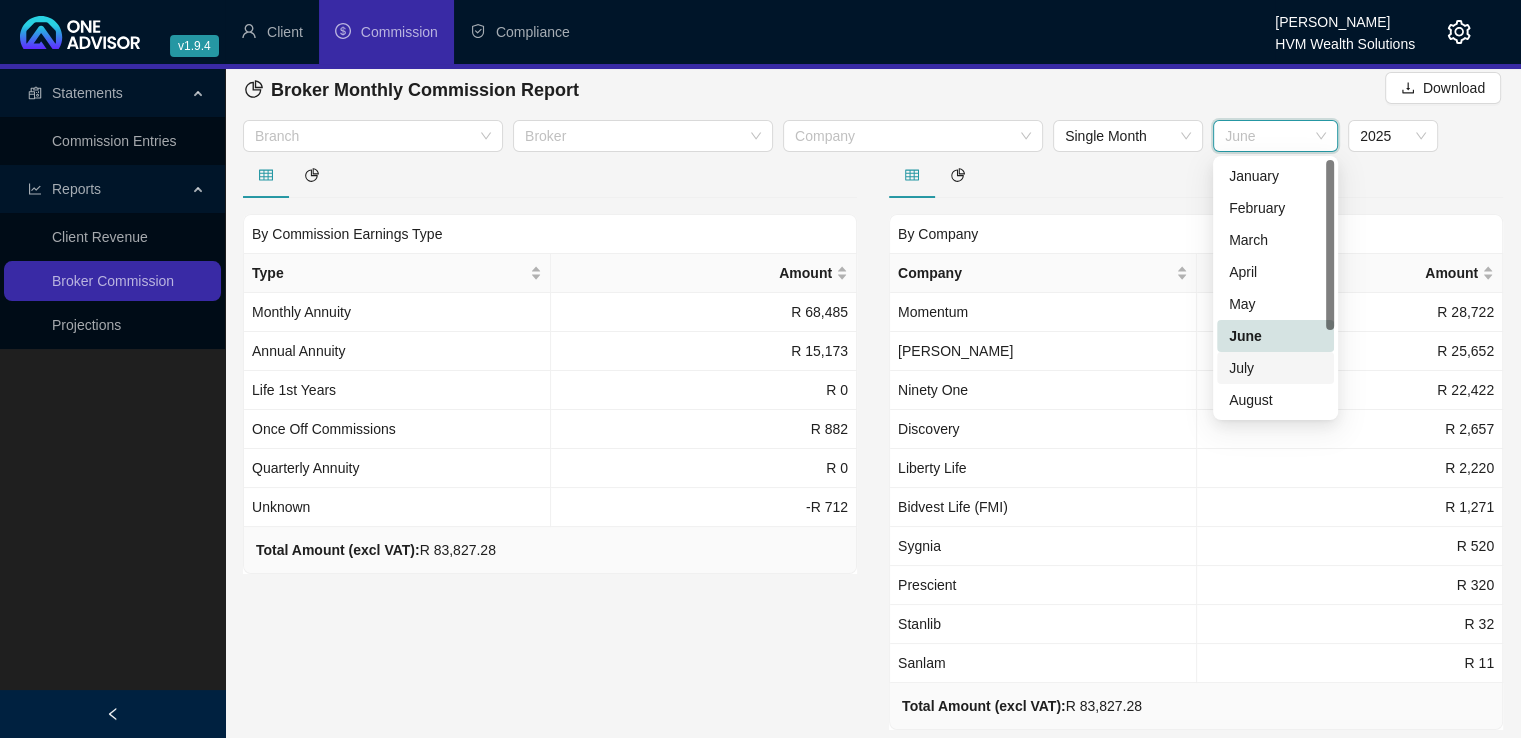 click on "July" at bounding box center (1275, 368) 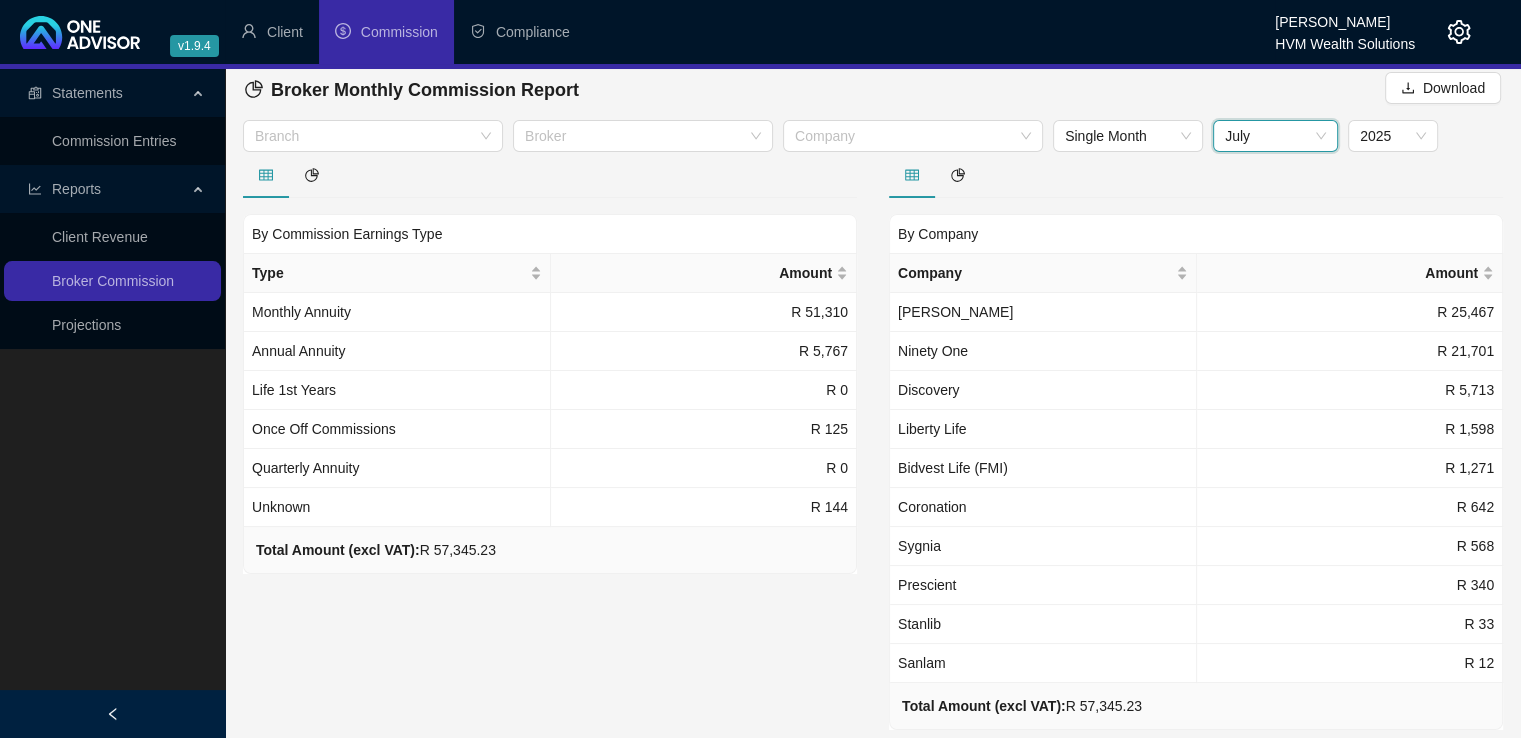 click on "July" at bounding box center [1275, 136] 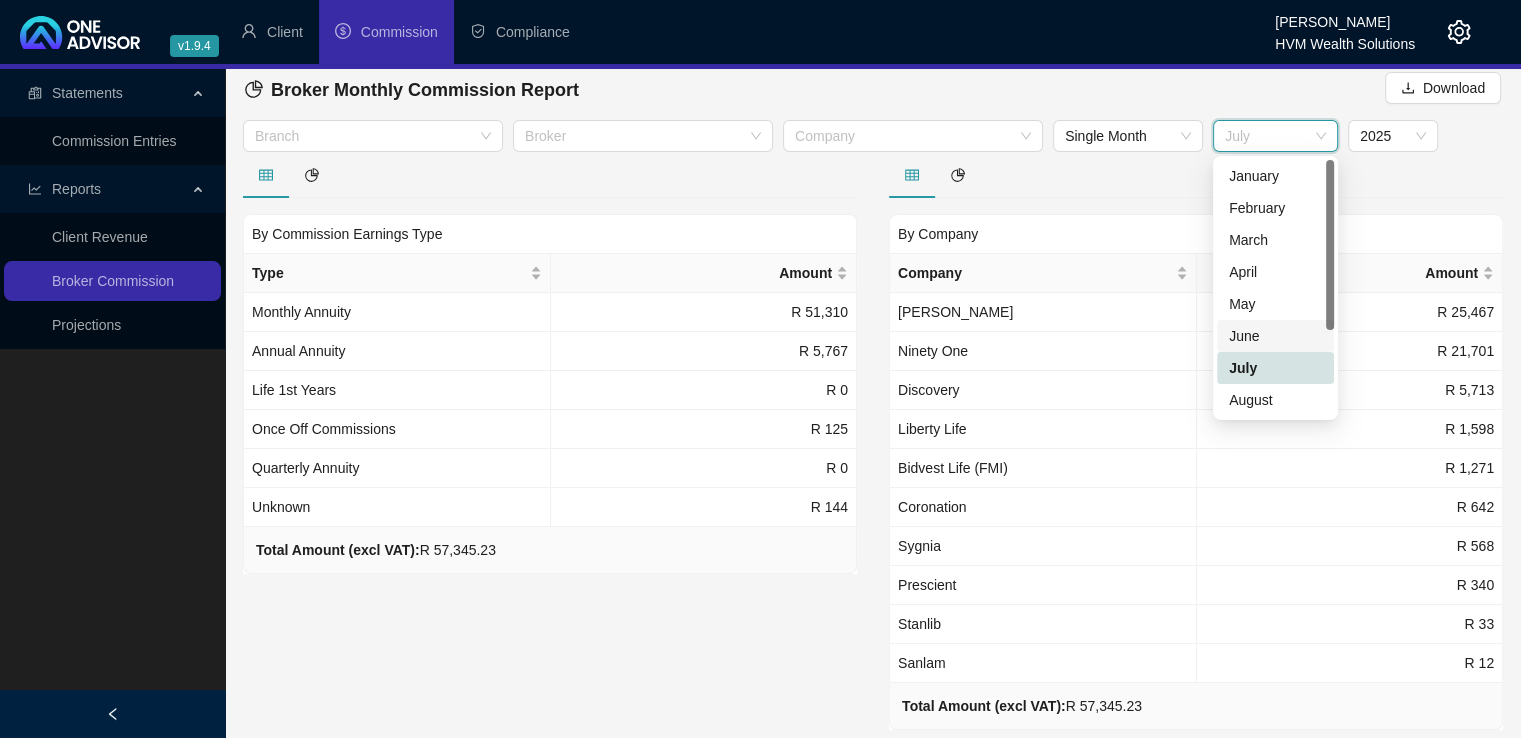 click on "June" at bounding box center [1275, 336] 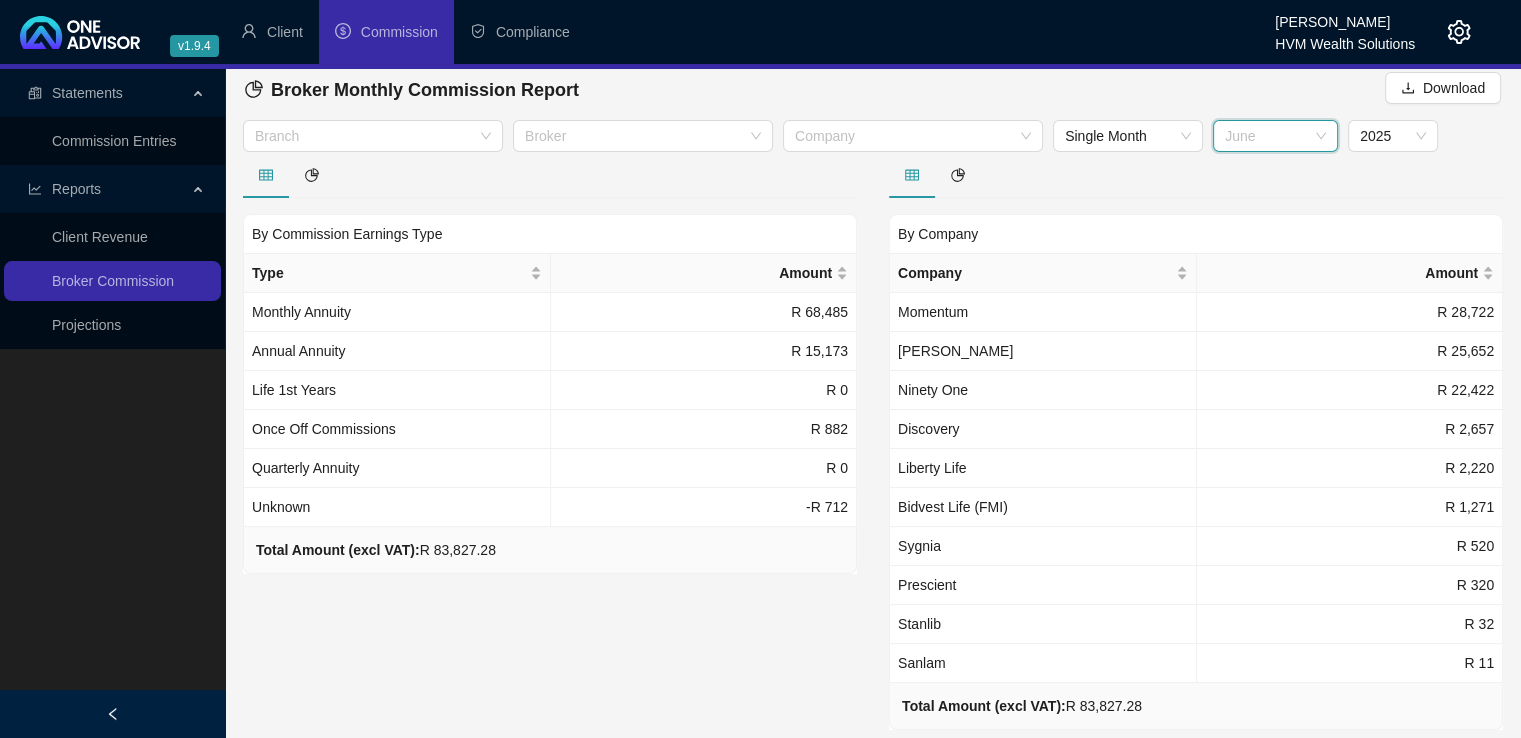 drag, startPoint x: 1276, startPoint y: 133, endPoint x: 1265, endPoint y: 157, distance: 26.400757 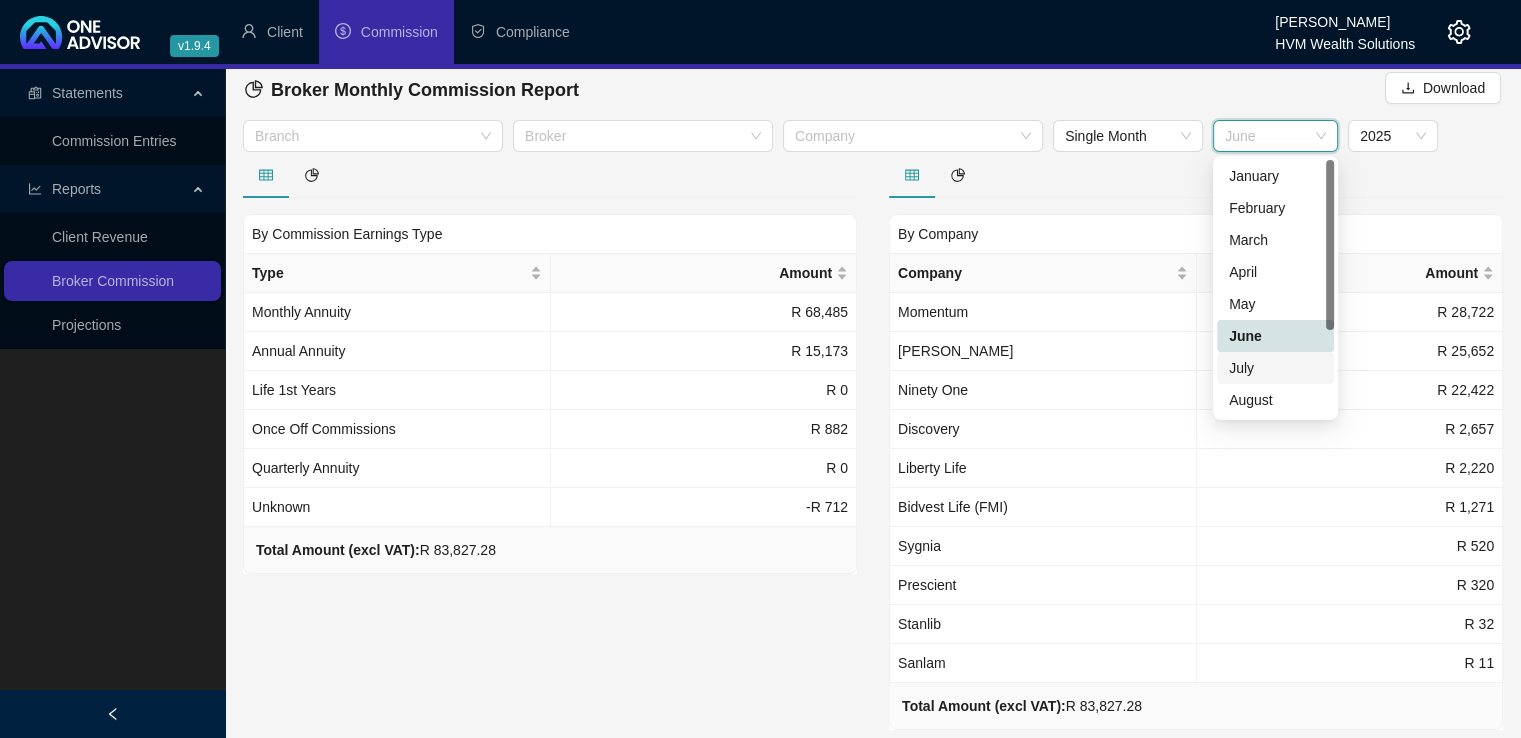 click on "July" at bounding box center [1275, 368] 